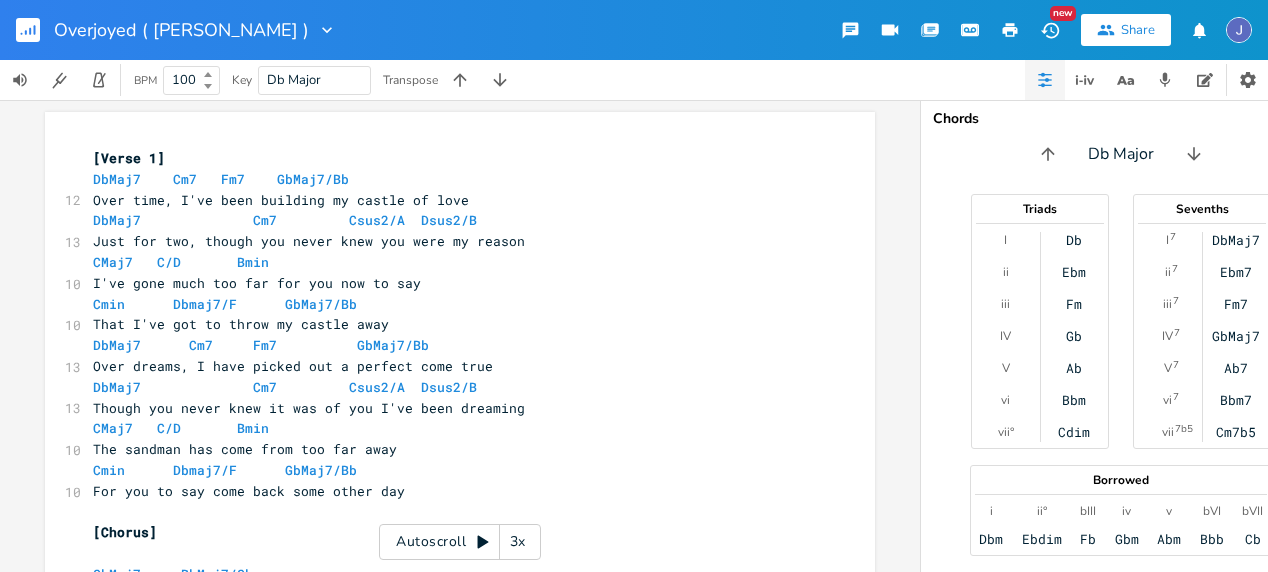scroll, scrollTop: 0, scrollLeft: 0, axis: both 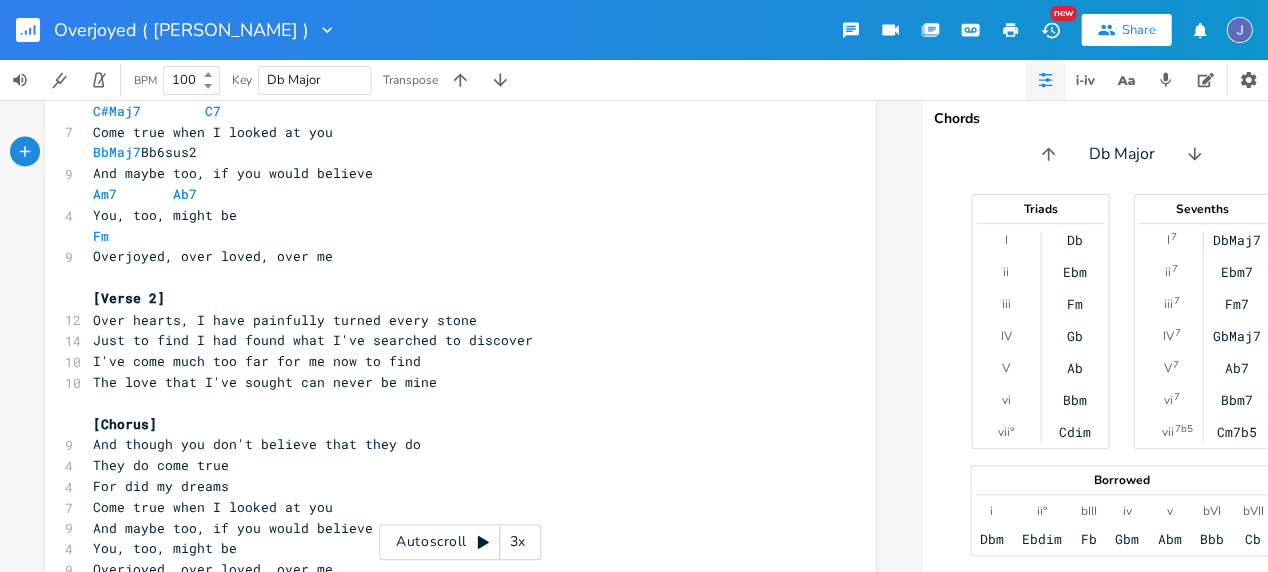 click on "Over hearts, I have painfully turned every stone" at bounding box center [450, 319] 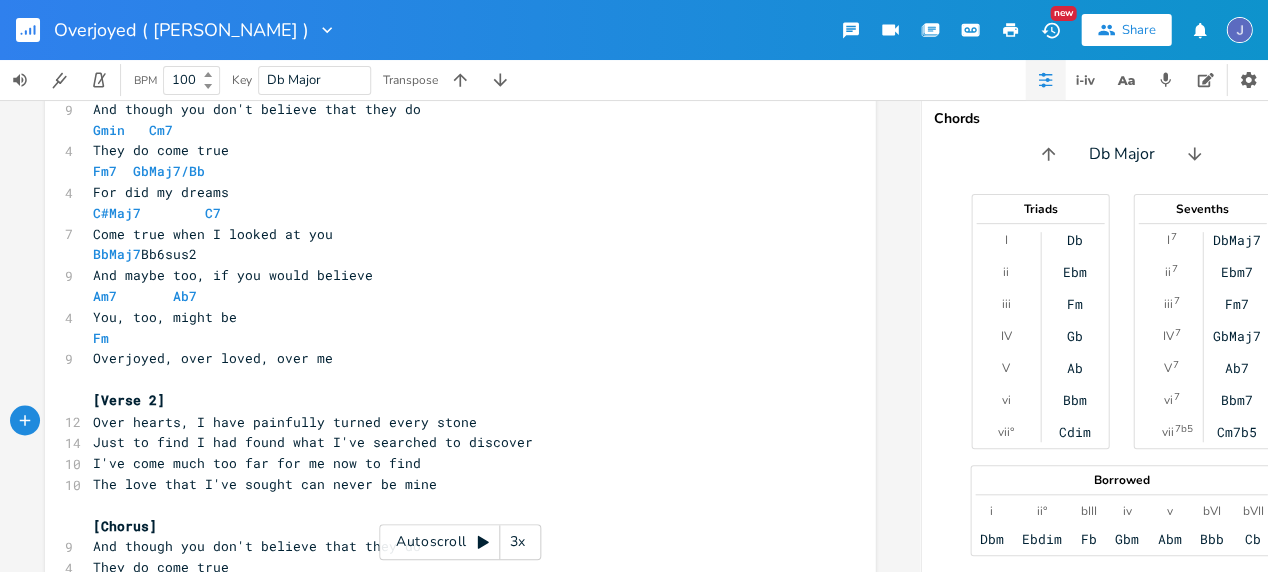 scroll, scrollTop: 564, scrollLeft: 0, axis: vertical 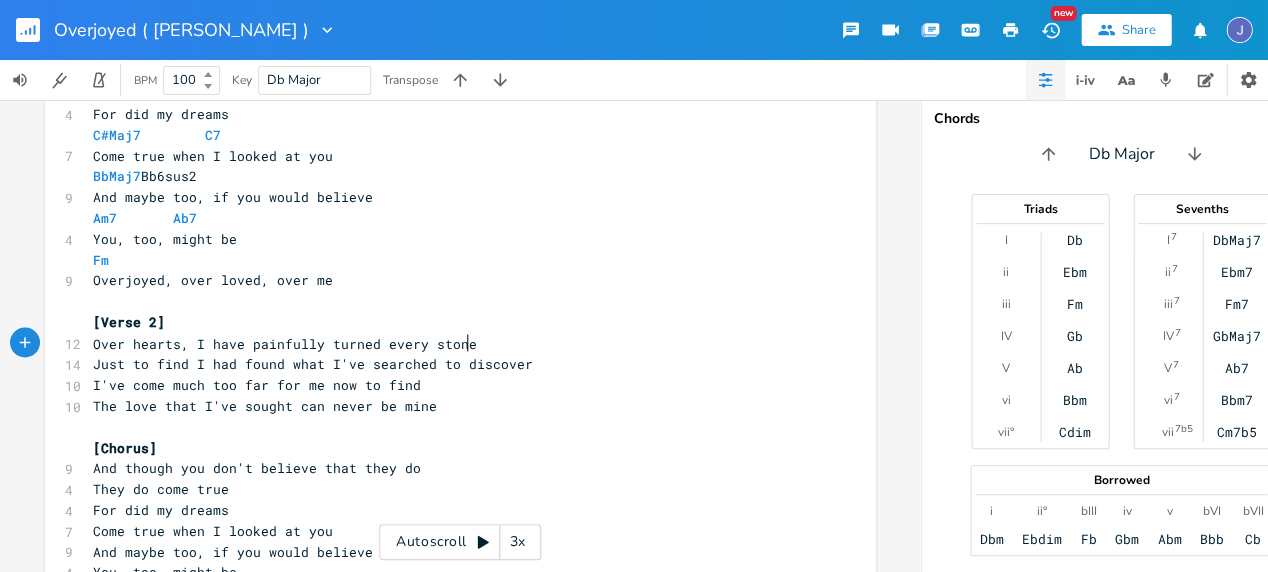click on "Over hearts, I have painfully turned every stone" at bounding box center [285, 343] 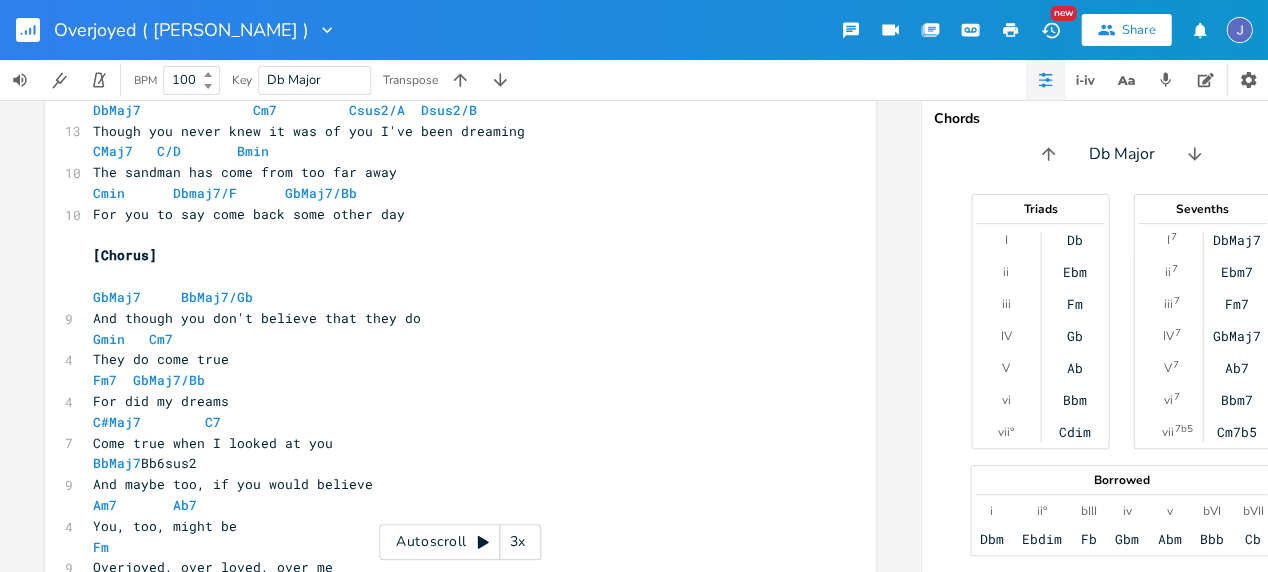 scroll, scrollTop: 0, scrollLeft: 0, axis: both 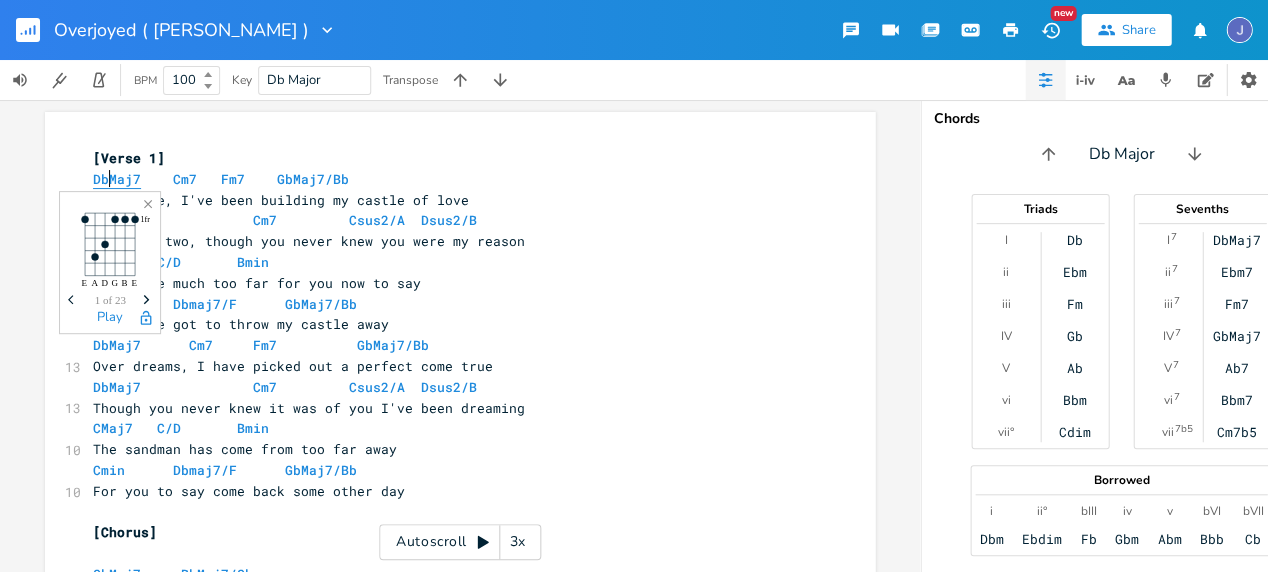click on "DbMaj7" at bounding box center [117, 179] 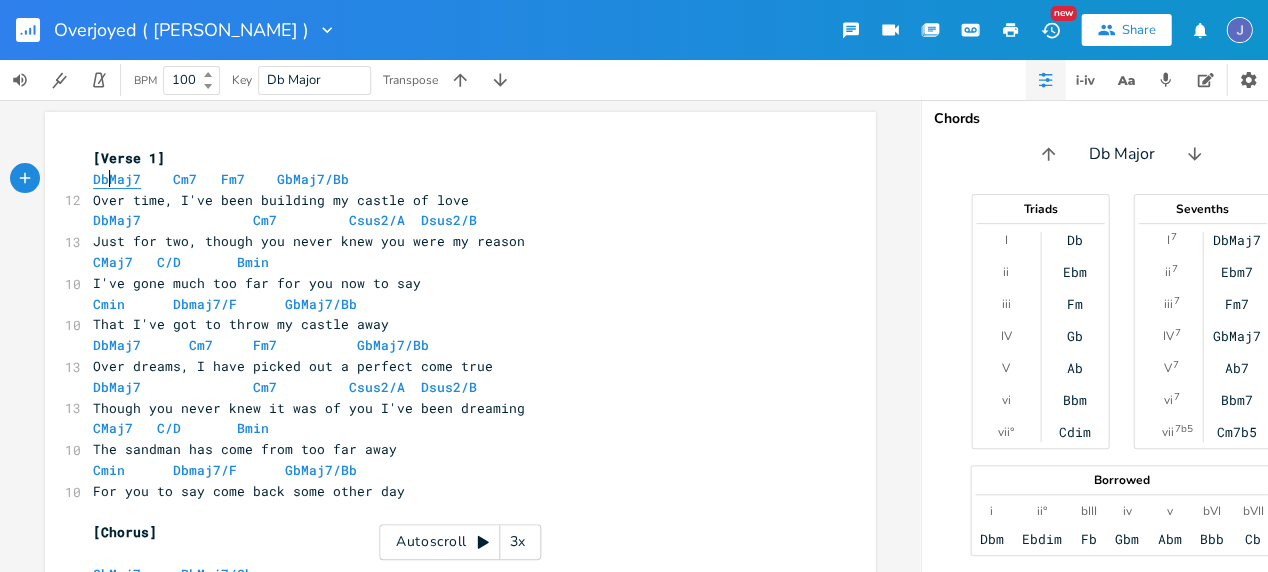 click on "DbMaj7" at bounding box center [117, 179] 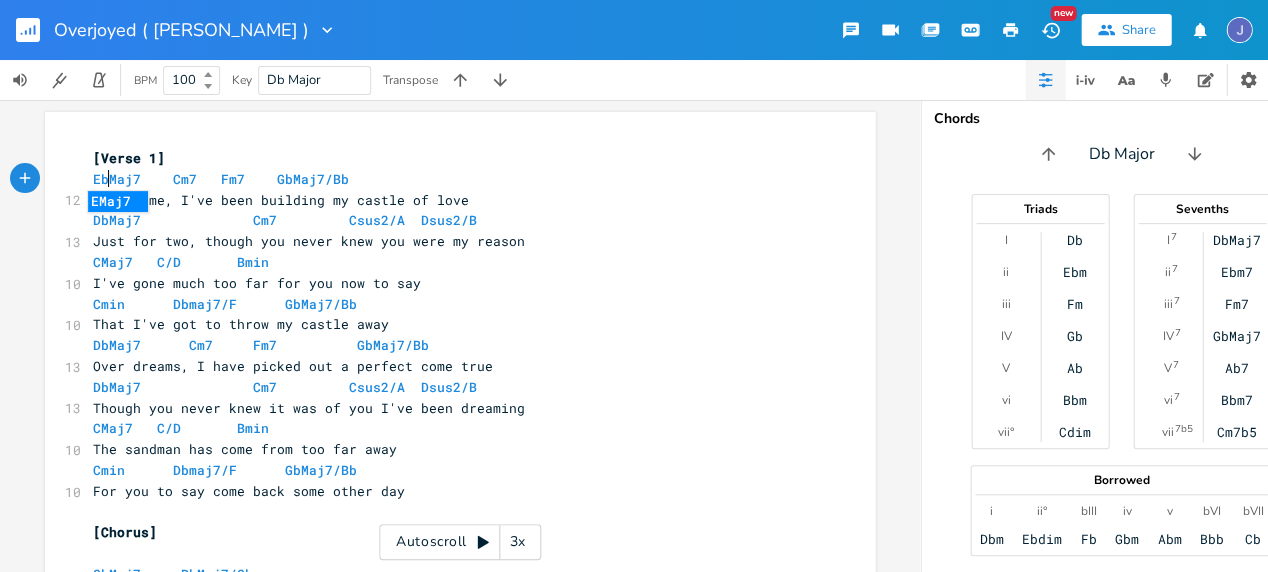 scroll, scrollTop: 0, scrollLeft: 12, axis: horizontal 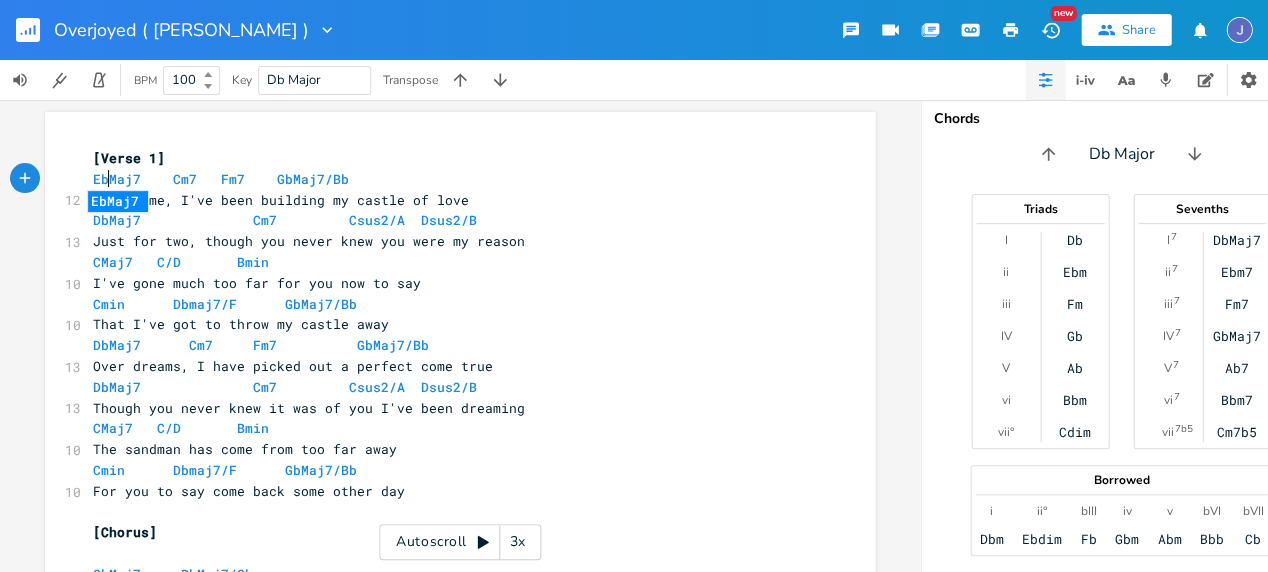 type on "Eb" 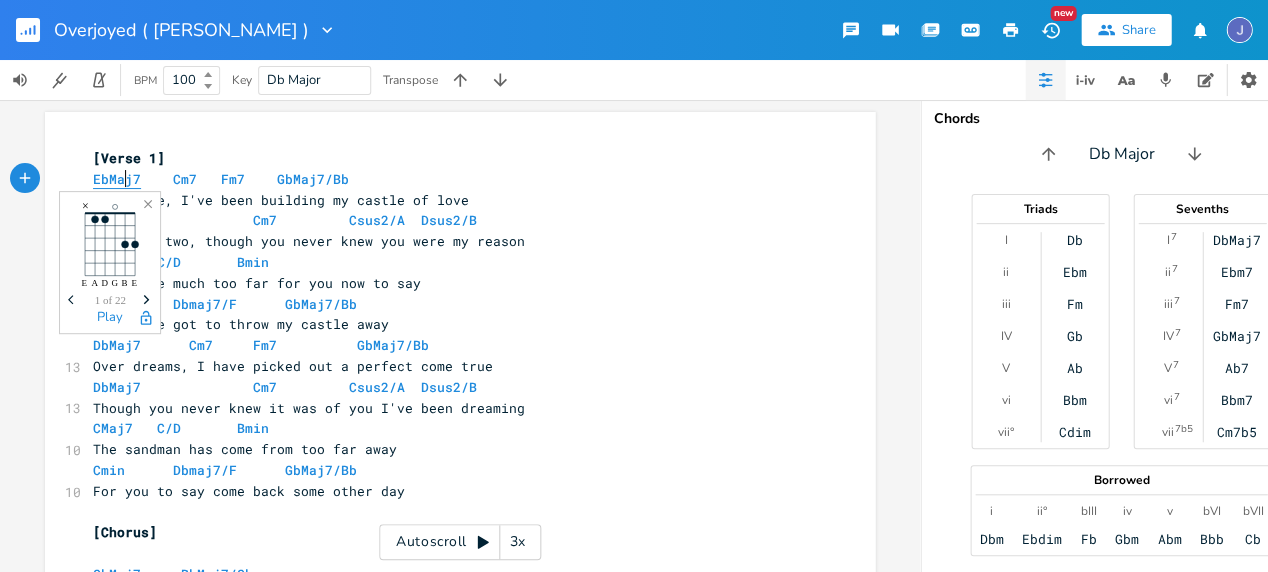 type on "​" 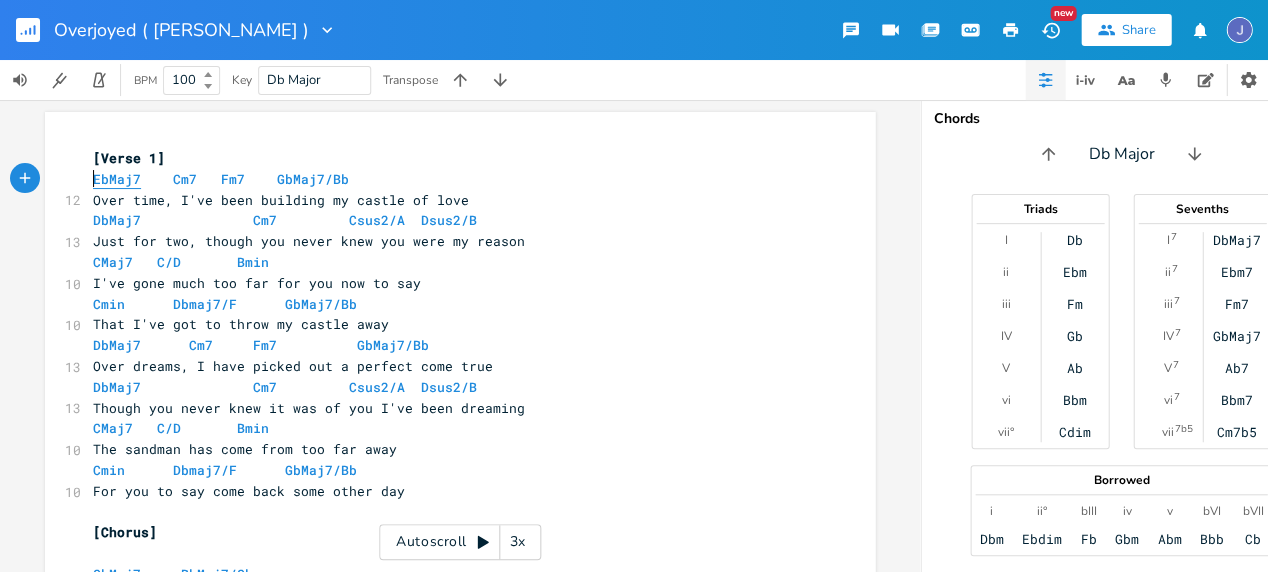 type on "EbMaj7" 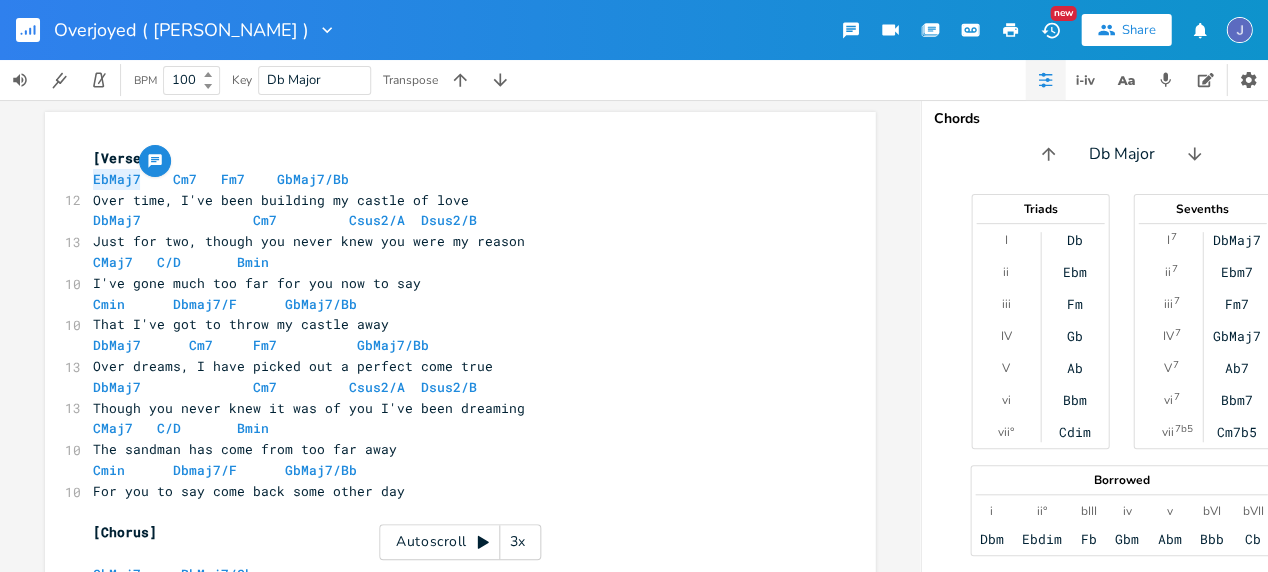 drag, startPoint x: 85, startPoint y: 176, endPoint x: 134, endPoint y: 181, distance: 49.25444 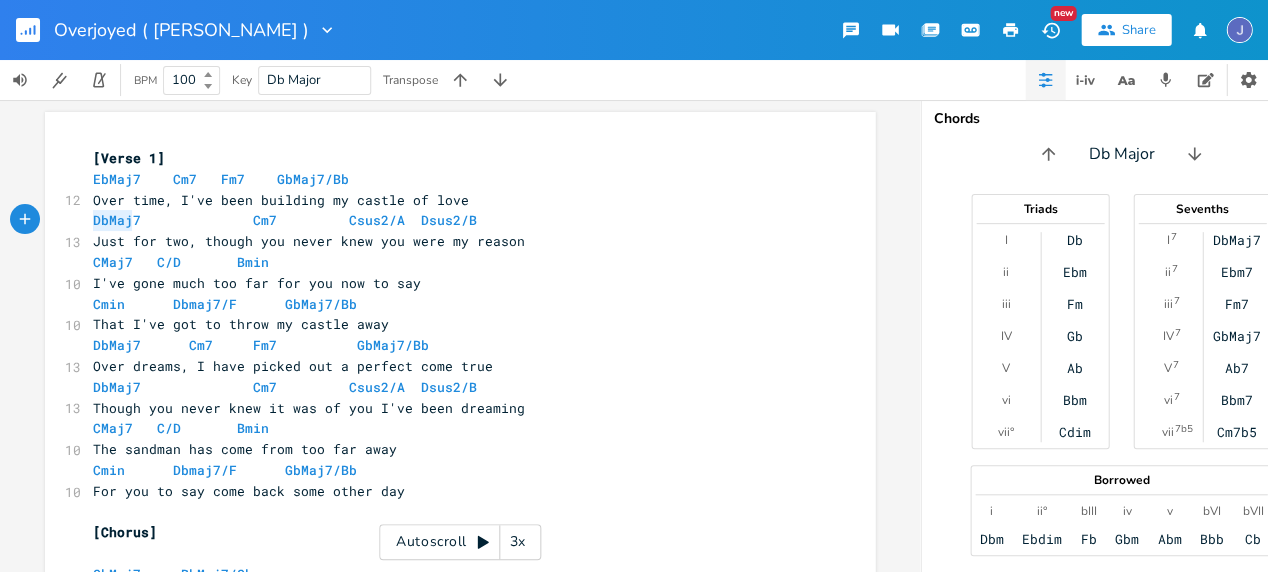 type on "DbMaj7" 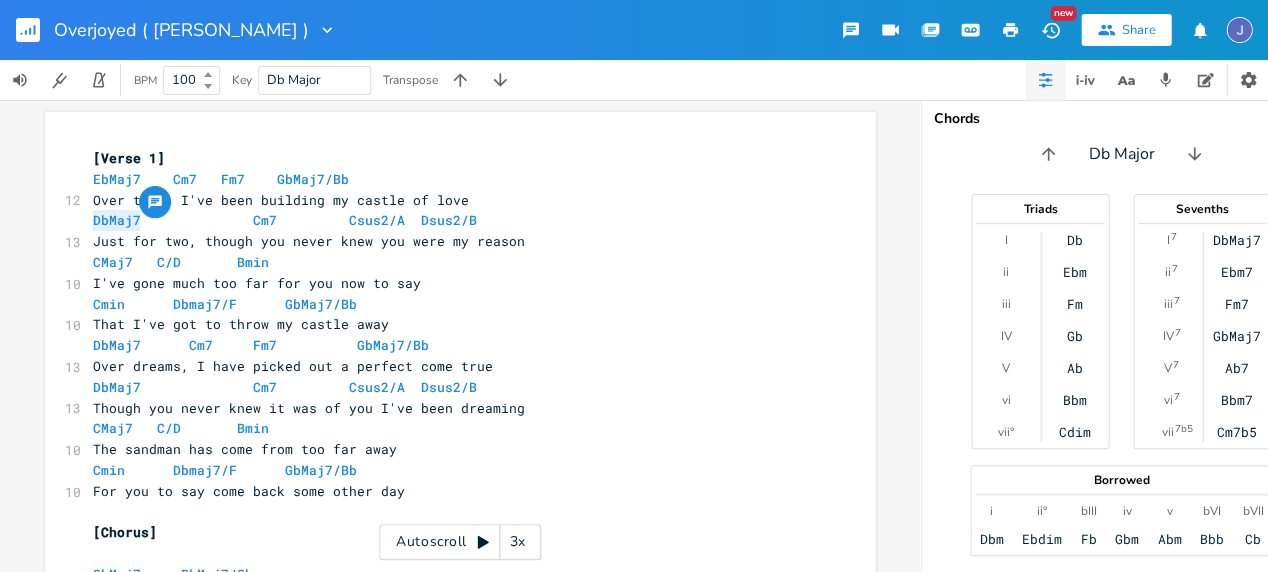 drag, startPoint x: 84, startPoint y: 218, endPoint x: 134, endPoint y: 223, distance: 50.24938 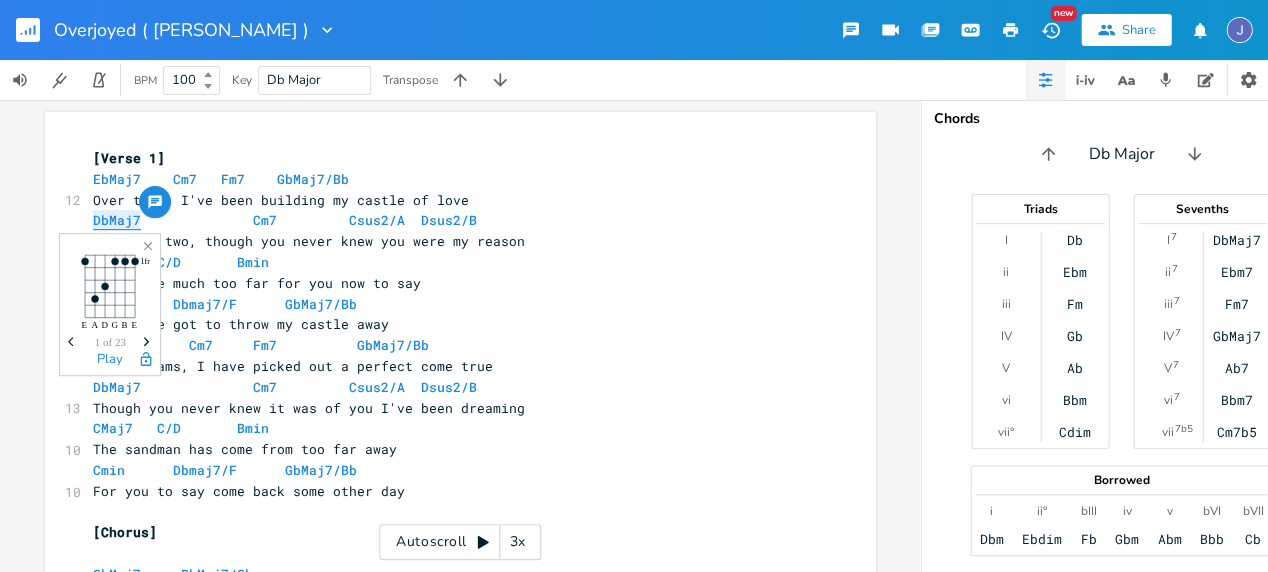 paste 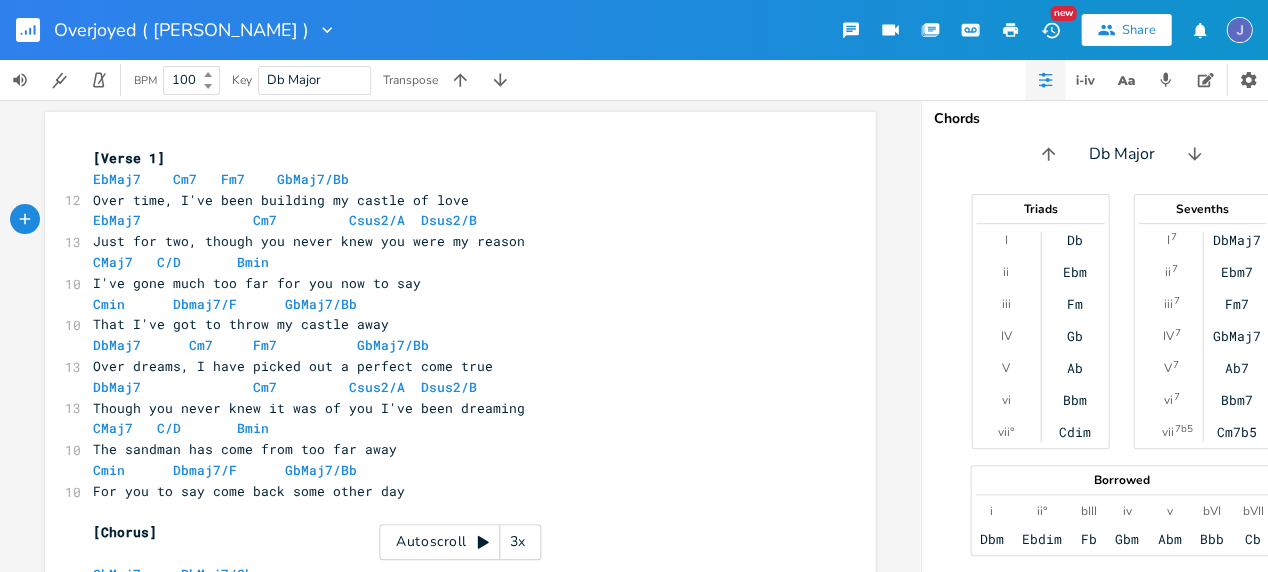 drag, startPoint x: 719, startPoint y: 272, endPoint x: 706, endPoint y: 275, distance: 13.341664 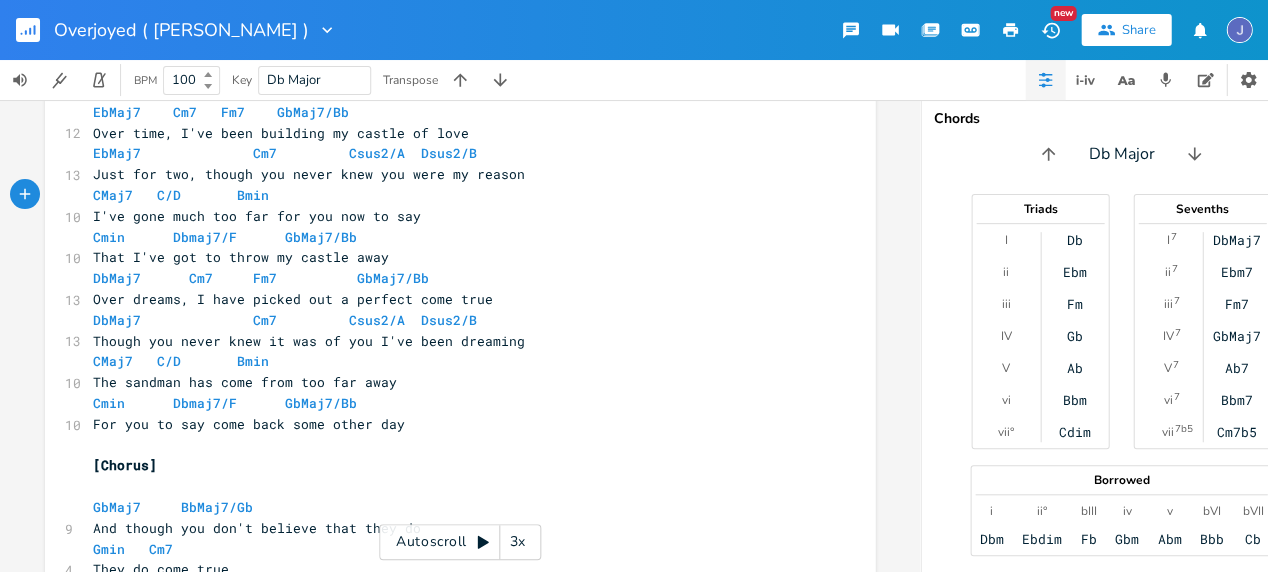 scroll, scrollTop: 44, scrollLeft: 0, axis: vertical 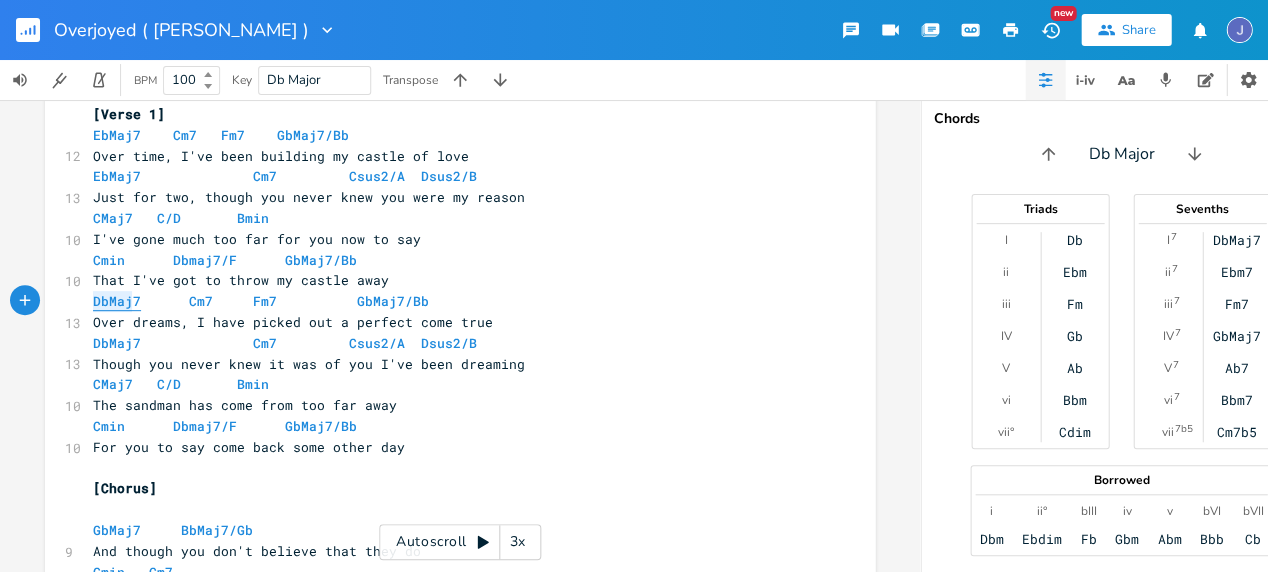 type on "DbMaj7" 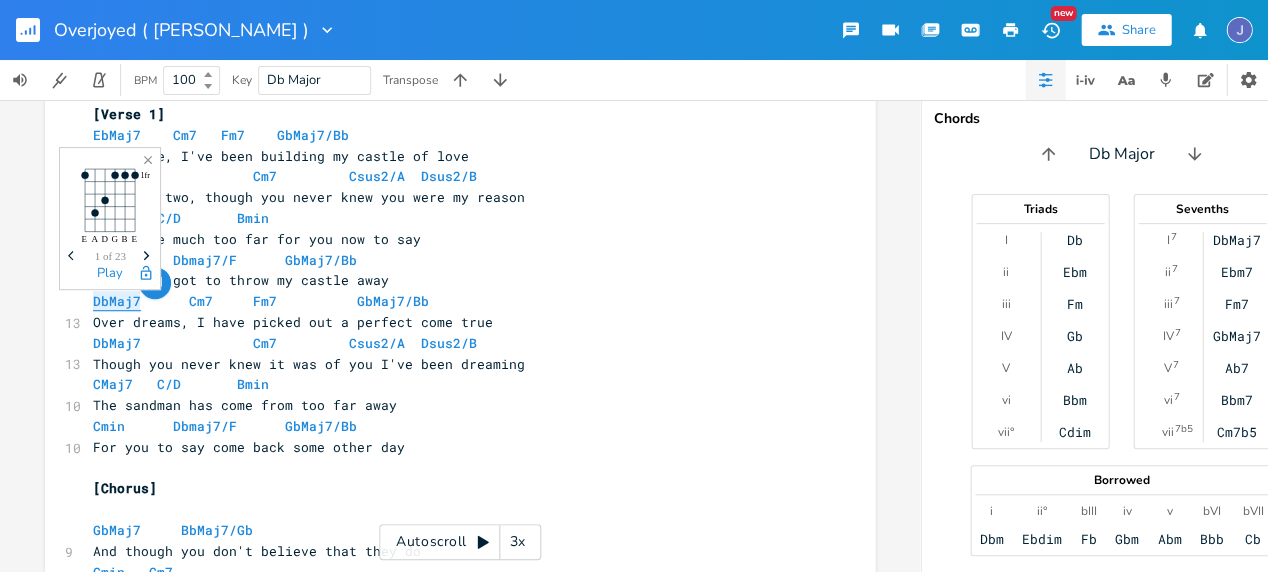 drag, startPoint x: 84, startPoint y: 303, endPoint x: 131, endPoint y: 301, distance: 47.042534 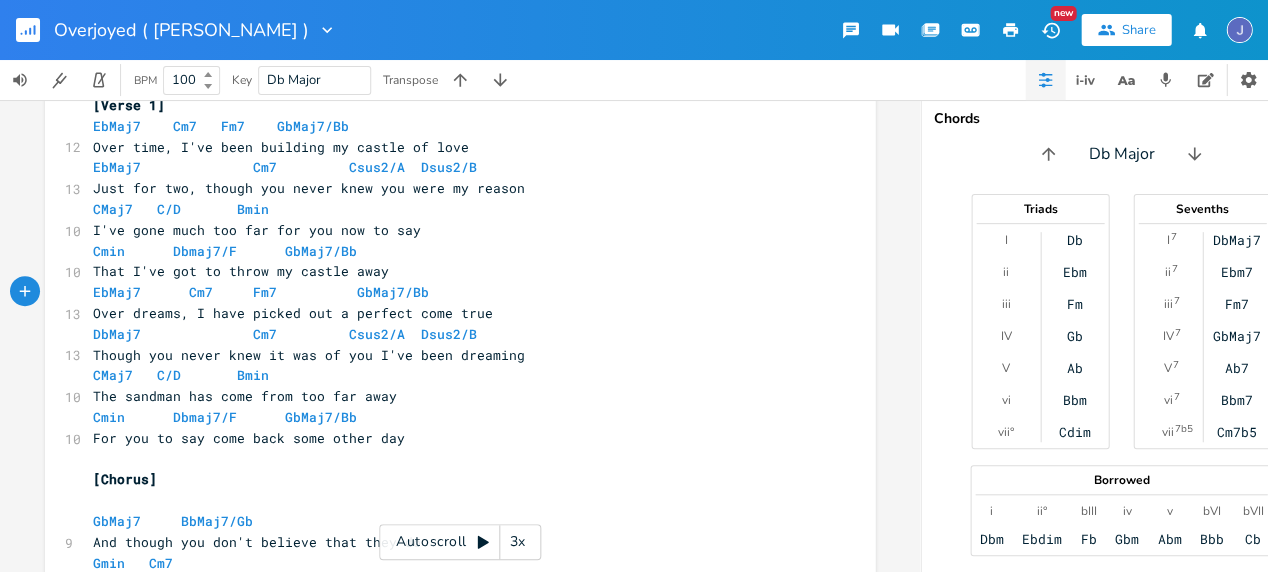 scroll, scrollTop: 56, scrollLeft: 0, axis: vertical 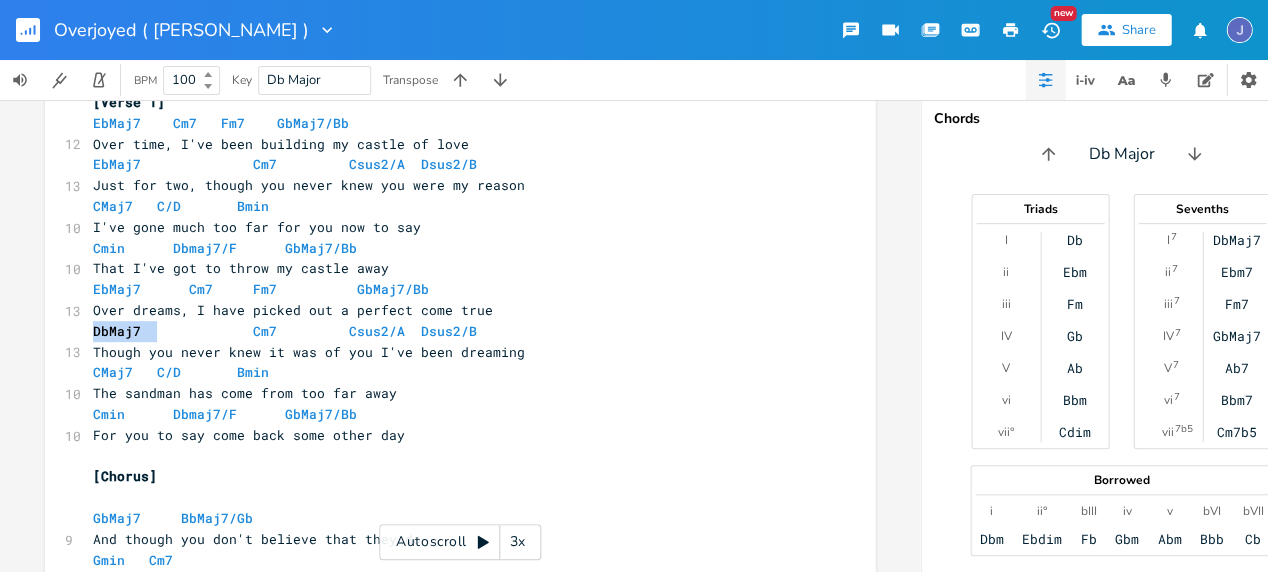 drag, startPoint x: 81, startPoint y: 328, endPoint x: 151, endPoint y: 328, distance: 70 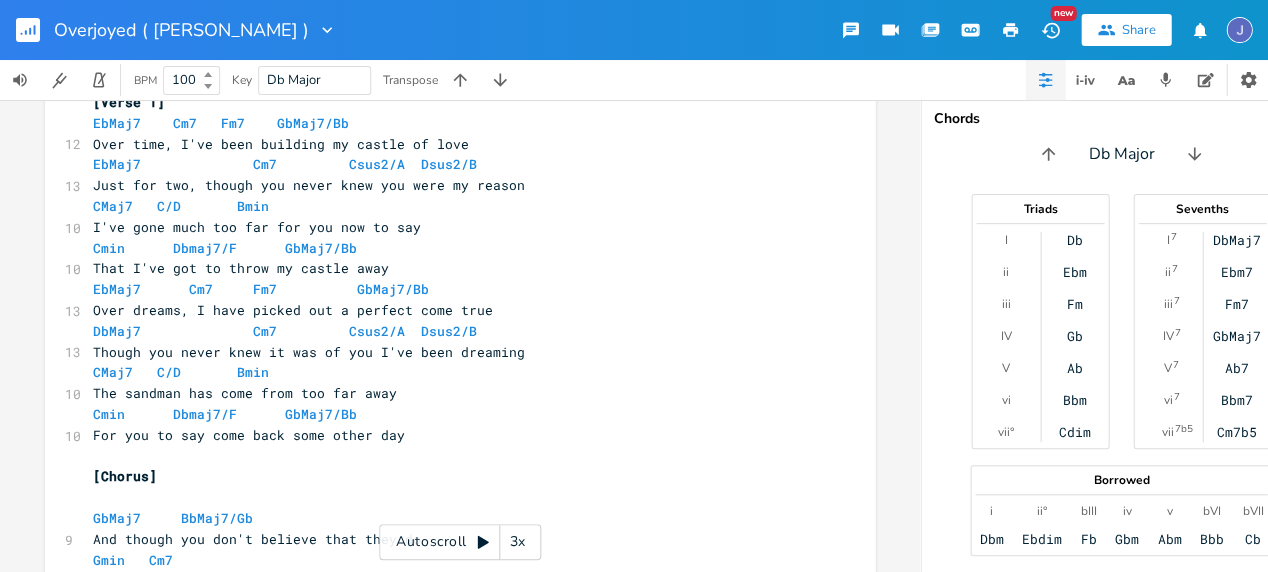click on "DbMaj7                Cm7           Csus2/A    Dsus2/B" at bounding box center (297, 331) 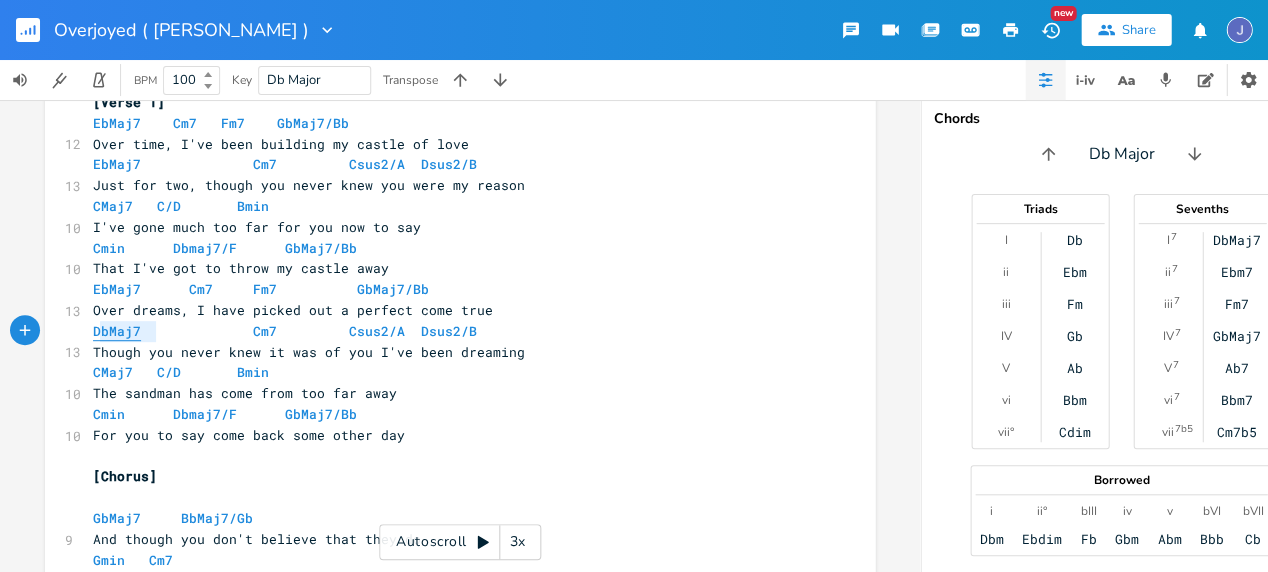 type on "DbMaj7" 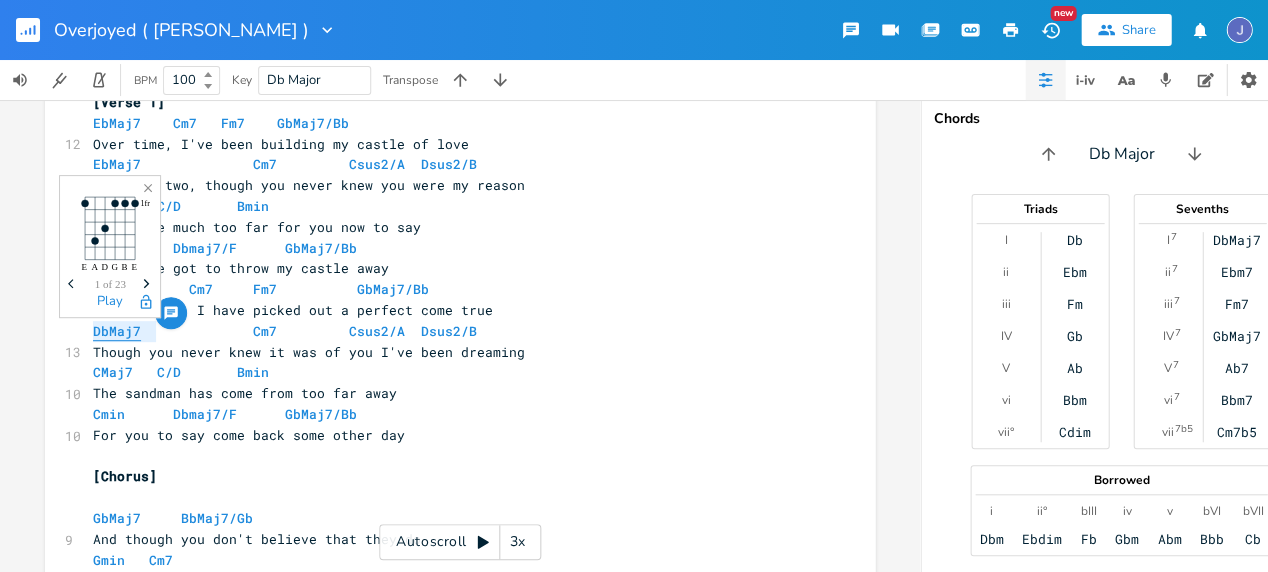 drag, startPoint x: 148, startPoint y: 330, endPoint x: 88, endPoint y: 328, distance: 60.033325 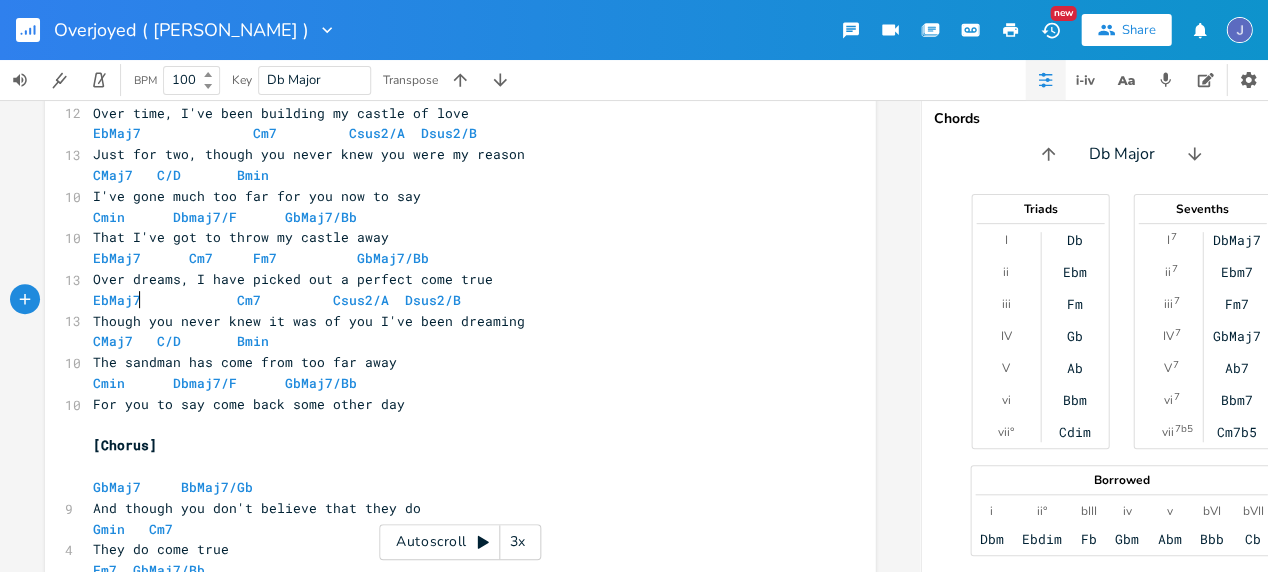 scroll, scrollTop: 112, scrollLeft: 0, axis: vertical 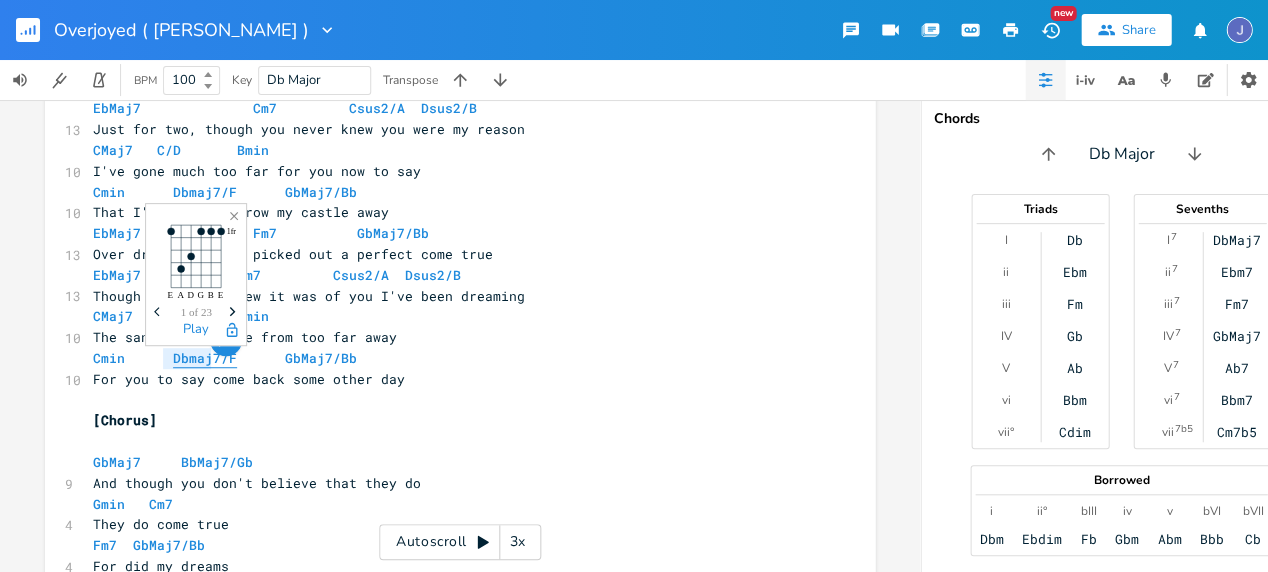 type on "Dbmaj7" 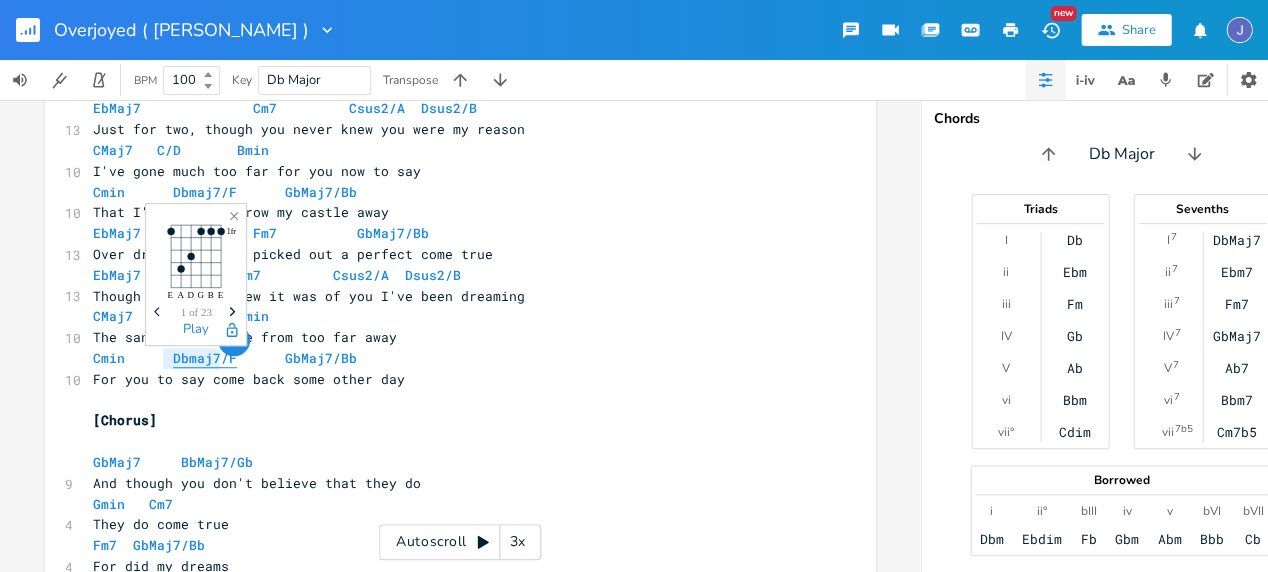 drag, startPoint x: 156, startPoint y: 360, endPoint x: 211, endPoint y: 364, distance: 55.145264 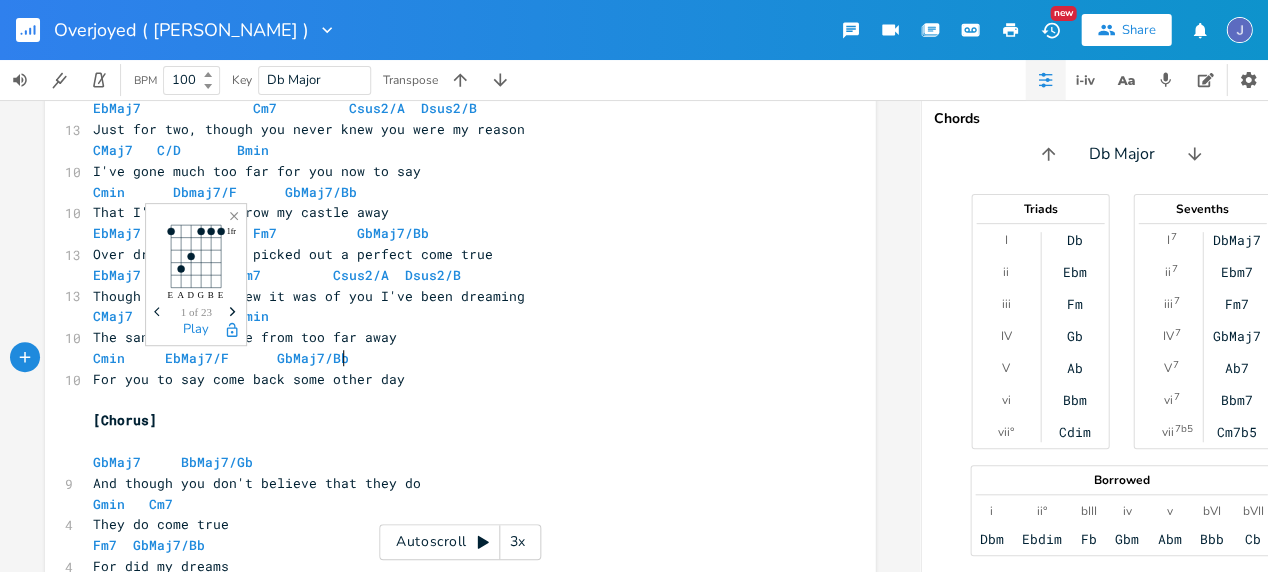 click on "Cmin       EbMaj7/F        GbMaj7/Bb" at bounding box center [450, 358] 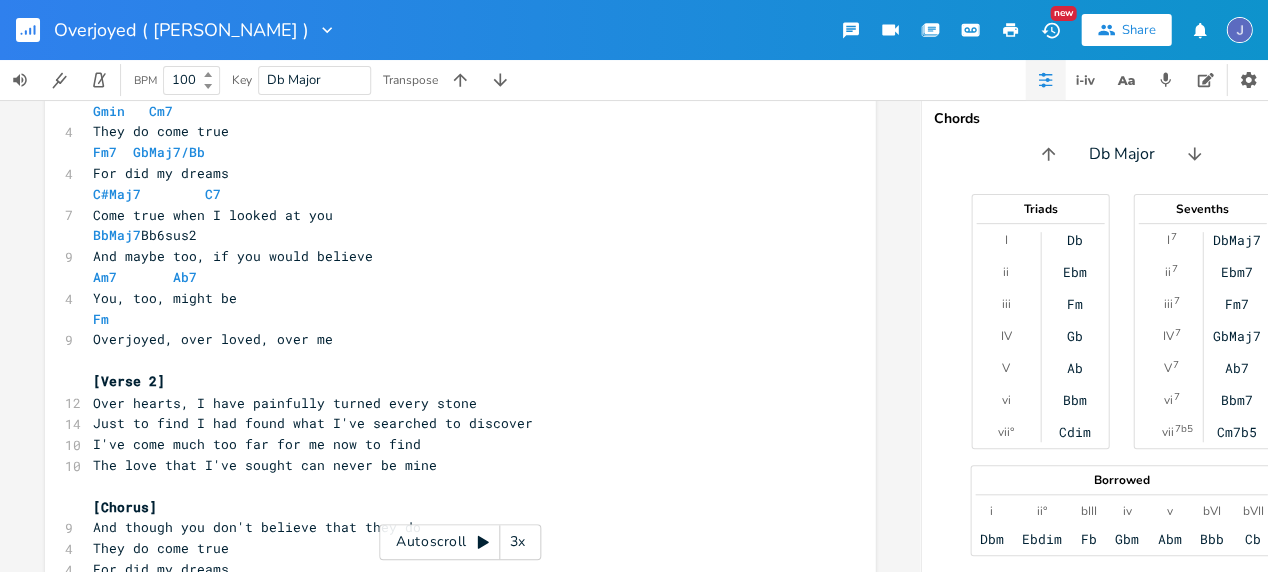 scroll, scrollTop: 508, scrollLeft: 0, axis: vertical 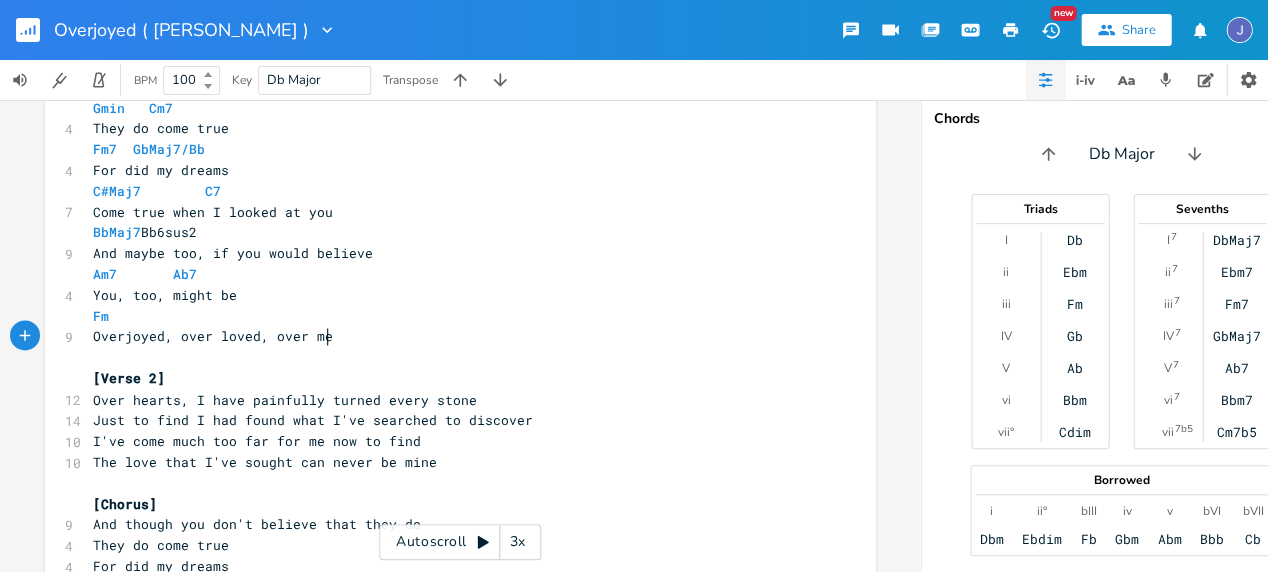 click on "Overjoyed, over loved, over me" at bounding box center [450, 336] 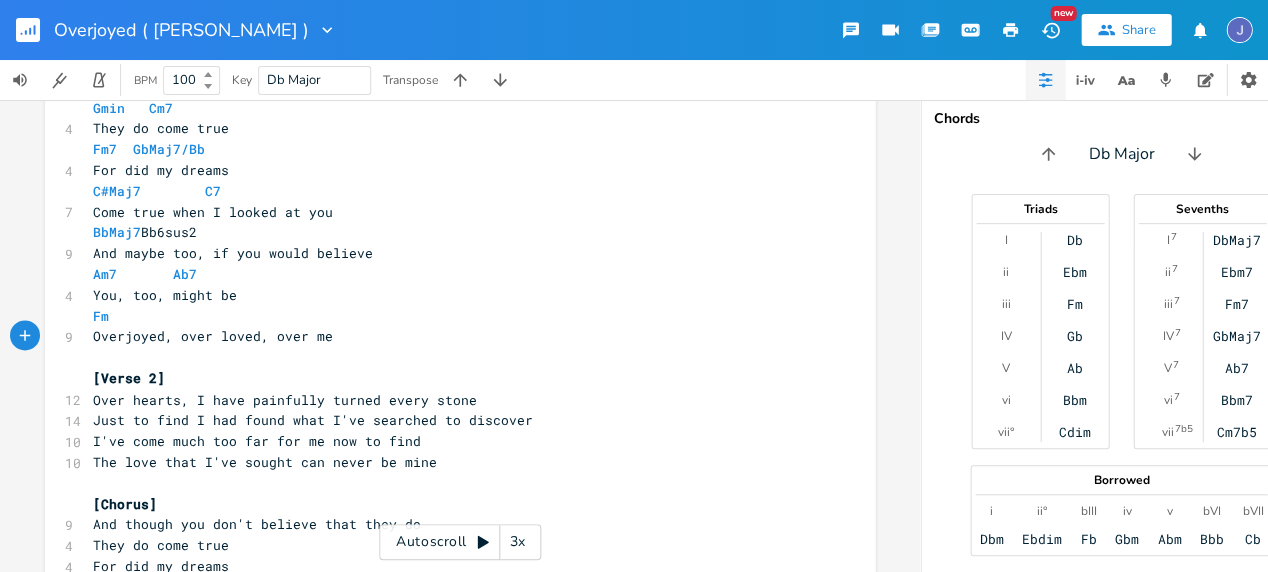 click on "Fm" at bounding box center (450, 316) 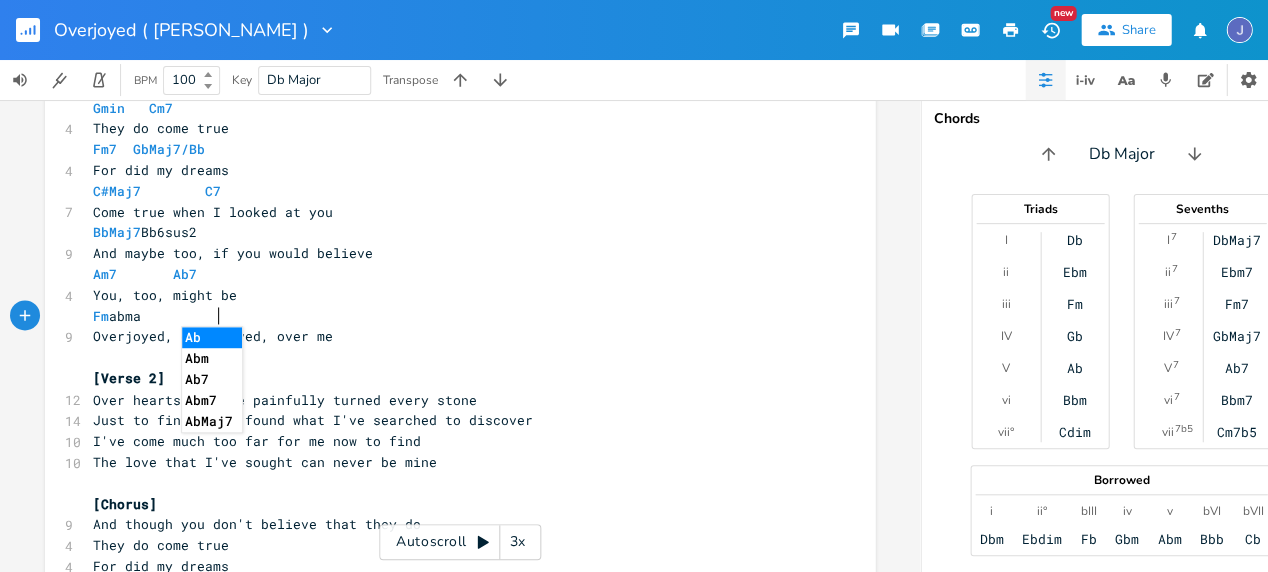 scroll, scrollTop: 0, scrollLeft: 49, axis: horizontal 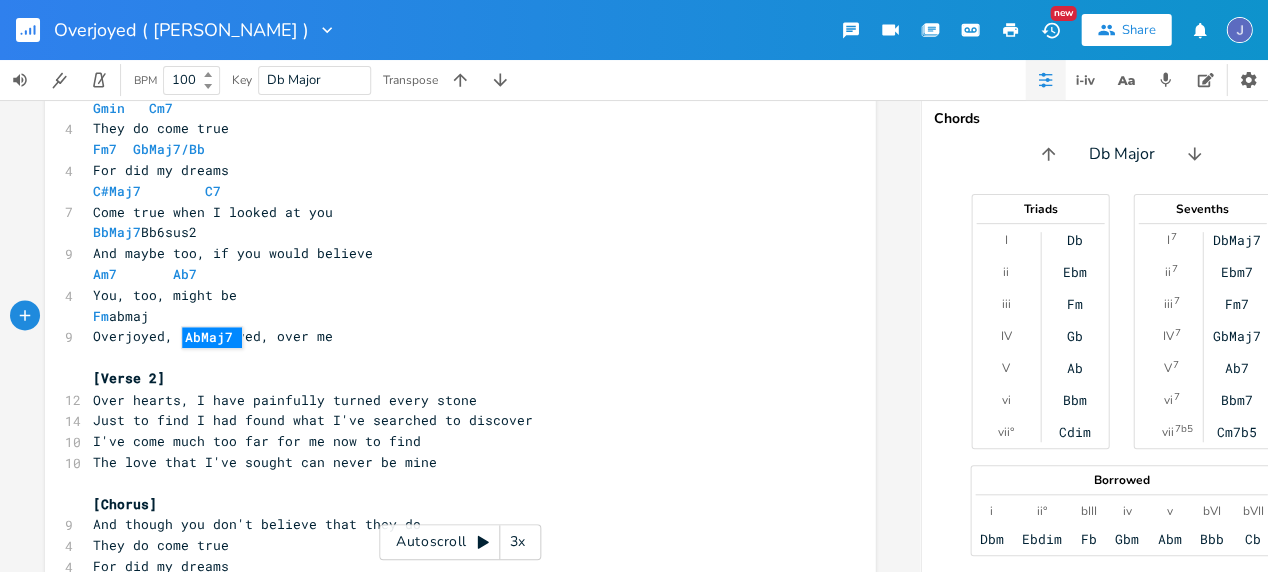type on "abmaj" 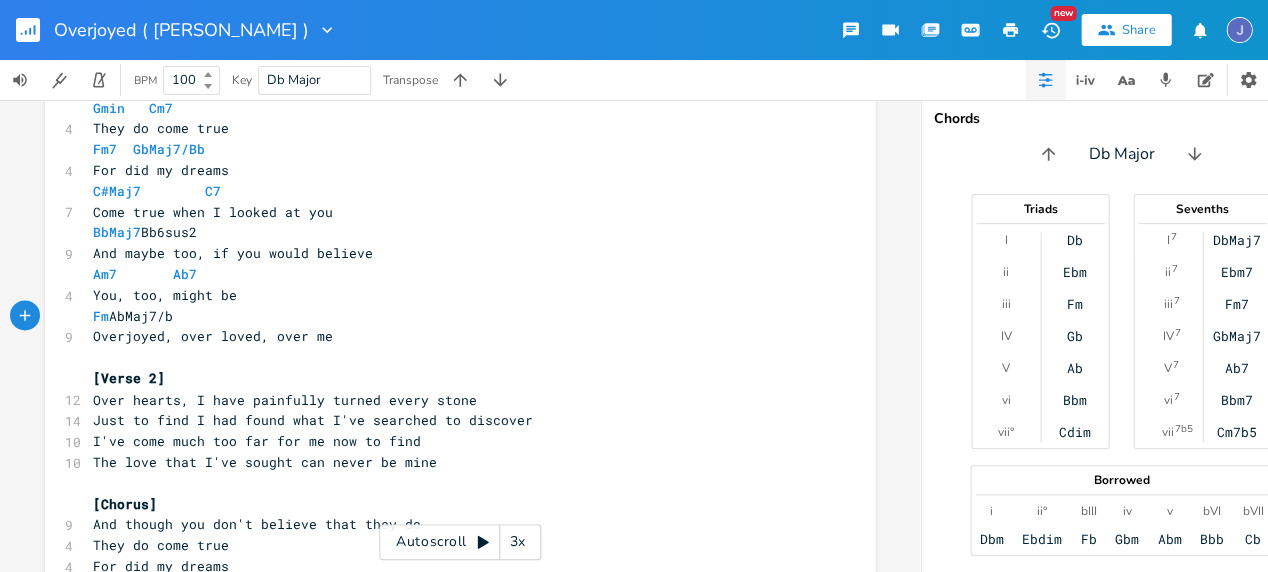 type on "/bb" 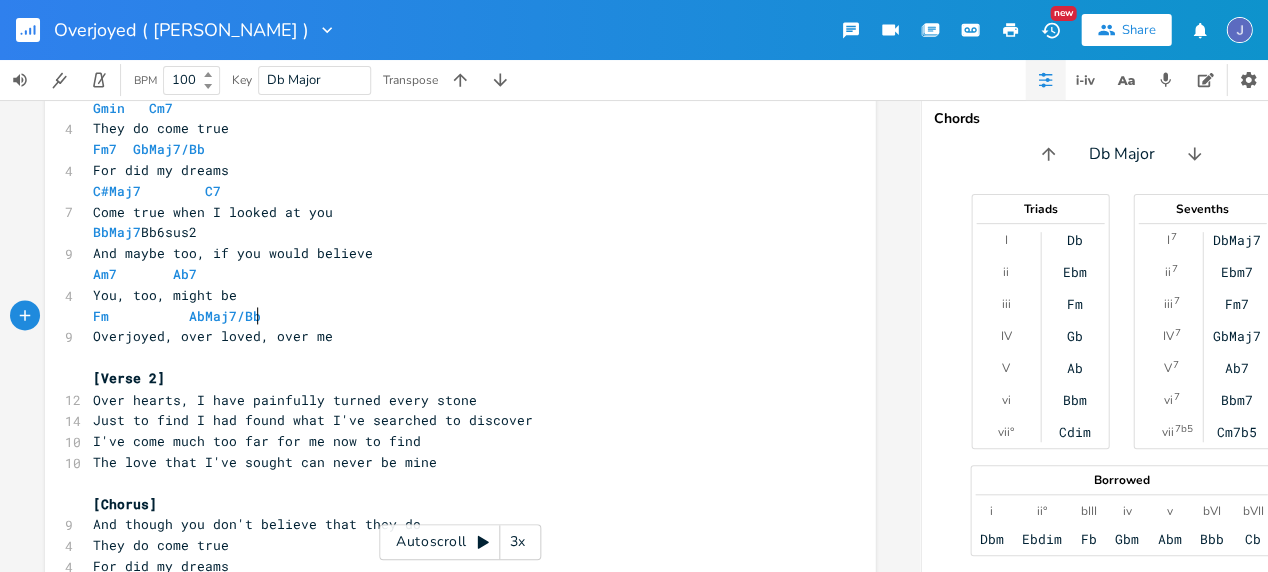 scroll, scrollTop: 0, scrollLeft: 13, axis: horizontal 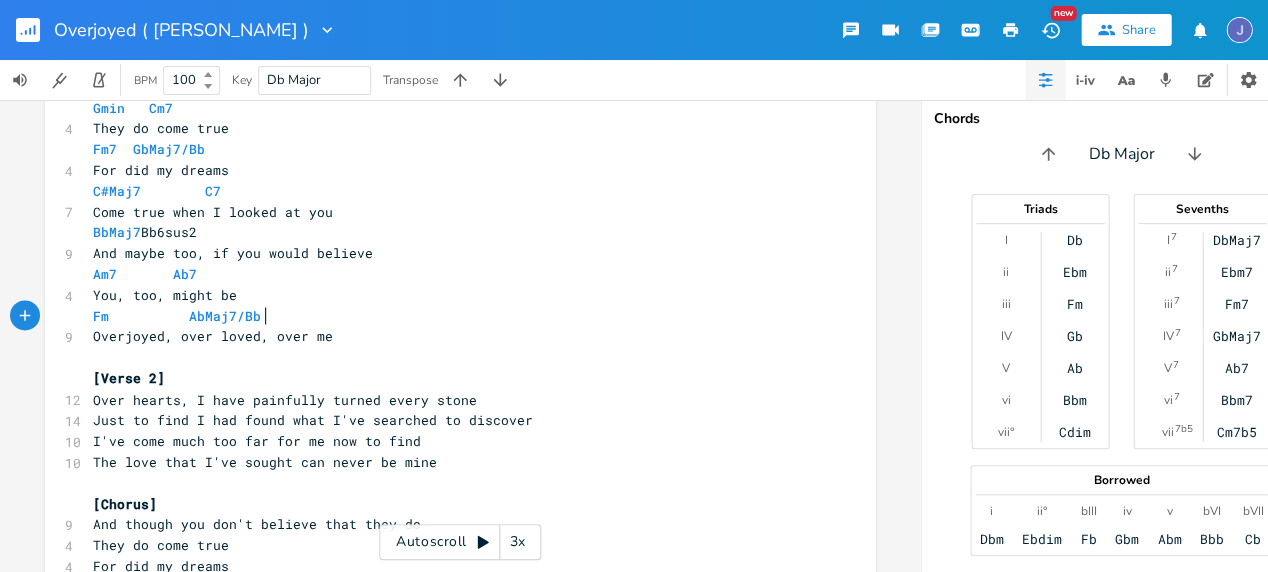 click on "Overjoyed, over loved, over me" at bounding box center (450, 336) 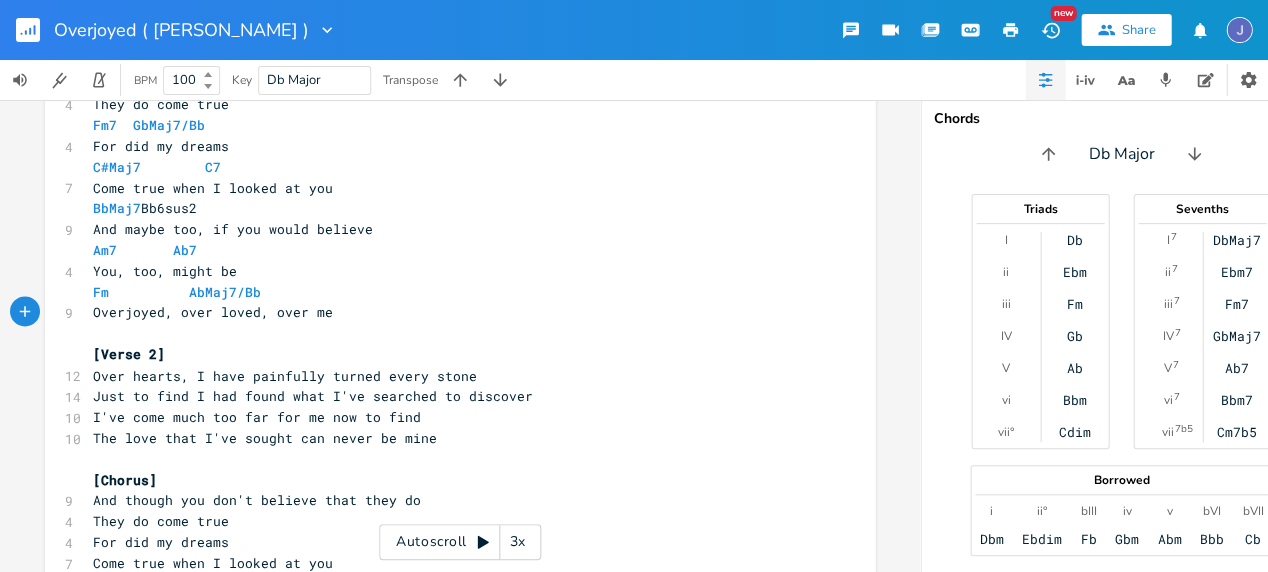 scroll, scrollTop: 576, scrollLeft: 0, axis: vertical 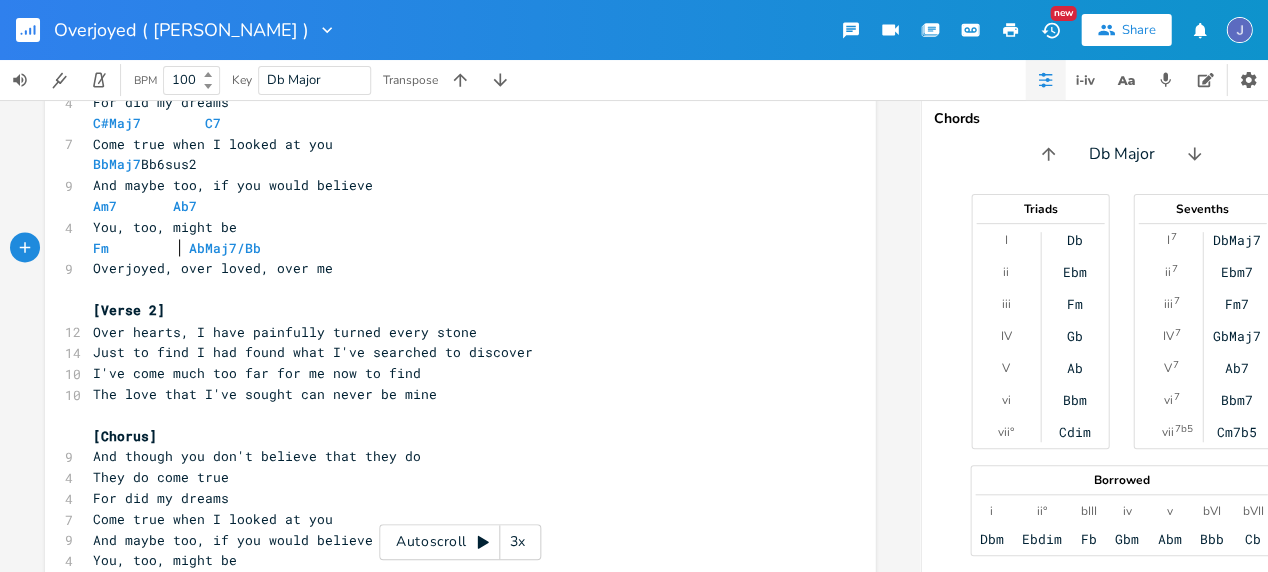 click on "Fm            AbMaj7/Bb" at bounding box center [181, 248] 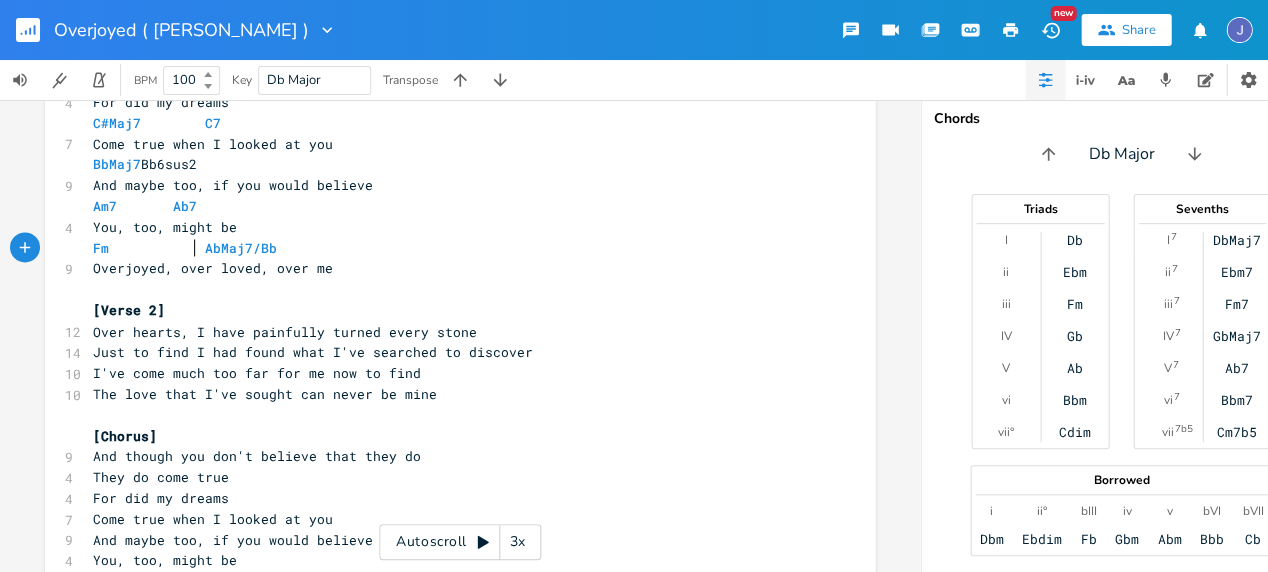 scroll, scrollTop: 0, scrollLeft: 8, axis: horizontal 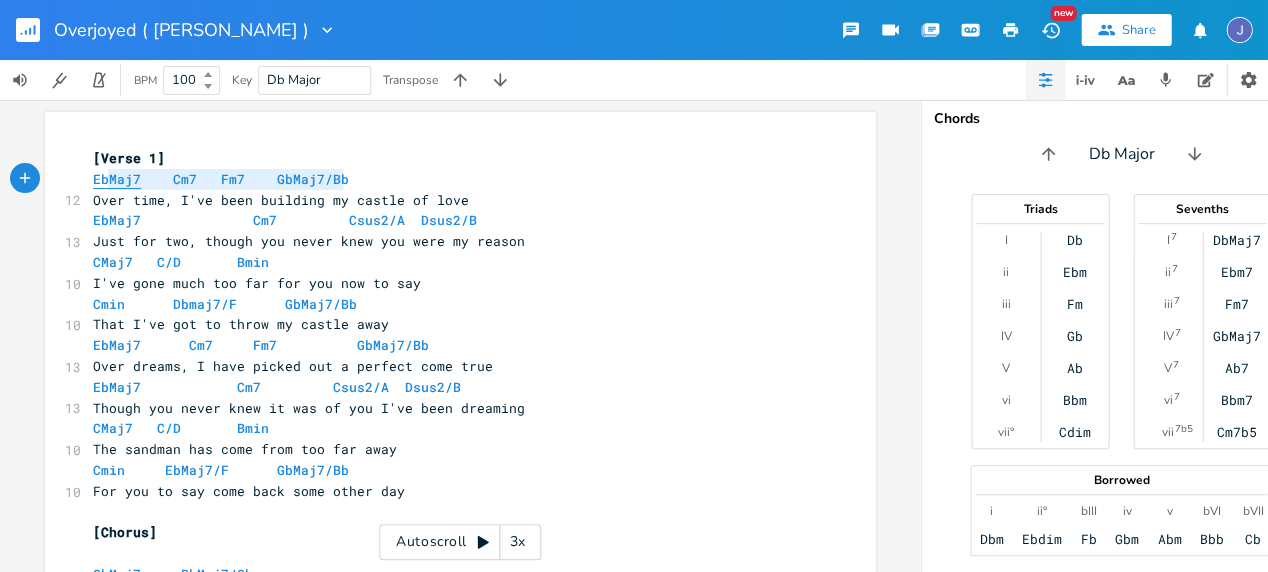 type on "EbMaj7    Cm7   Fm7    GbMaj7/Bb" 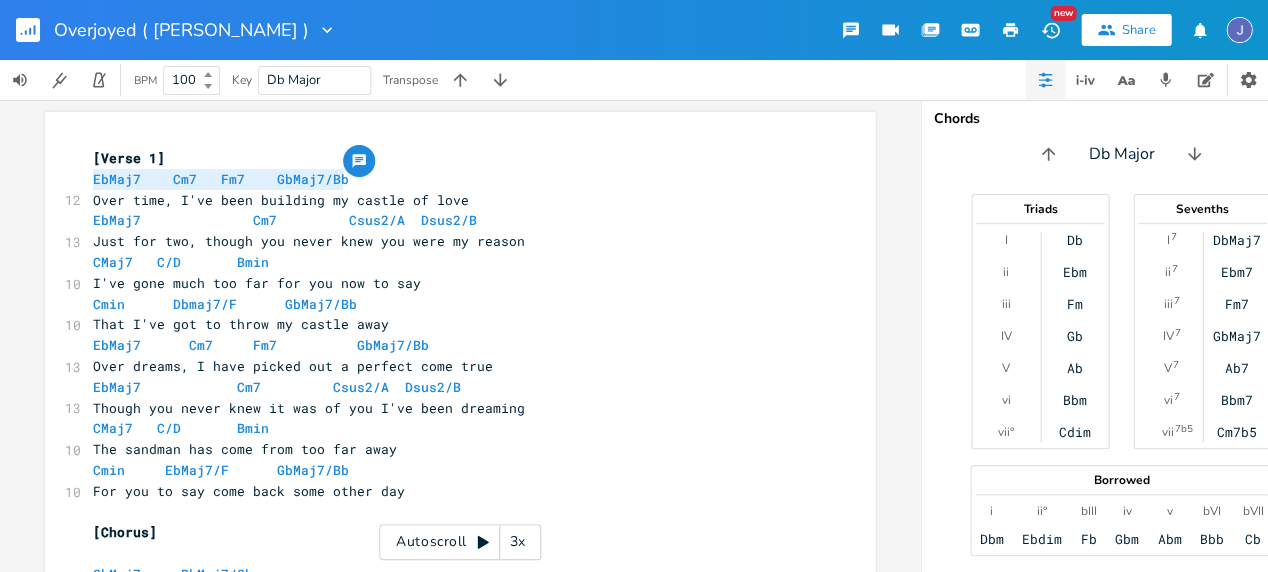 drag, startPoint x: 366, startPoint y: 172, endPoint x: 81, endPoint y: 176, distance: 285.02808 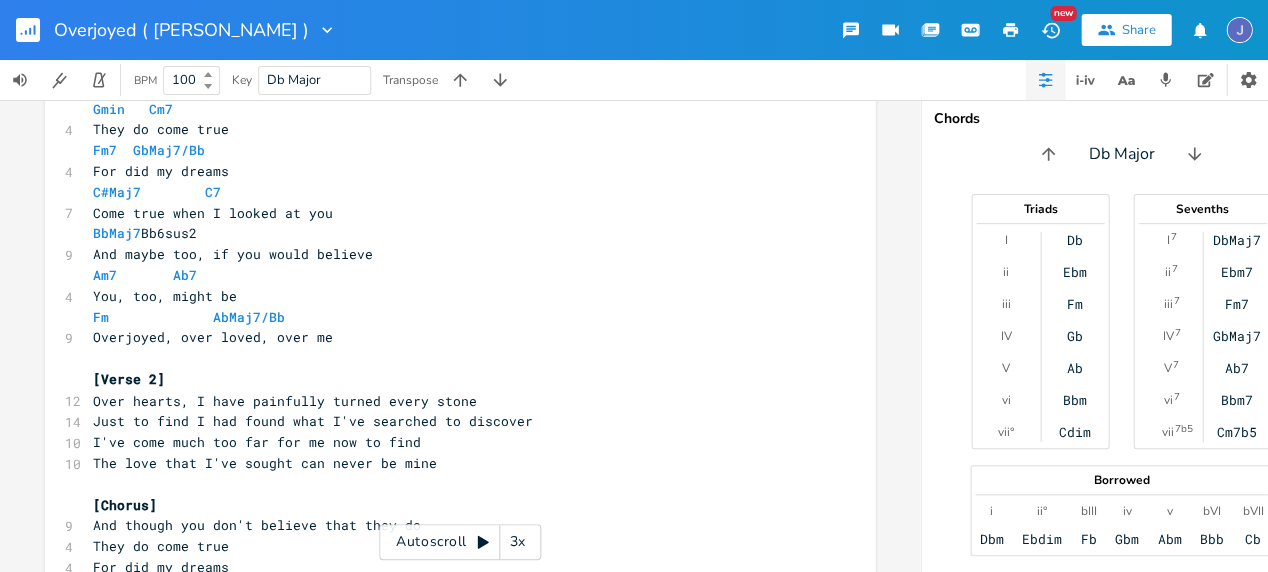 scroll, scrollTop: 510, scrollLeft: 0, axis: vertical 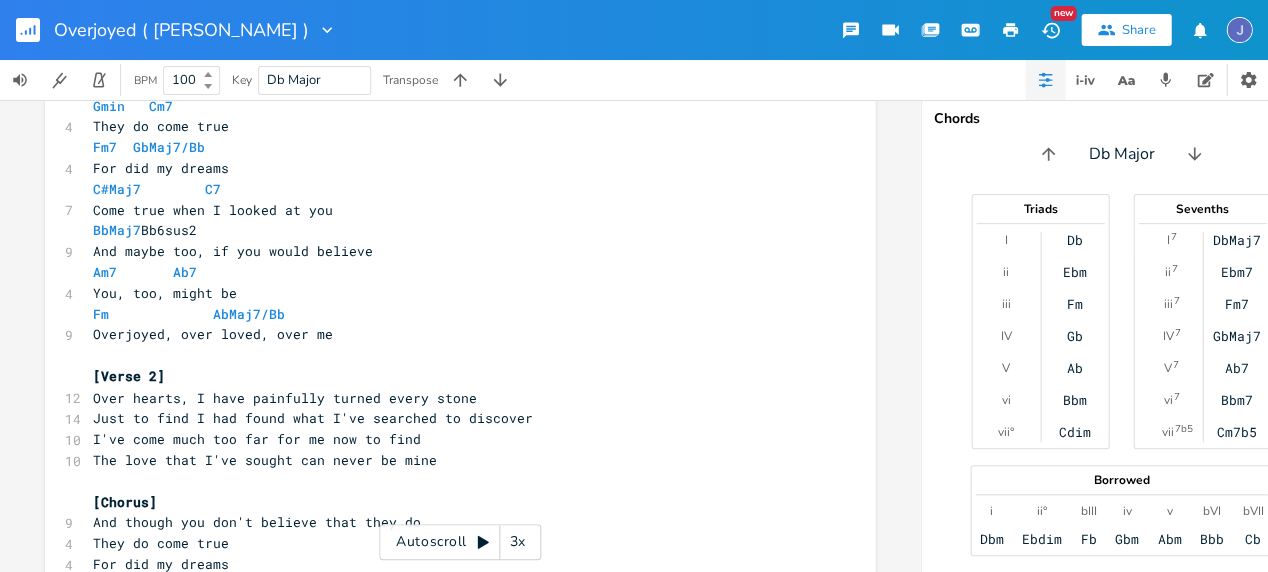 click on "[Verse 2]" at bounding box center (450, 376) 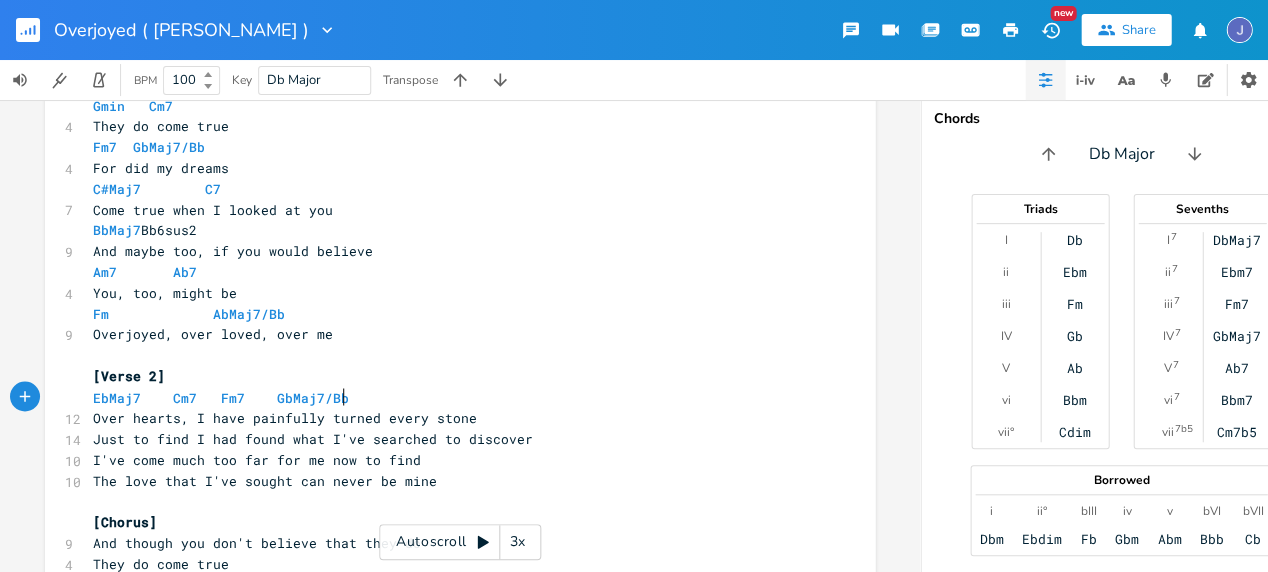 click on "Over hearts, I have painfully turned every stone" at bounding box center (450, 417) 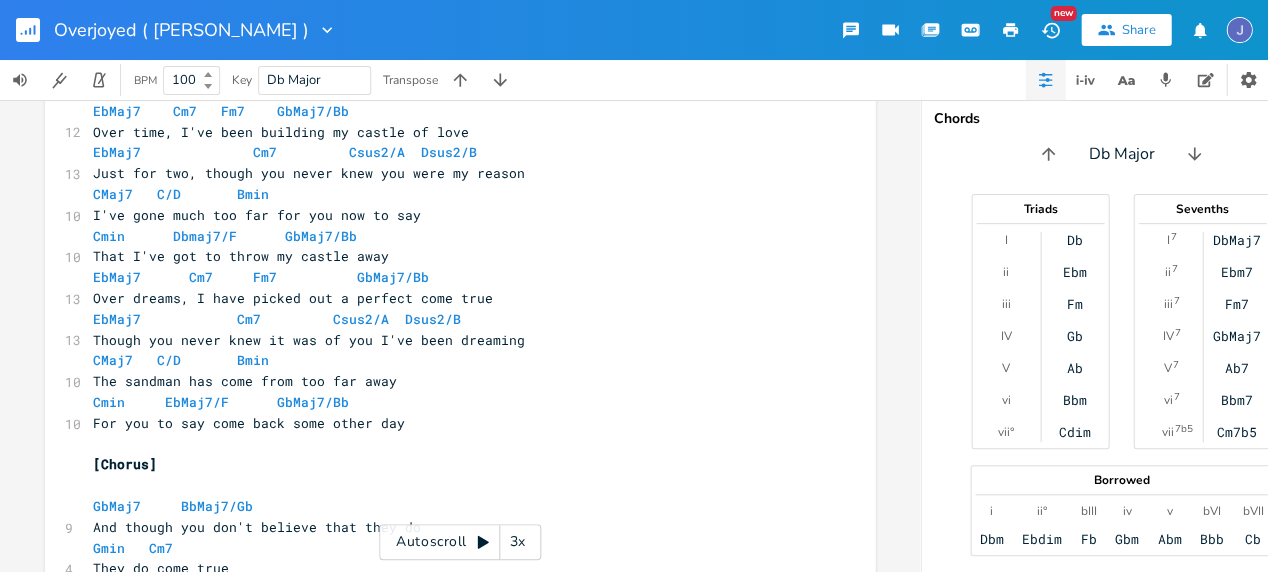scroll, scrollTop: 0, scrollLeft: 0, axis: both 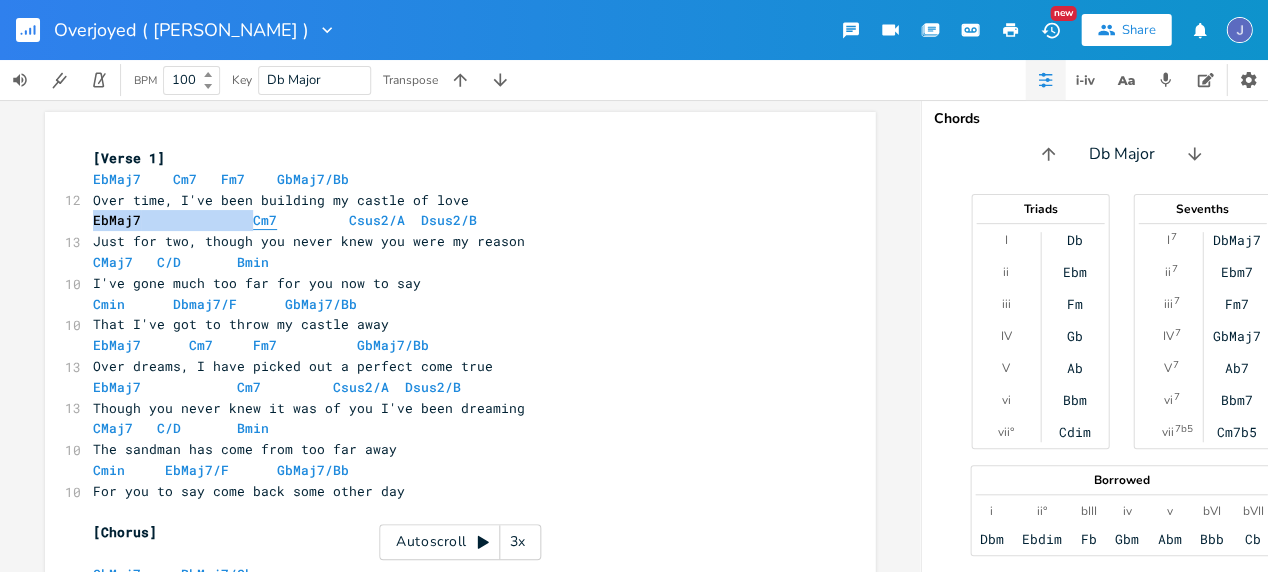 drag, startPoint x: 65, startPoint y: 217, endPoint x: 244, endPoint y: 215, distance: 179.01117 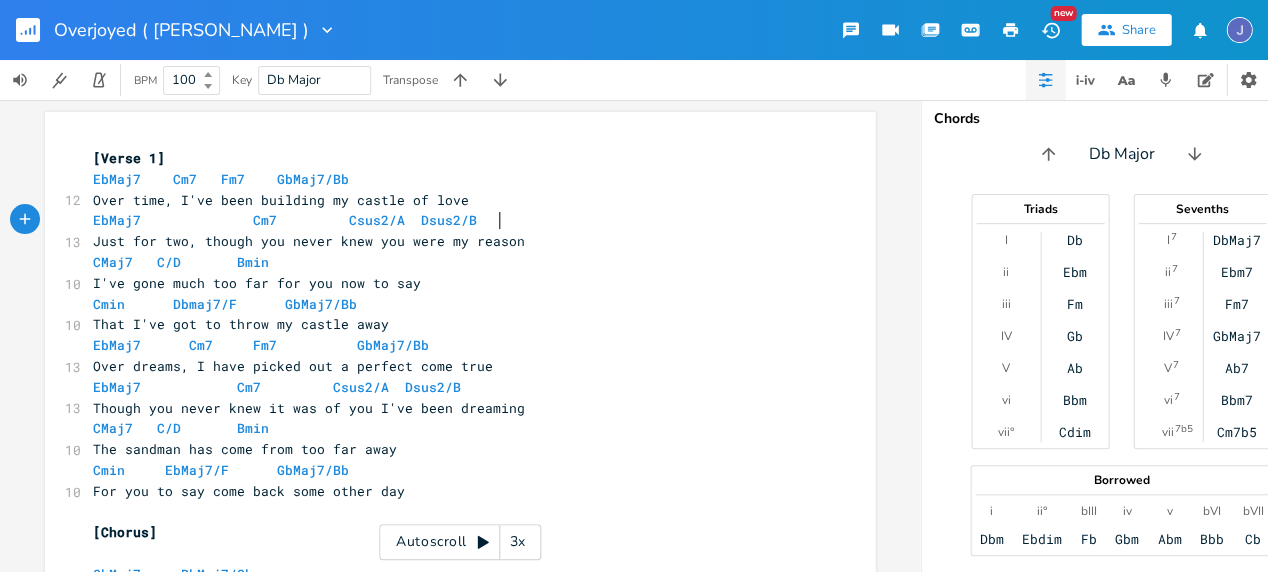 scroll, scrollTop: 0, scrollLeft: 0, axis: both 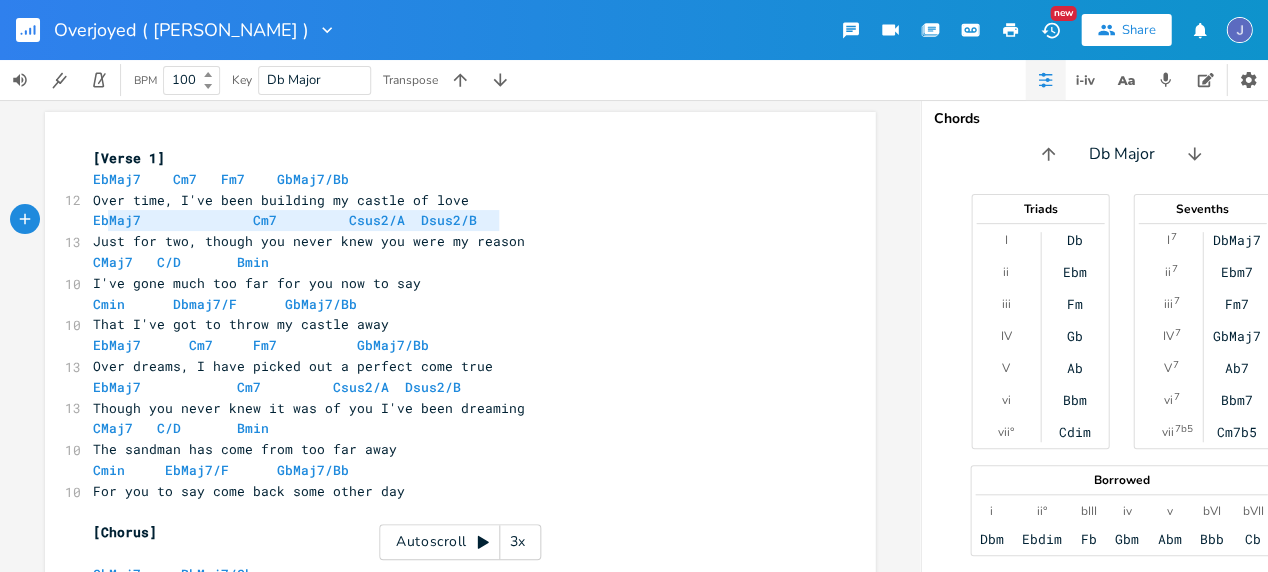 type on "EbMaj7              Cm7         Csus2/A  Dsus2/B" 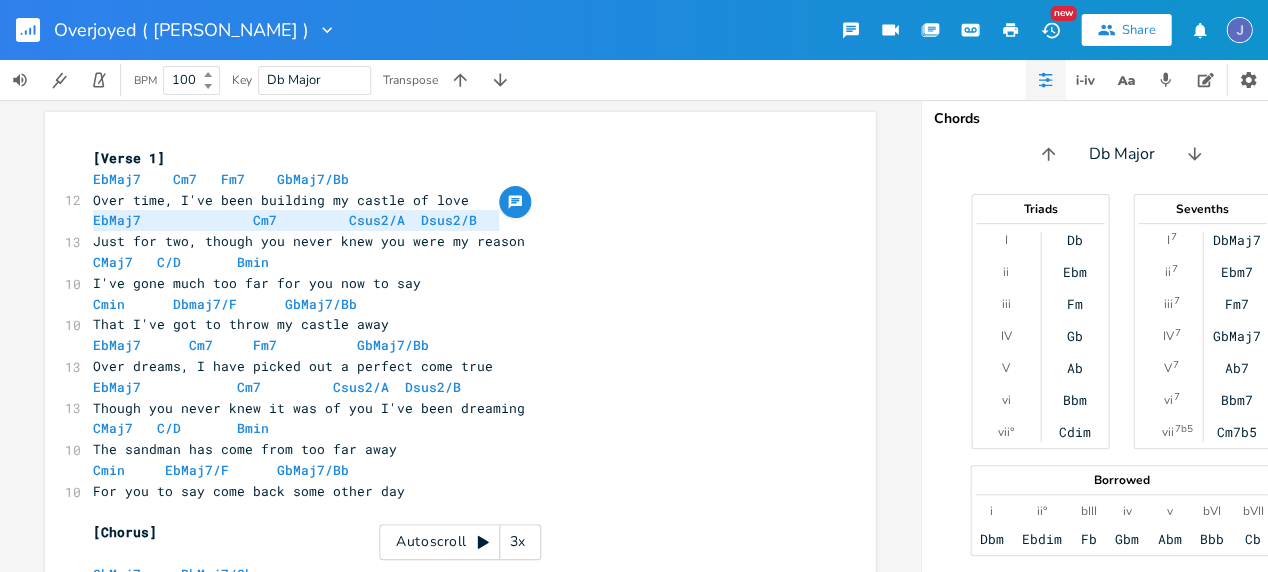 drag, startPoint x: 493, startPoint y: 218, endPoint x: 80, endPoint y: 224, distance: 413.04358 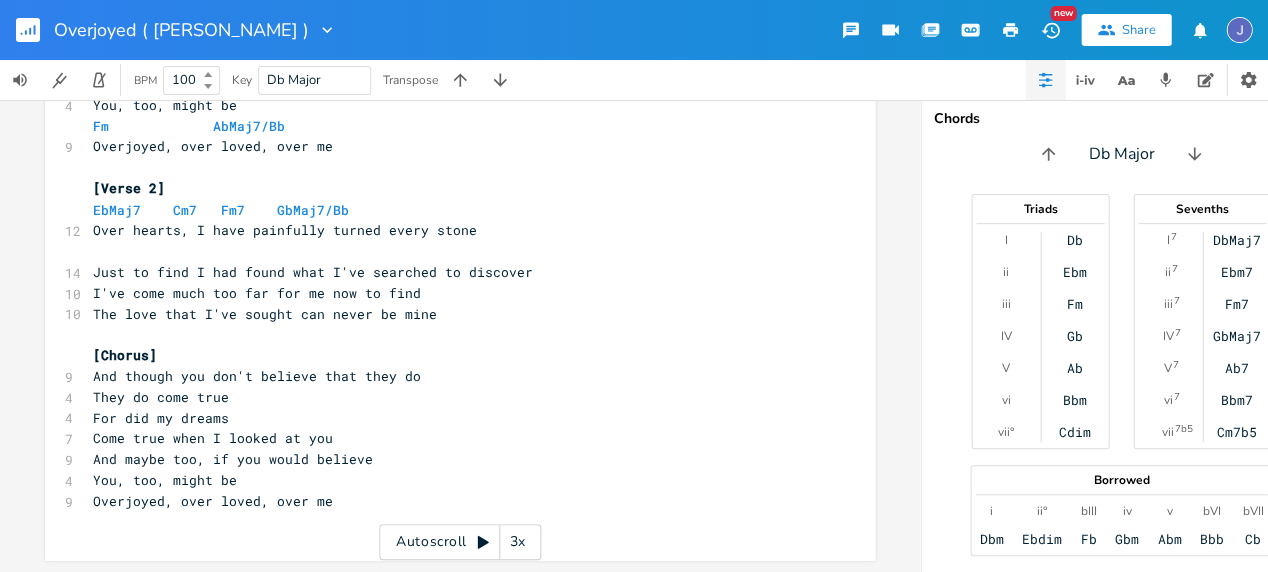 scroll, scrollTop: 685, scrollLeft: 0, axis: vertical 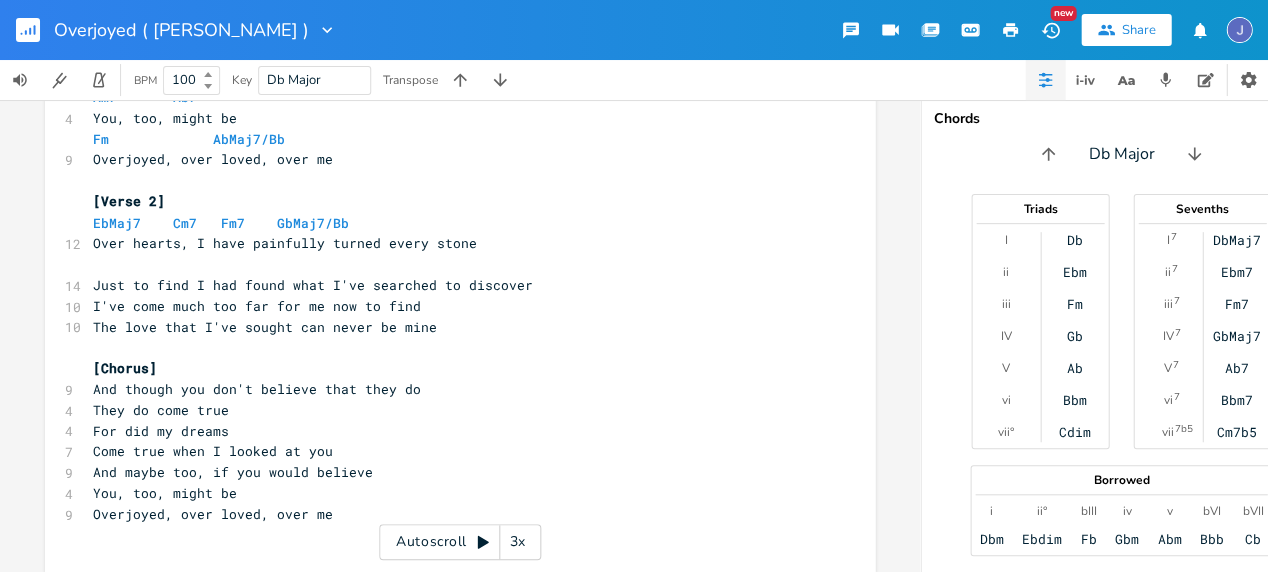 click on "​" at bounding box center [450, 263] 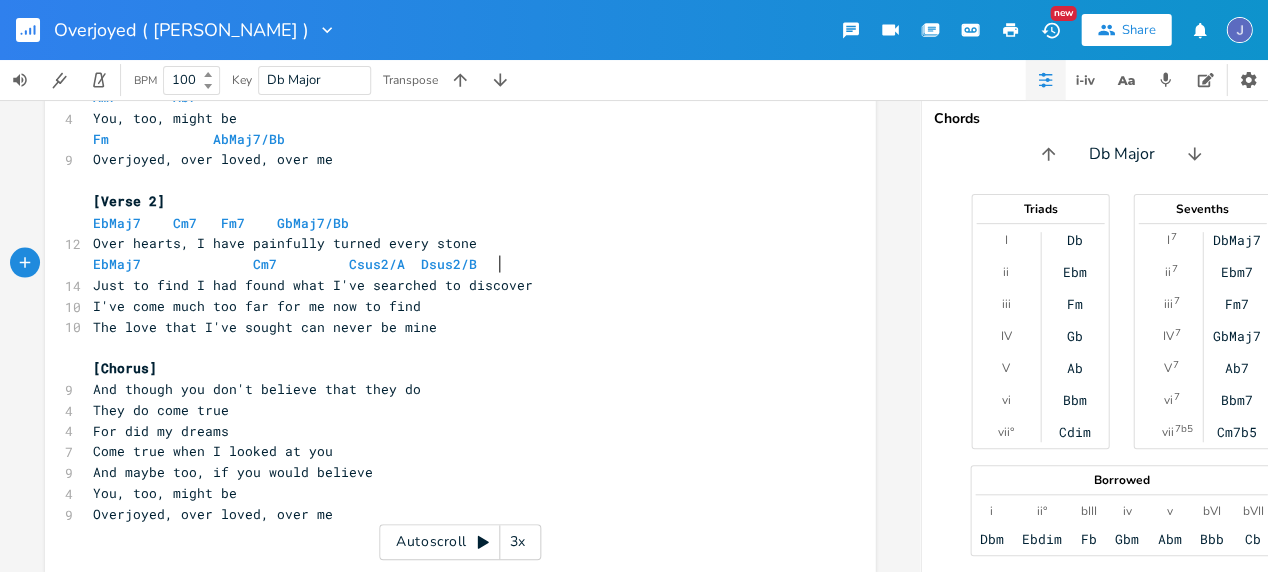 click on "Just to find I had found what I've searched to discover" at bounding box center (450, 284) 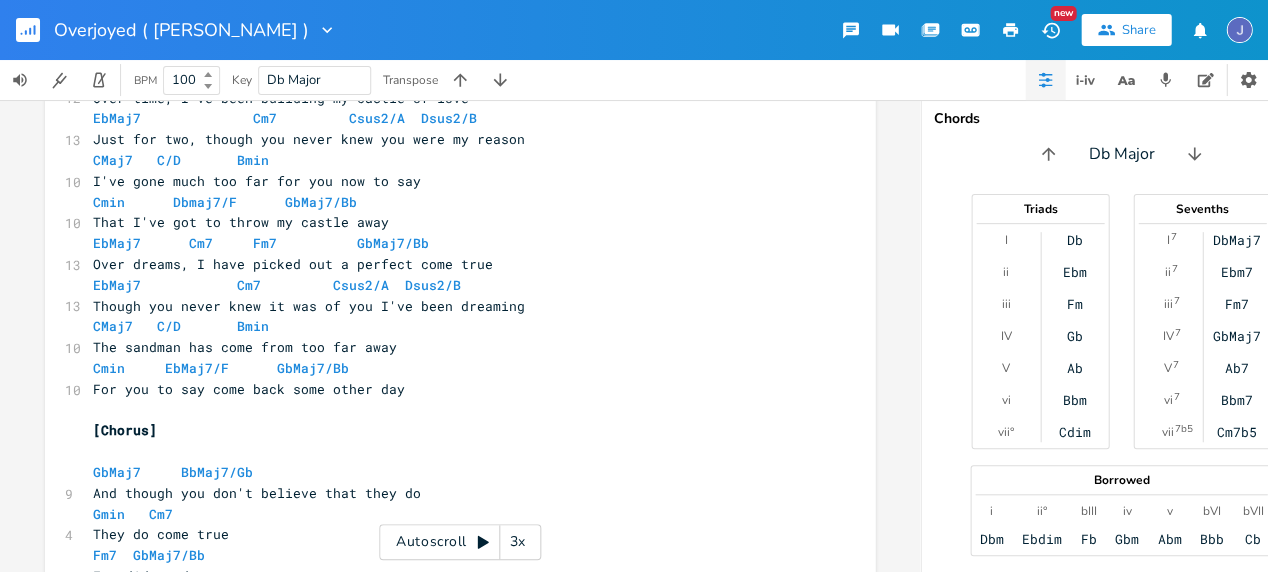 scroll, scrollTop: 0, scrollLeft: 0, axis: both 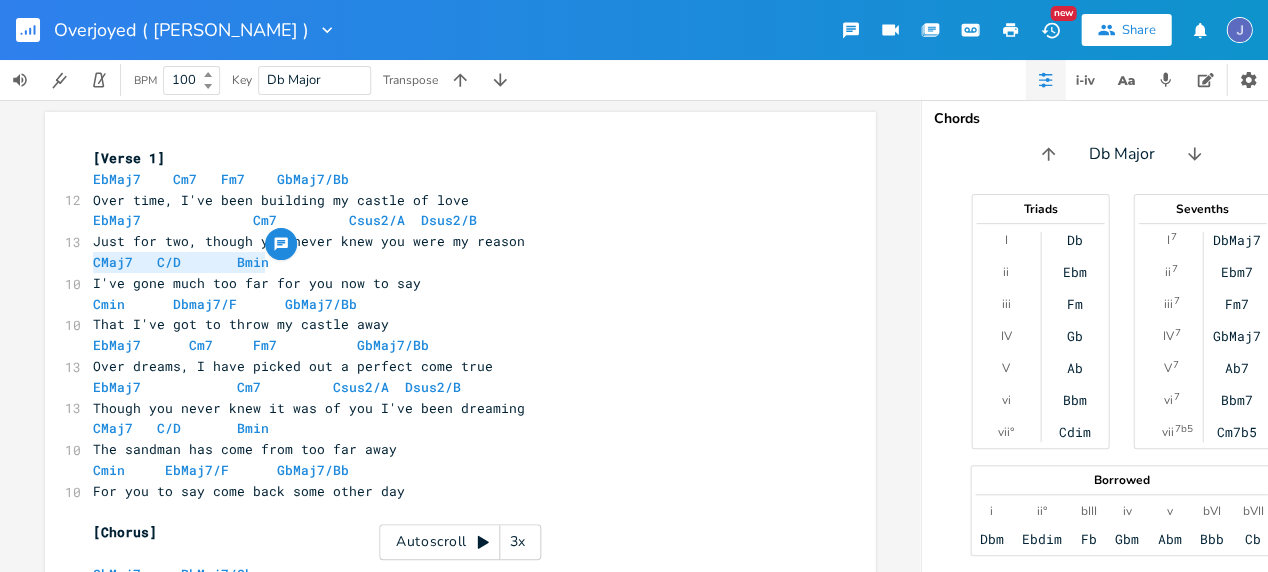 drag, startPoint x: 84, startPoint y: 260, endPoint x: 270, endPoint y: 256, distance: 186.043 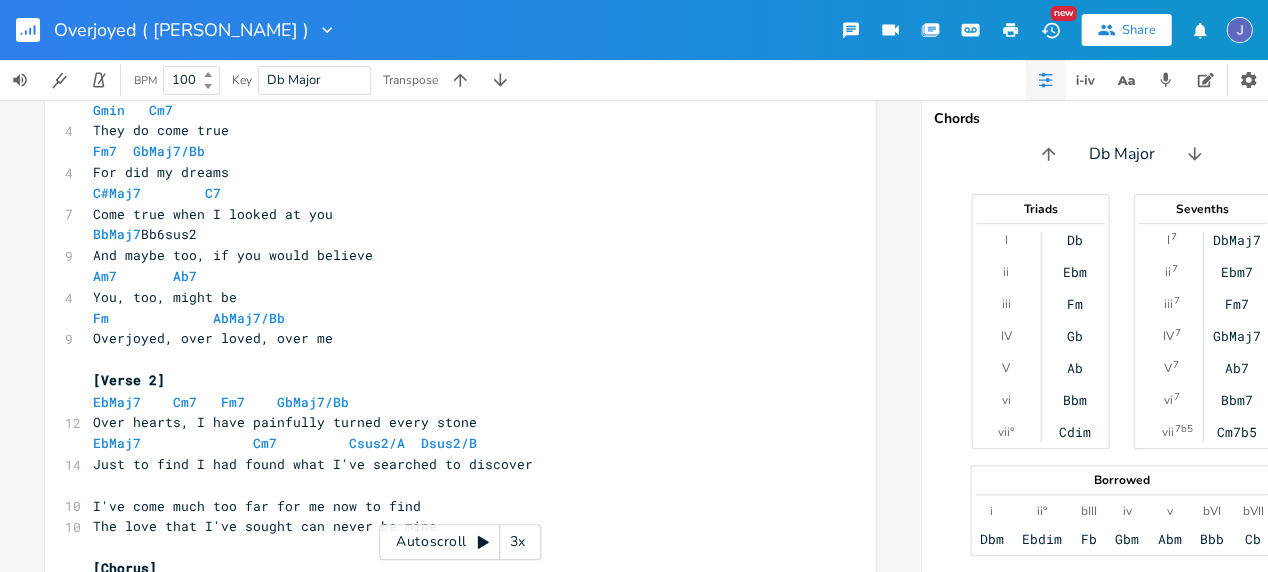 scroll, scrollTop: 574, scrollLeft: 0, axis: vertical 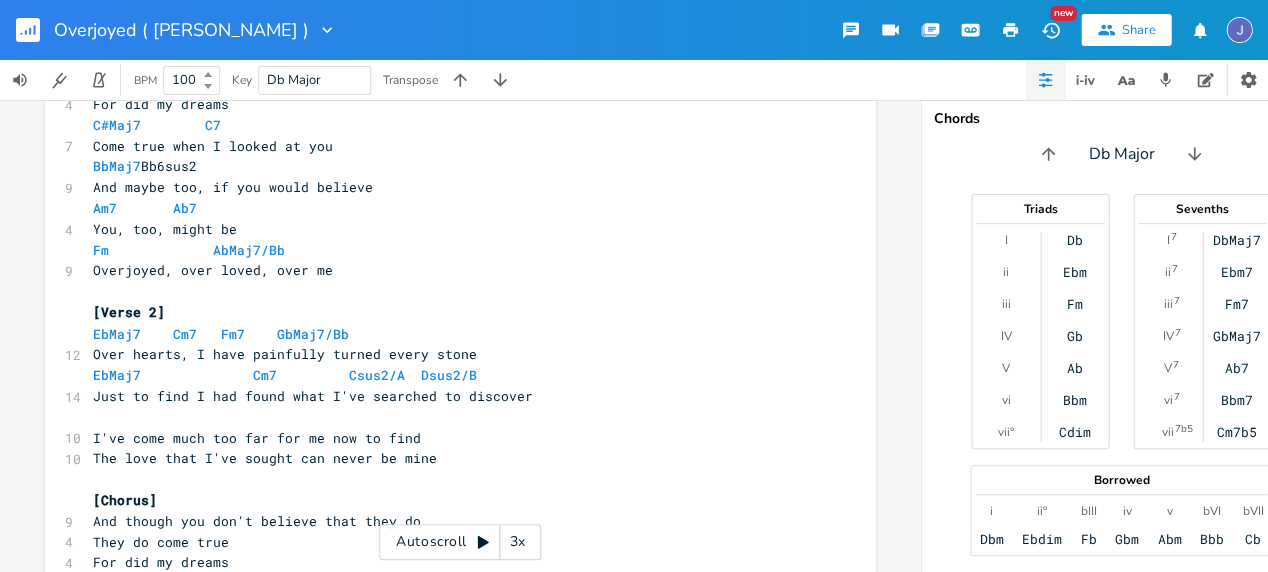 type on "CMaj7   C/D       Bmin" 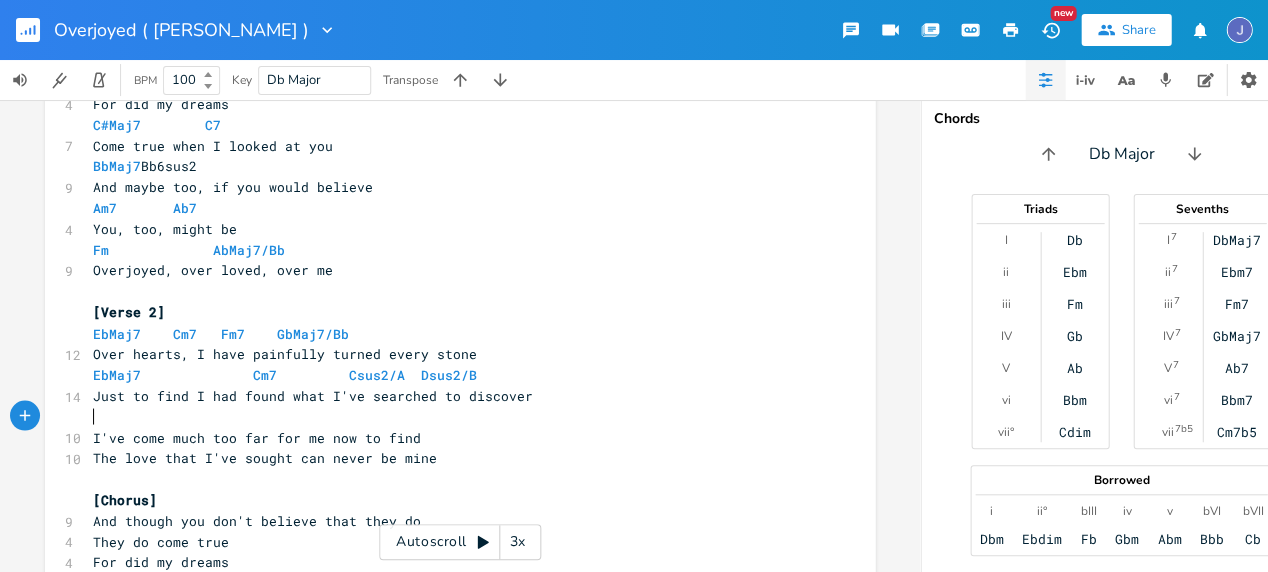 click on "​" at bounding box center [450, 416] 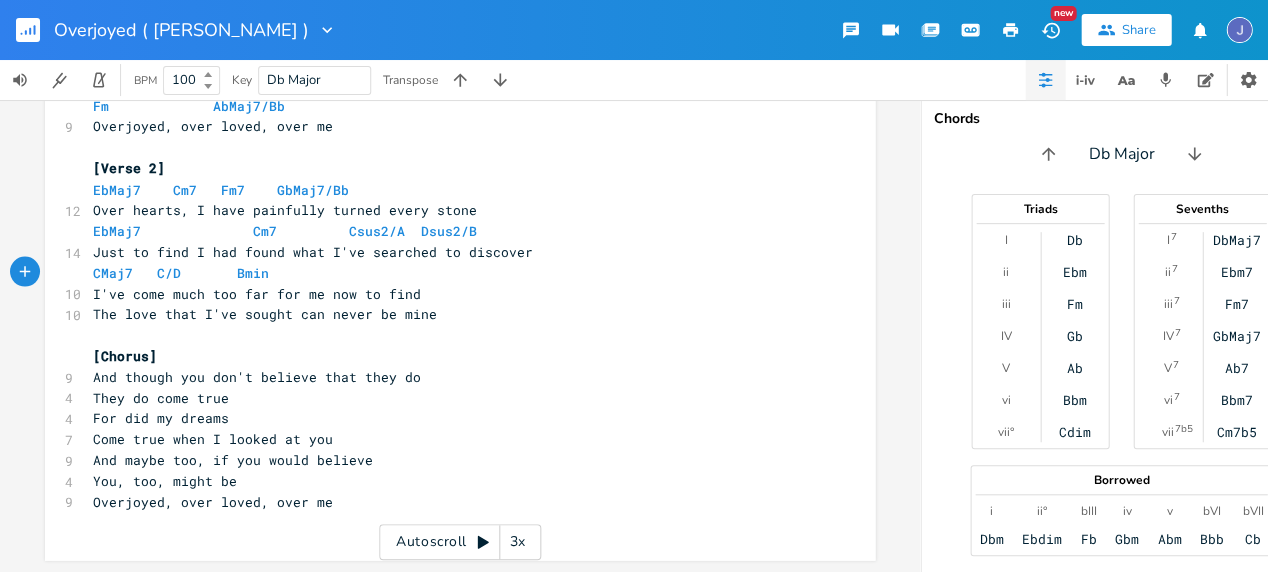 scroll, scrollTop: 731, scrollLeft: 0, axis: vertical 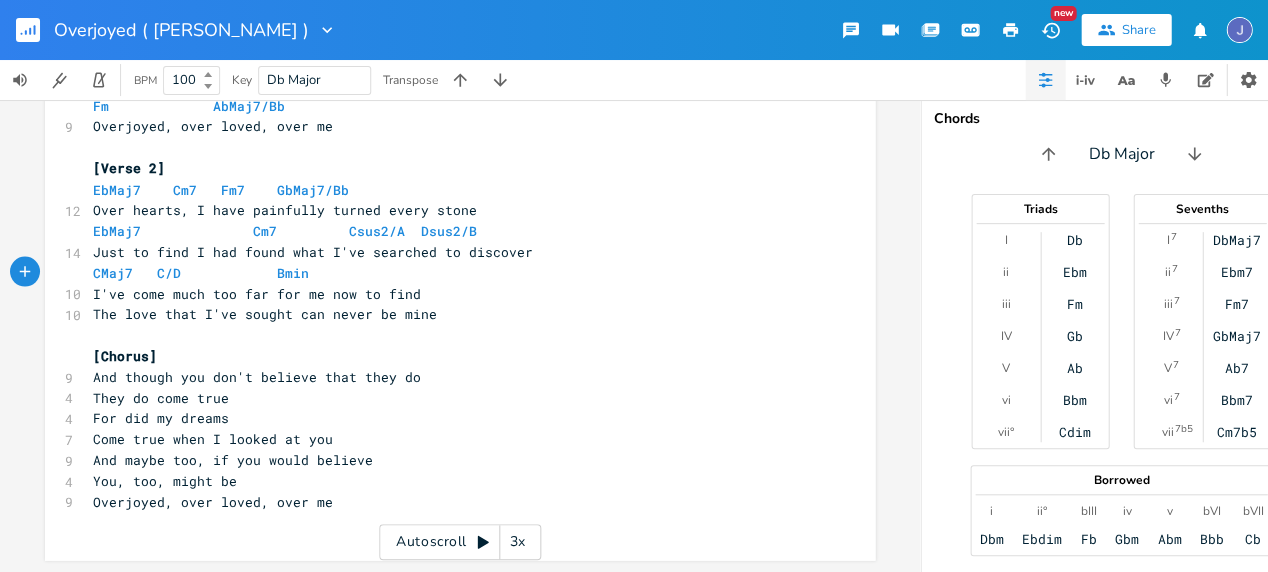 click on "CMaj7     C/D              Bmin" at bounding box center [201, 272] 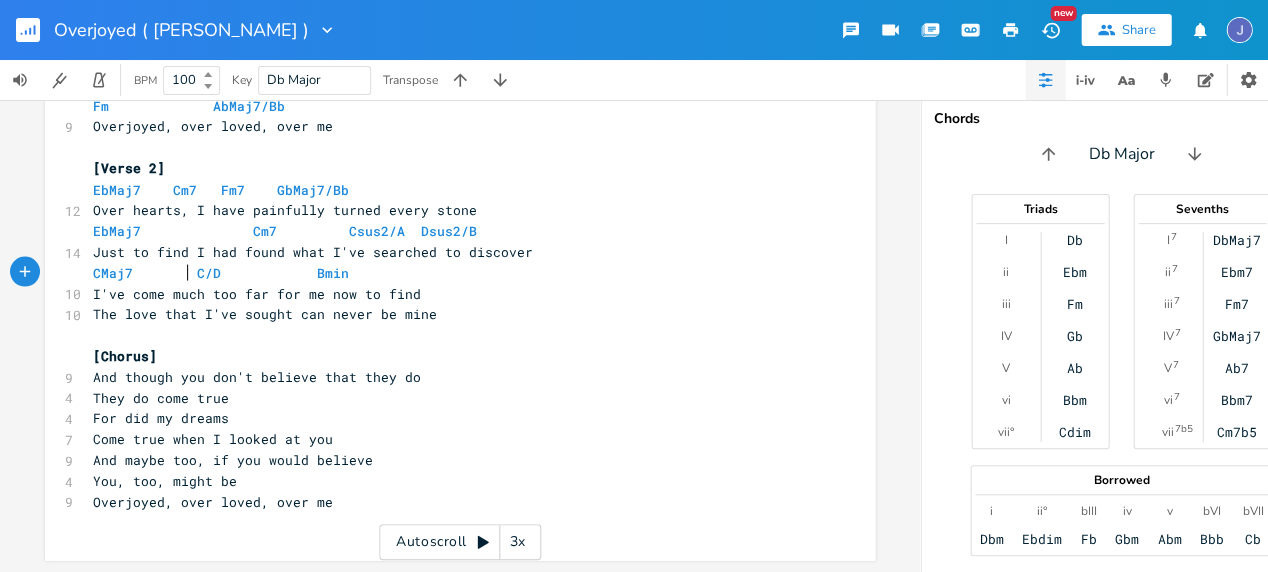 scroll, scrollTop: 0, scrollLeft: 16, axis: horizontal 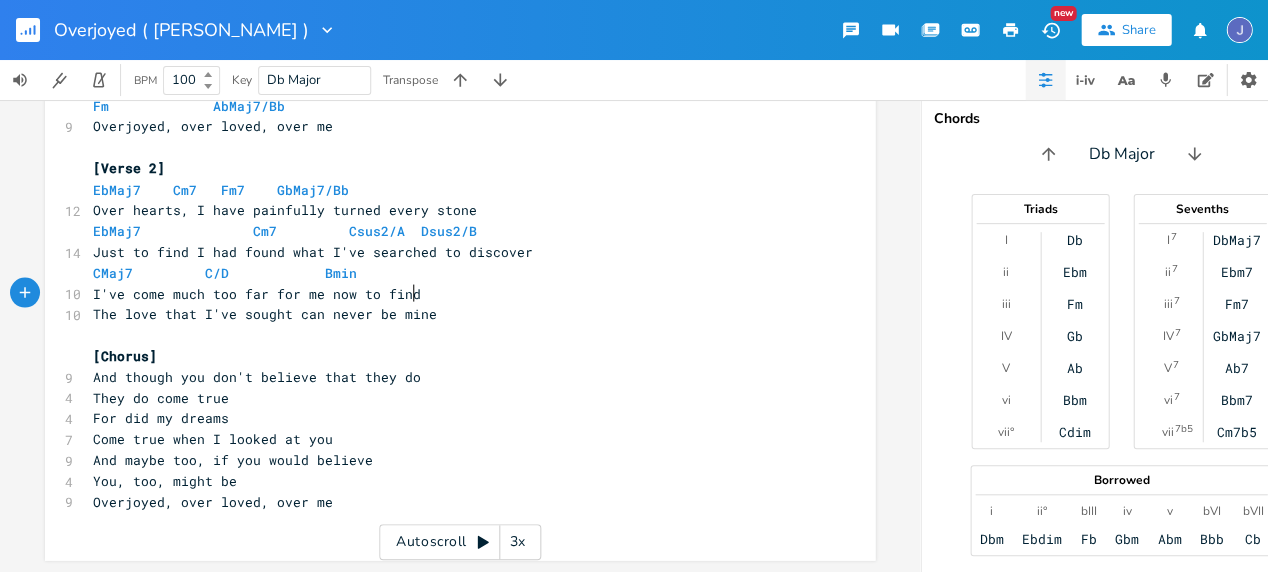 click on "I've come much too far for me now to find" at bounding box center [450, 293] 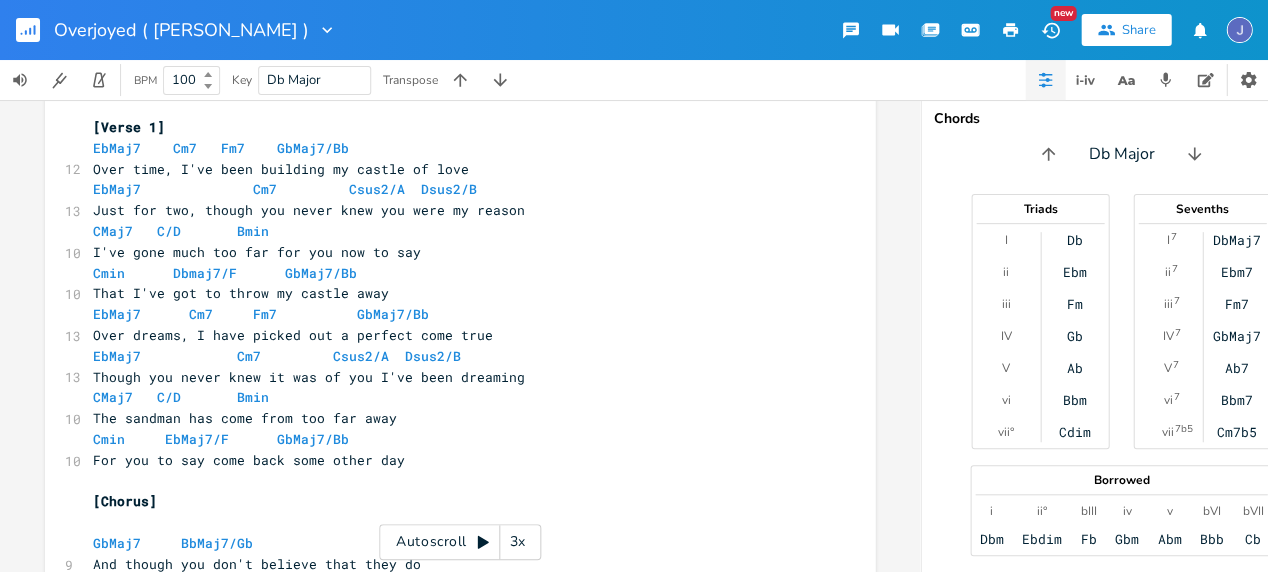 scroll, scrollTop: 204, scrollLeft: 0, axis: vertical 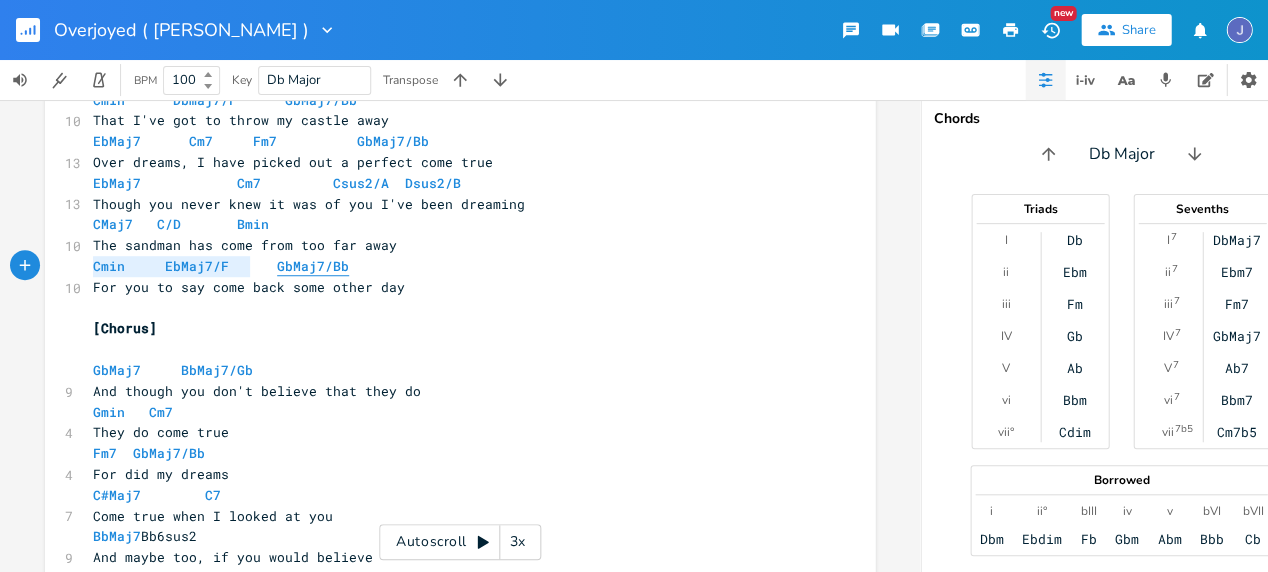 type on "Cmin     EbMaj7/F      GbMaj7/Bb" 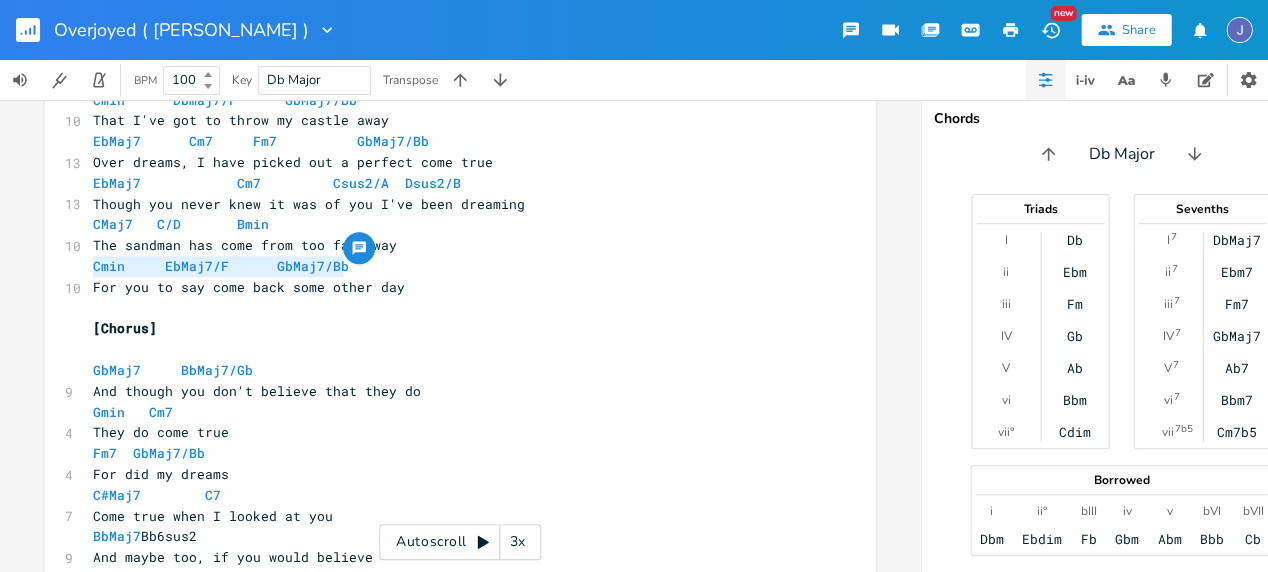 drag, startPoint x: 83, startPoint y: 264, endPoint x: 345, endPoint y: 267, distance: 262.01718 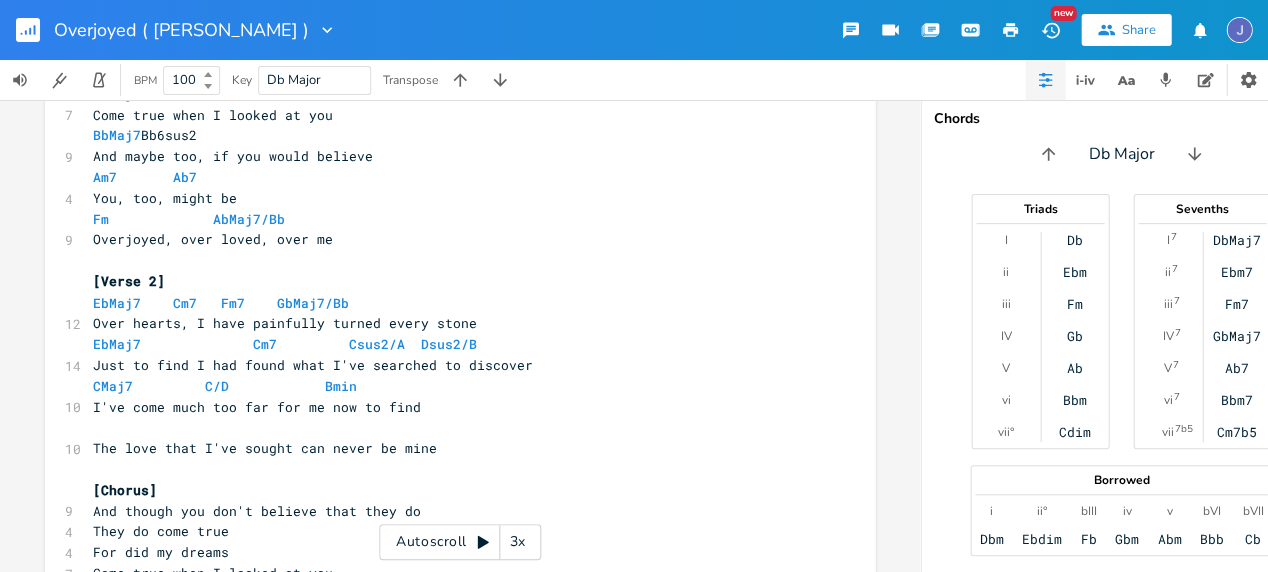 scroll, scrollTop: 752, scrollLeft: 0, axis: vertical 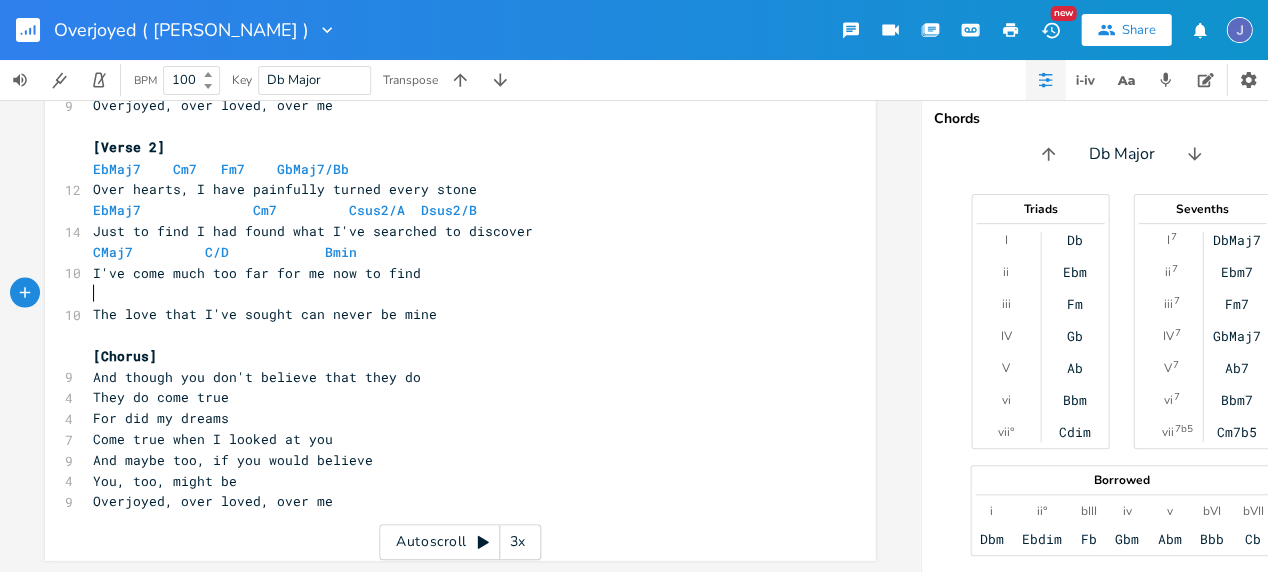 click on "​" at bounding box center (450, 292) 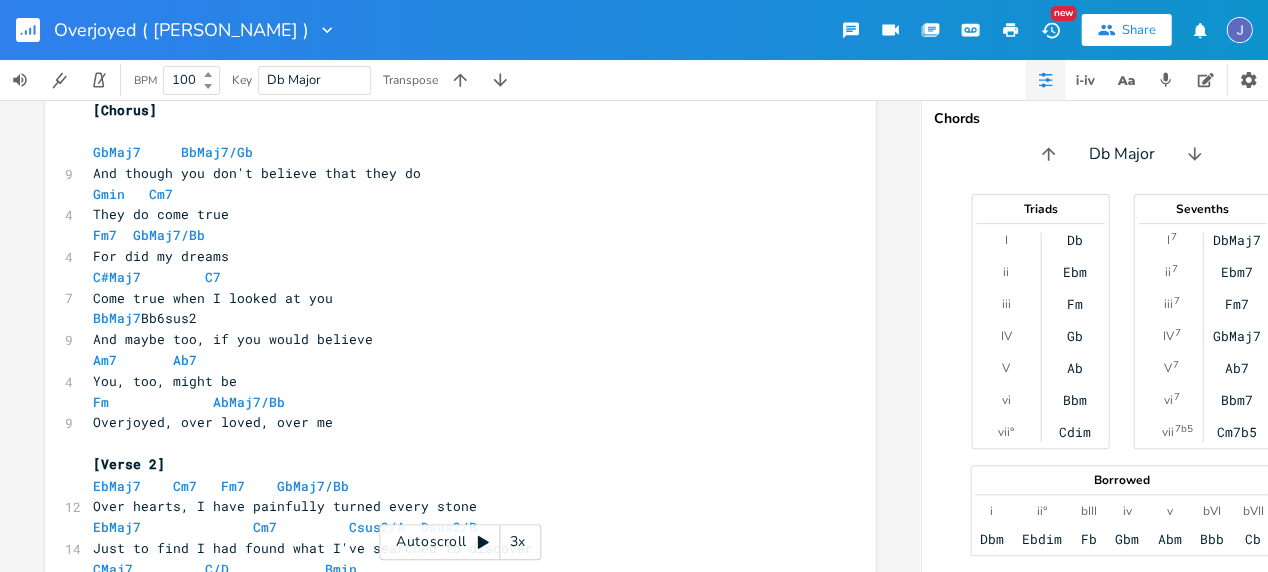scroll, scrollTop: 419, scrollLeft: 0, axis: vertical 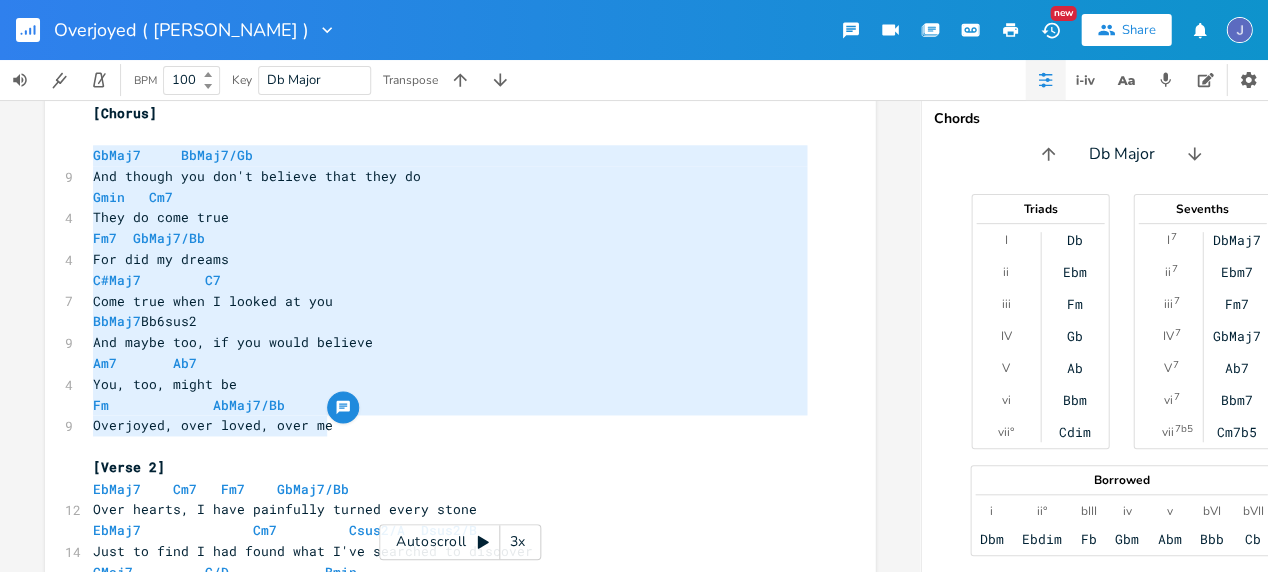 drag, startPoint x: 85, startPoint y: 153, endPoint x: 290, endPoint y: 374, distance: 301.43988 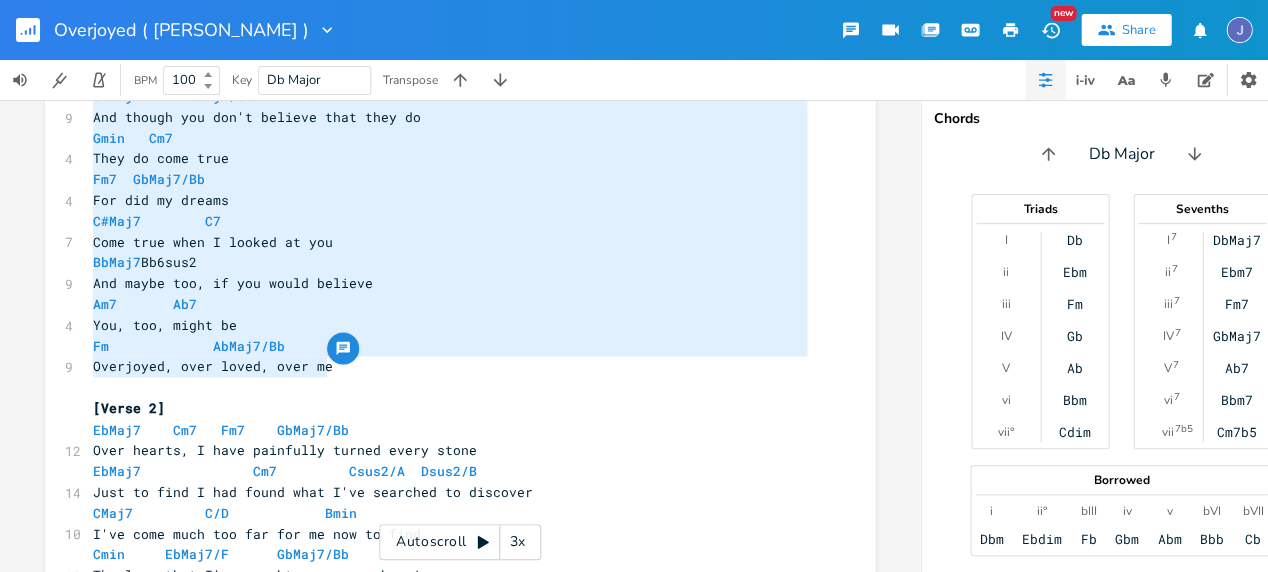 scroll, scrollTop: 752, scrollLeft: 0, axis: vertical 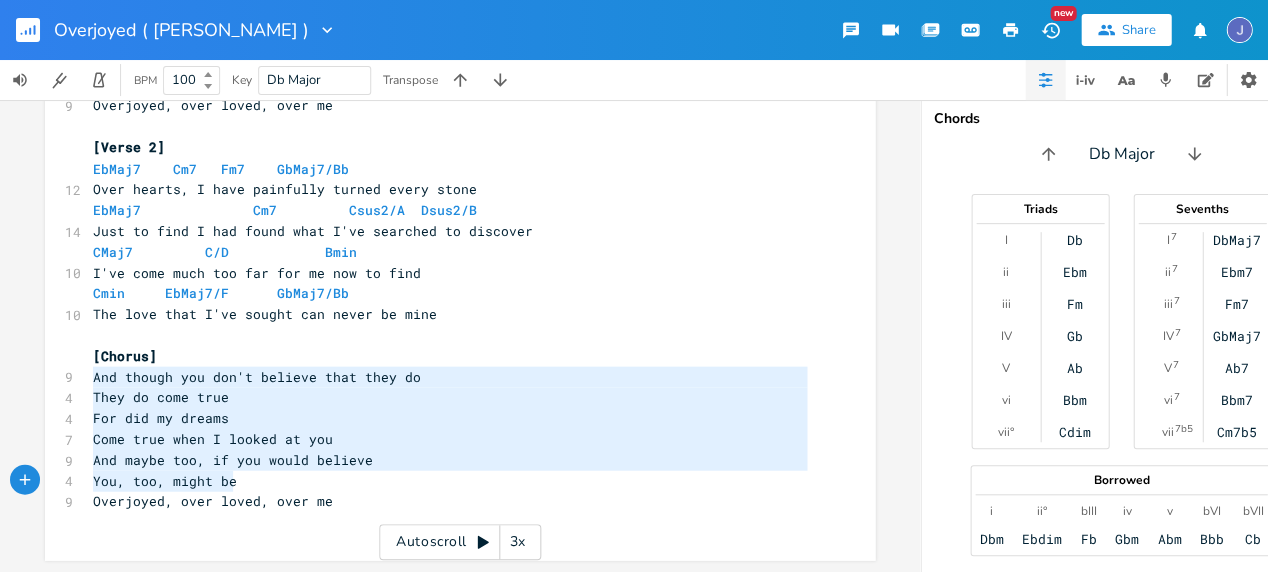 type on "And though you don't believe that they do
They do come true
For did my dreams
Come true when I looked at you
And maybe too, if you would believe
You, too, might be
Overjoyed, over loved, over me" 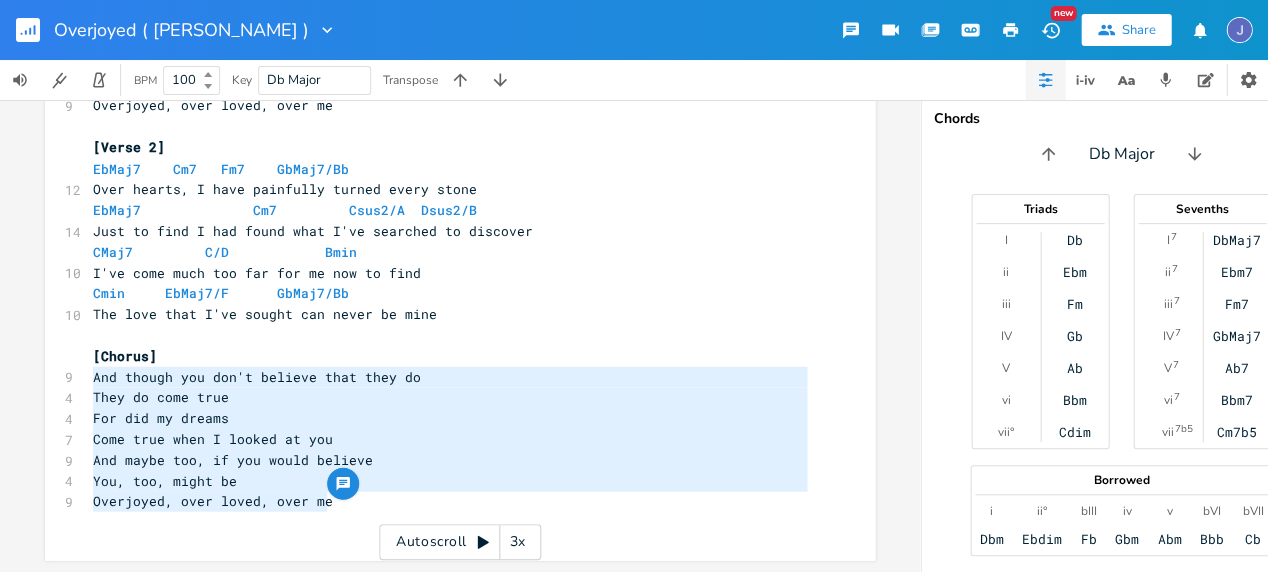 drag, startPoint x: 86, startPoint y: 362, endPoint x: 384, endPoint y: 490, distance: 324.327 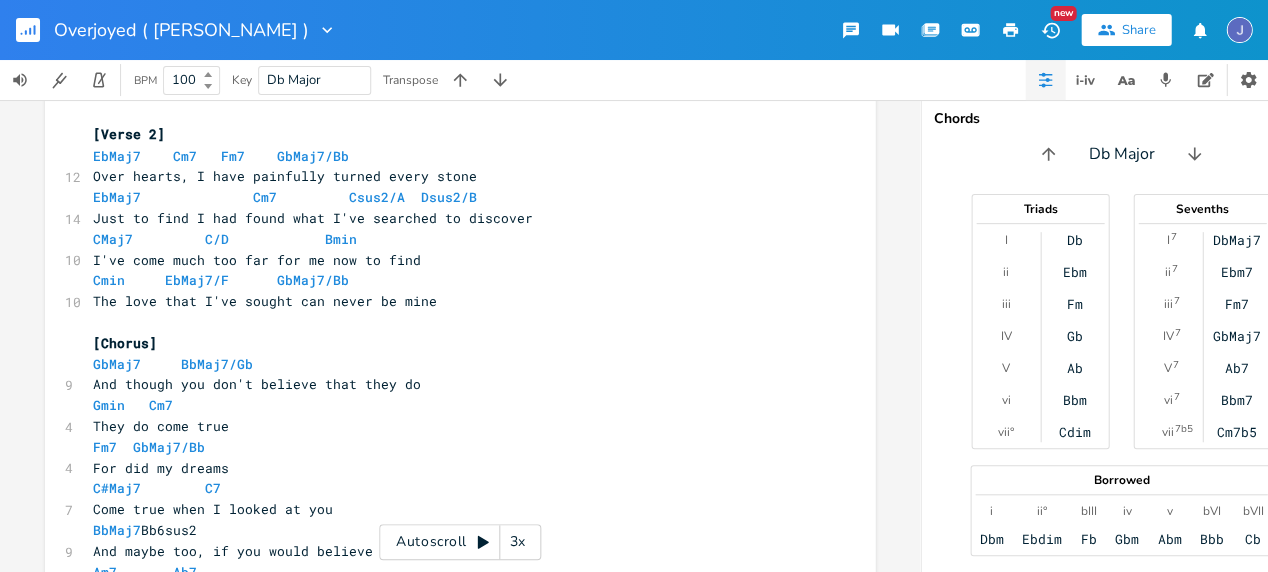 scroll, scrollTop: 0, scrollLeft: 0, axis: both 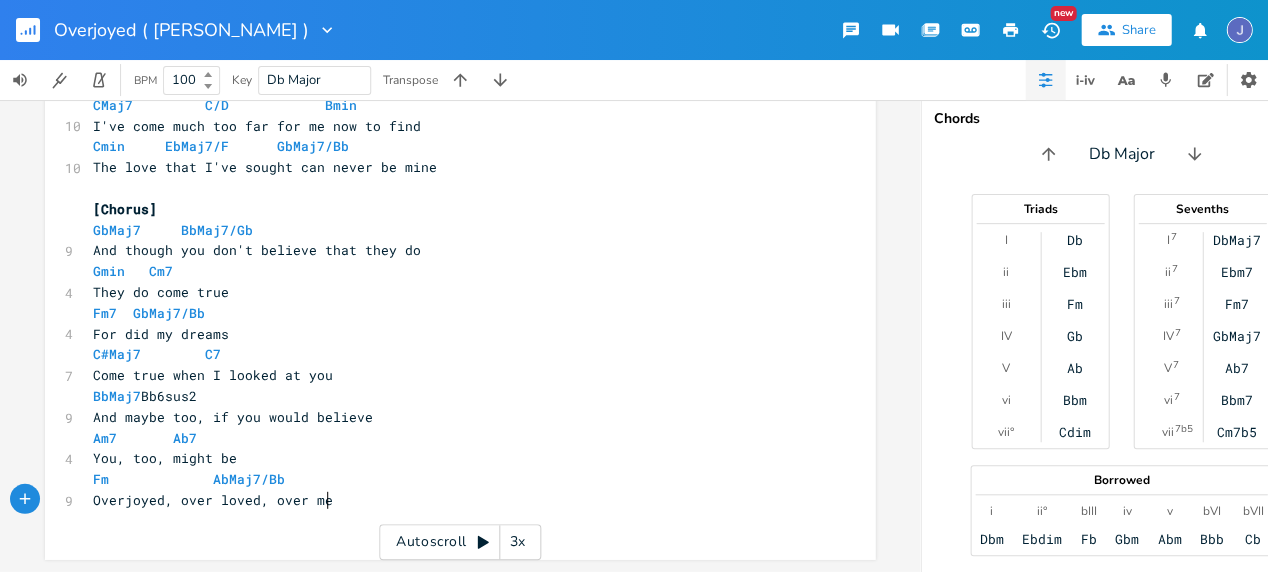 click on "You, too, might be" at bounding box center [450, 458] 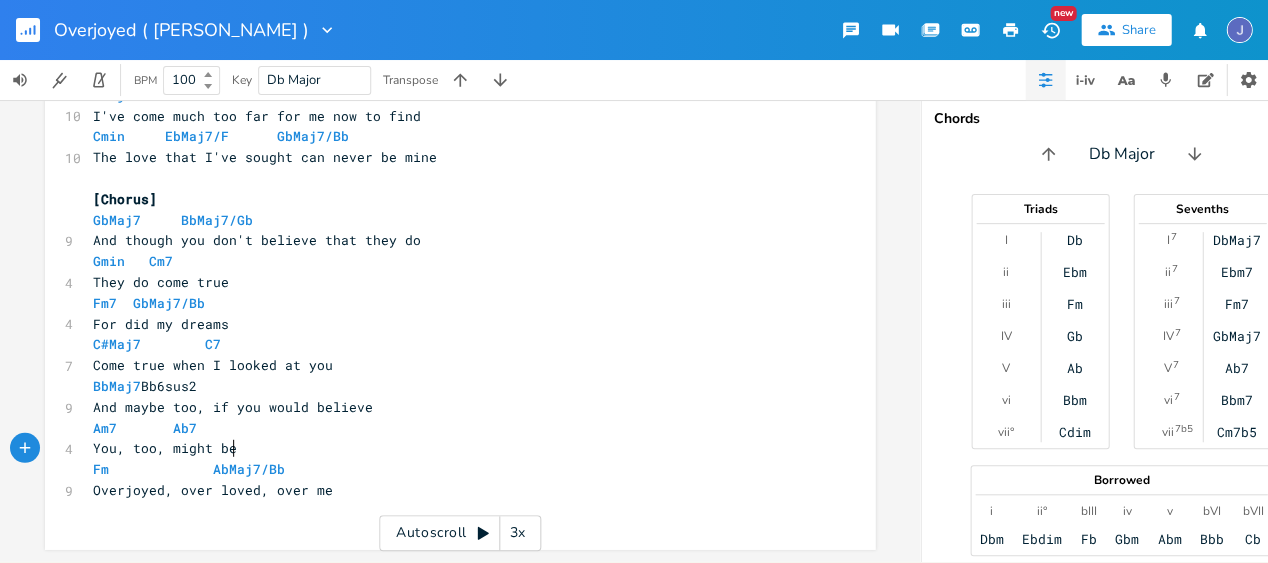 click on "Overjoyed, over loved, over me" at bounding box center [450, 490] 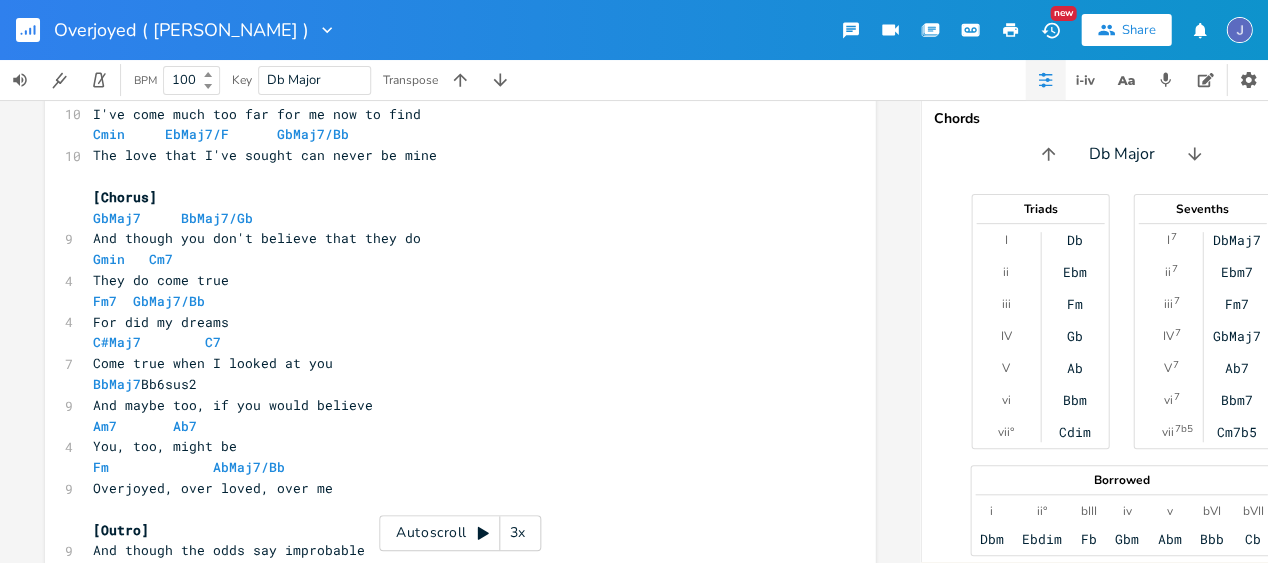 scroll, scrollTop: 0, scrollLeft: 0, axis: both 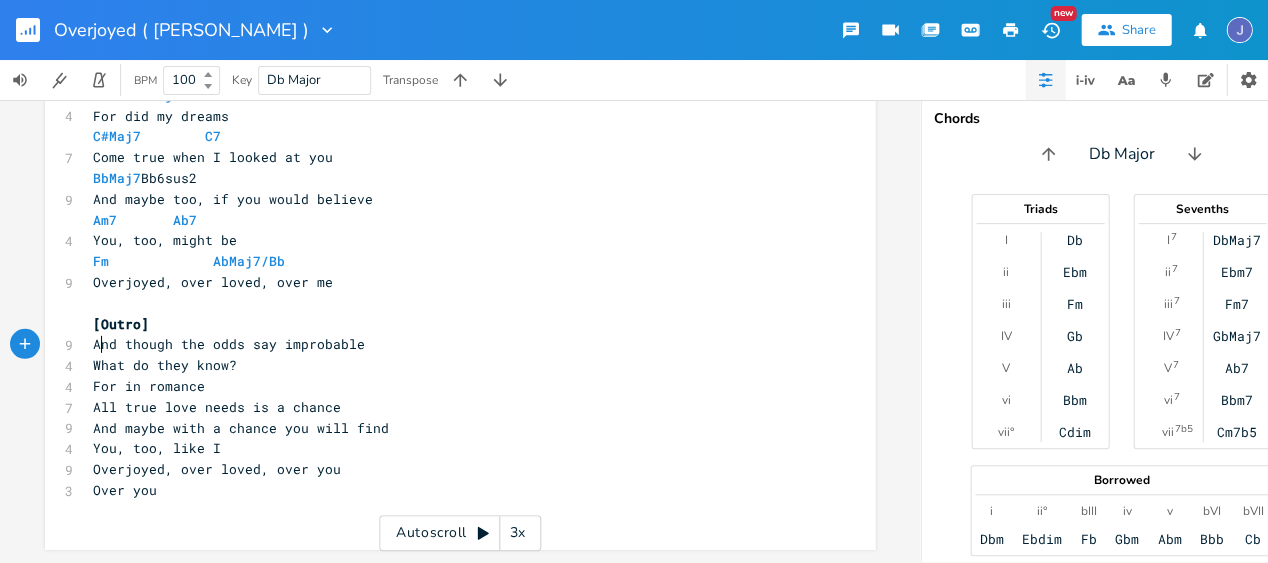 click on "And though the odds say improbable" at bounding box center (229, 344) 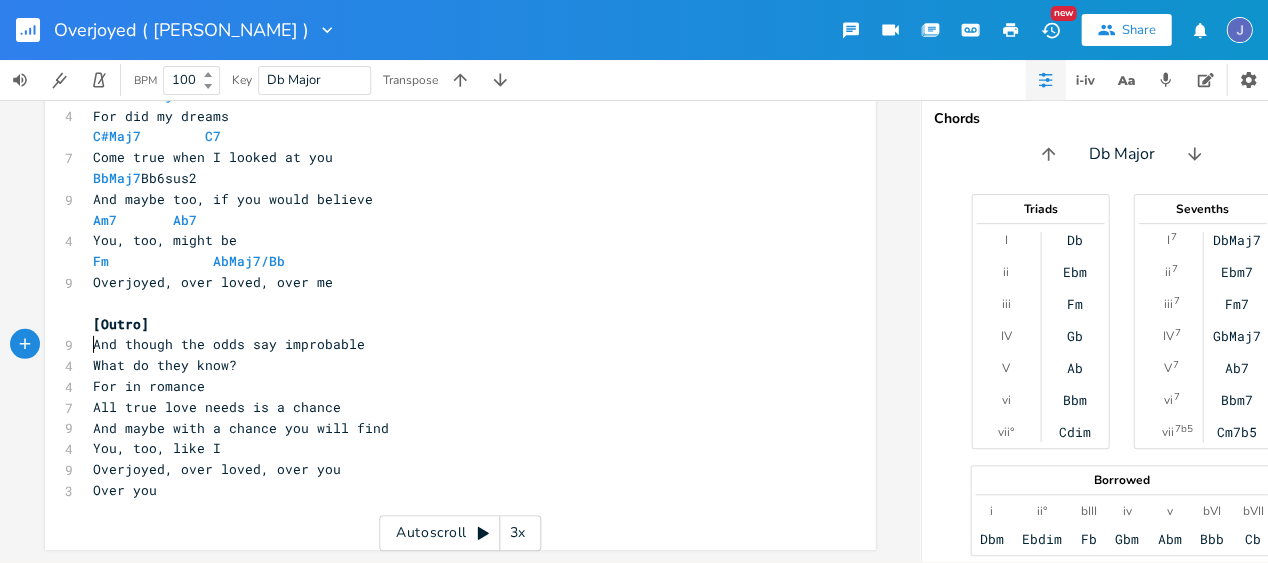 click on "And though the odds say improbable" at bounding box center (450, 344) 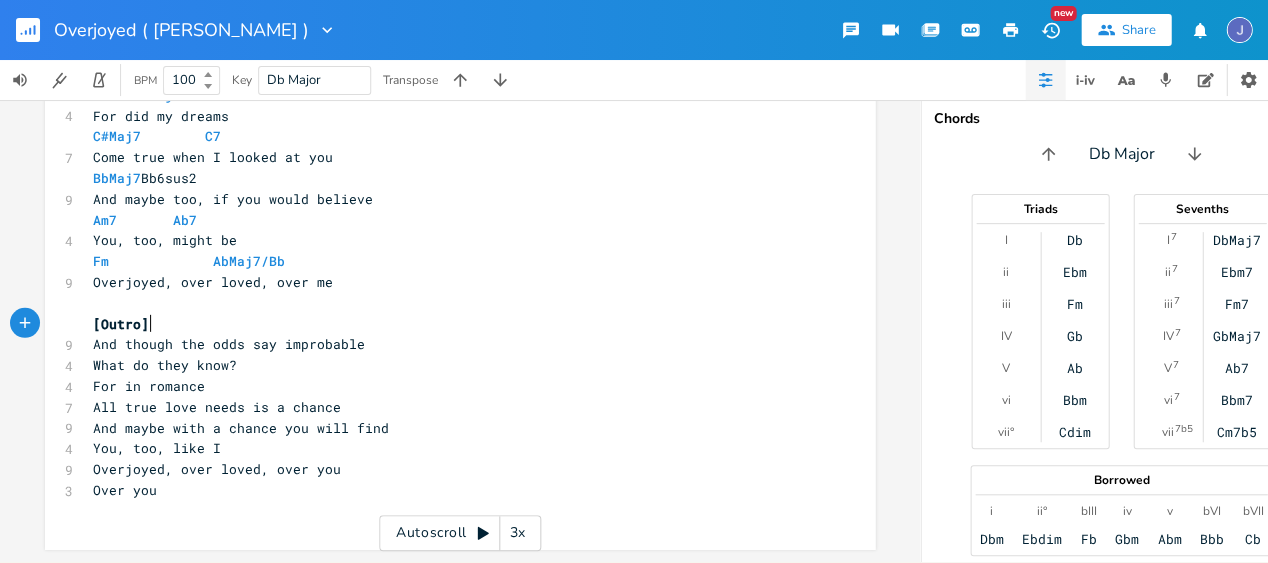 click on "[Outro]" at bounding box center (450, 324) 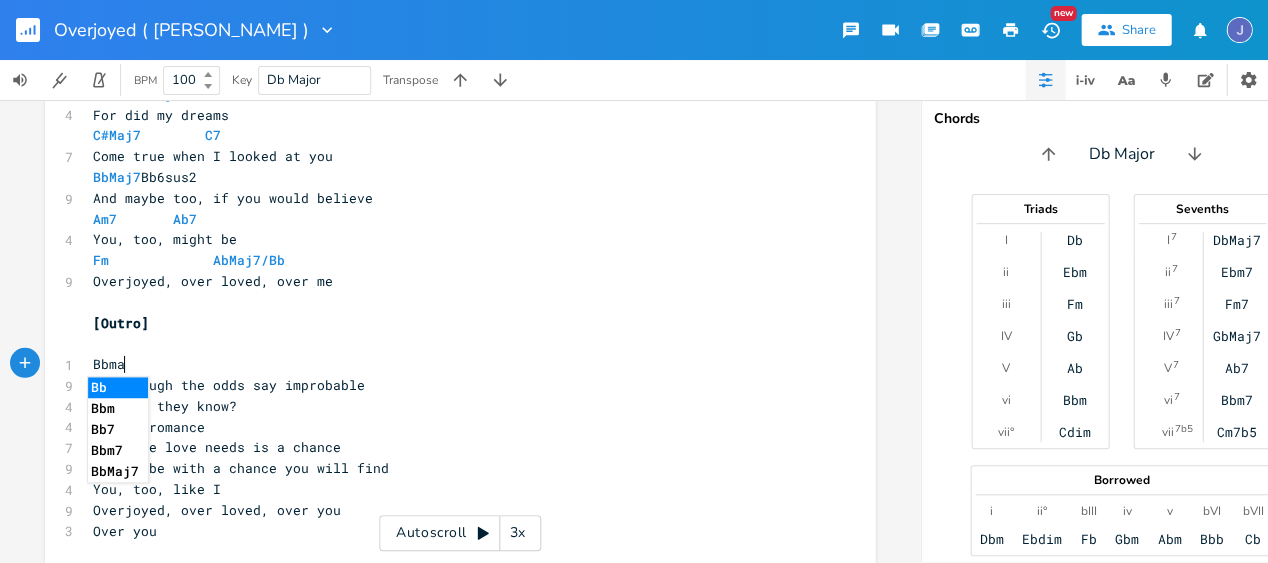 scroll, scrollTop: 0, scrollLeft: 32, axis: horizontal 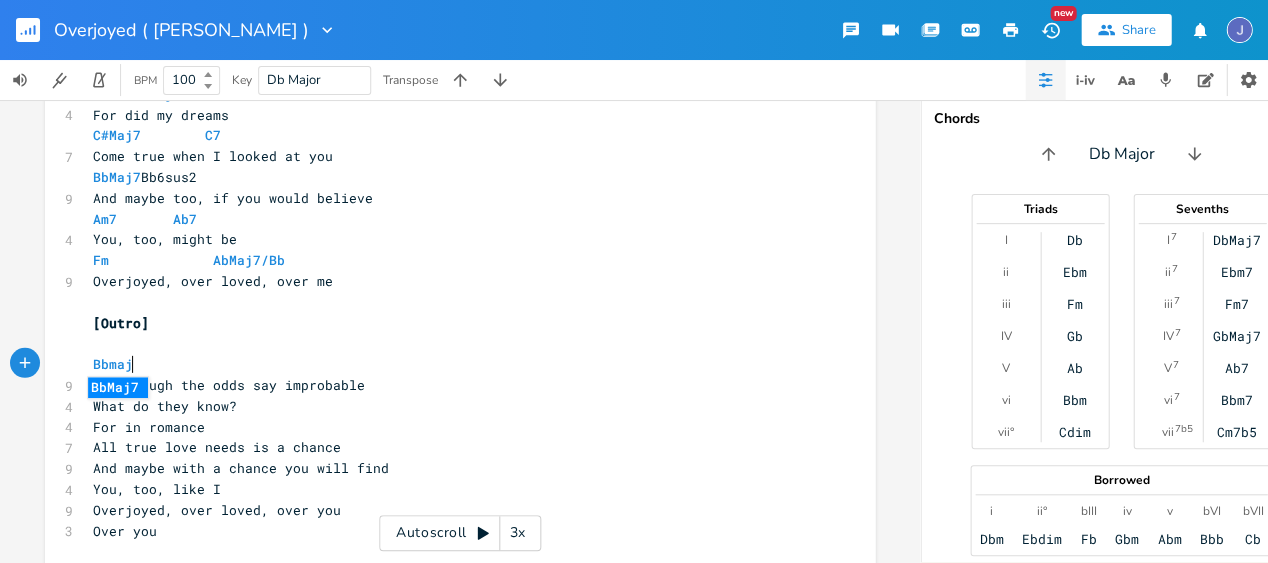 type on "Bbmaj" 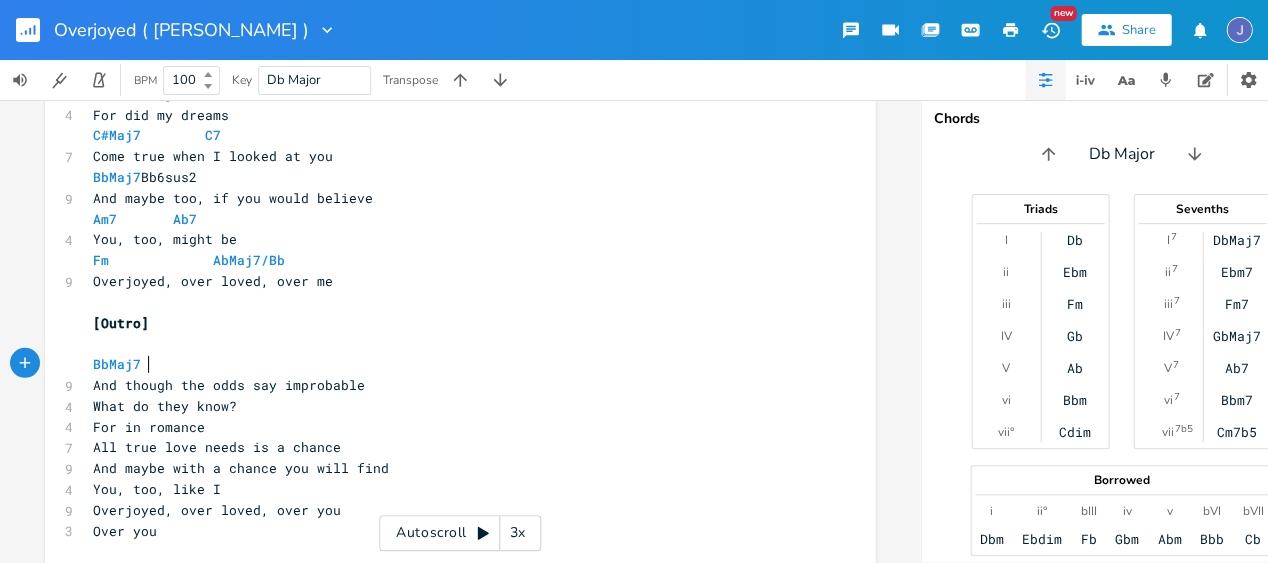scroll, scrollTop: 0, scrollLeft: 3, axis: horizontal 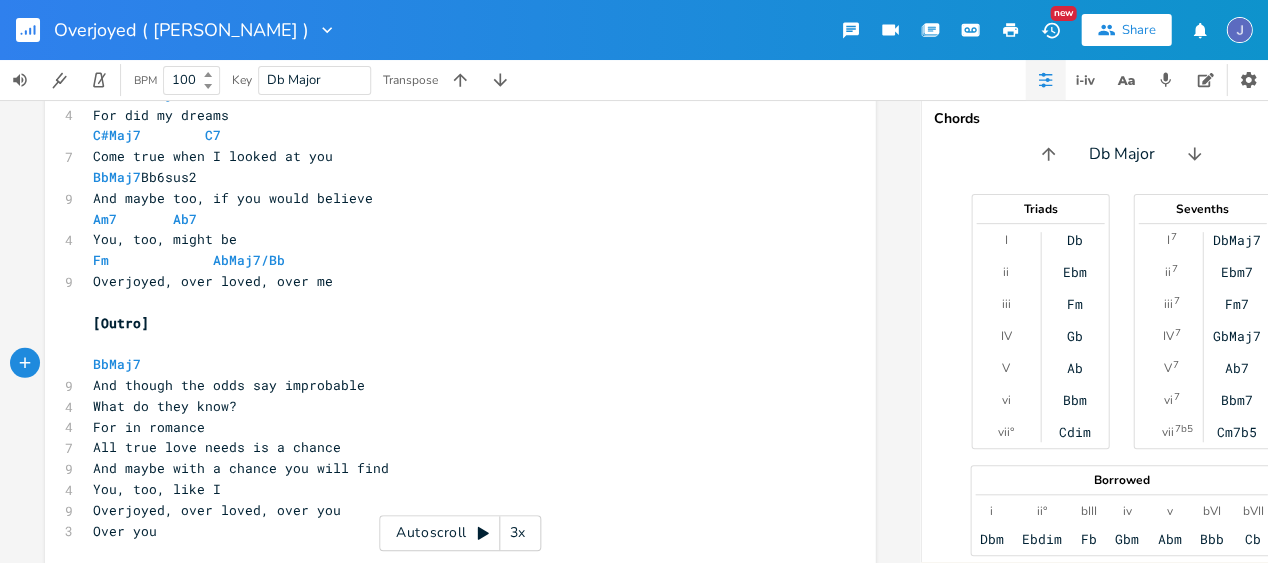 click on "BbMaj7" at bounding box center (450, 364) 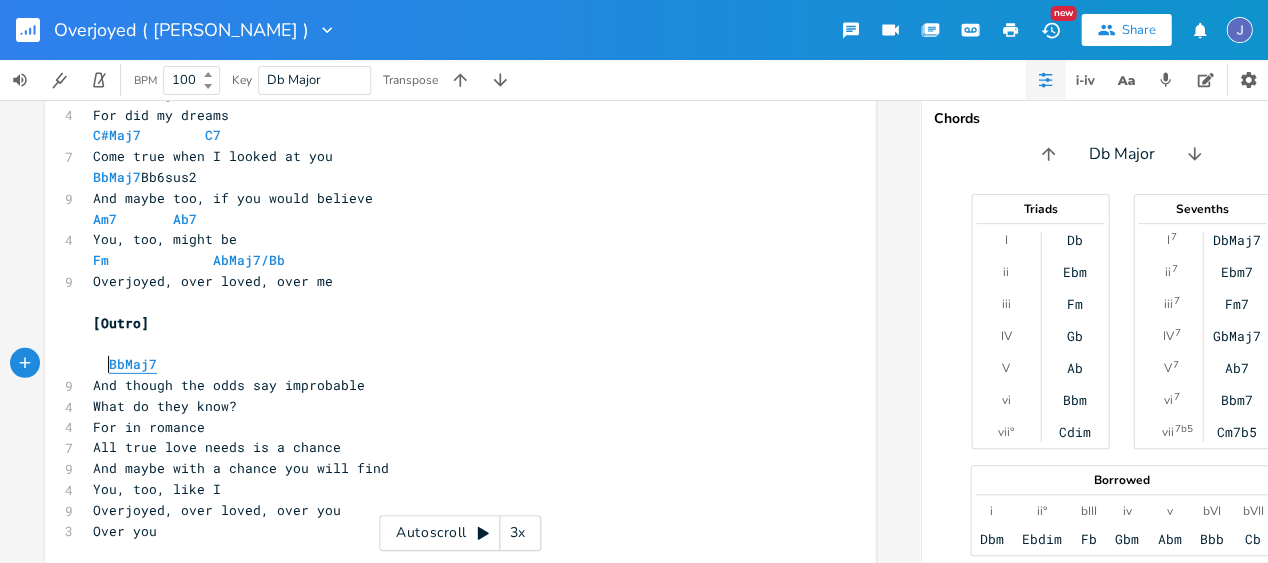 scroll, scrollTop: 0, scrollLeft: 5, axis: horizontal 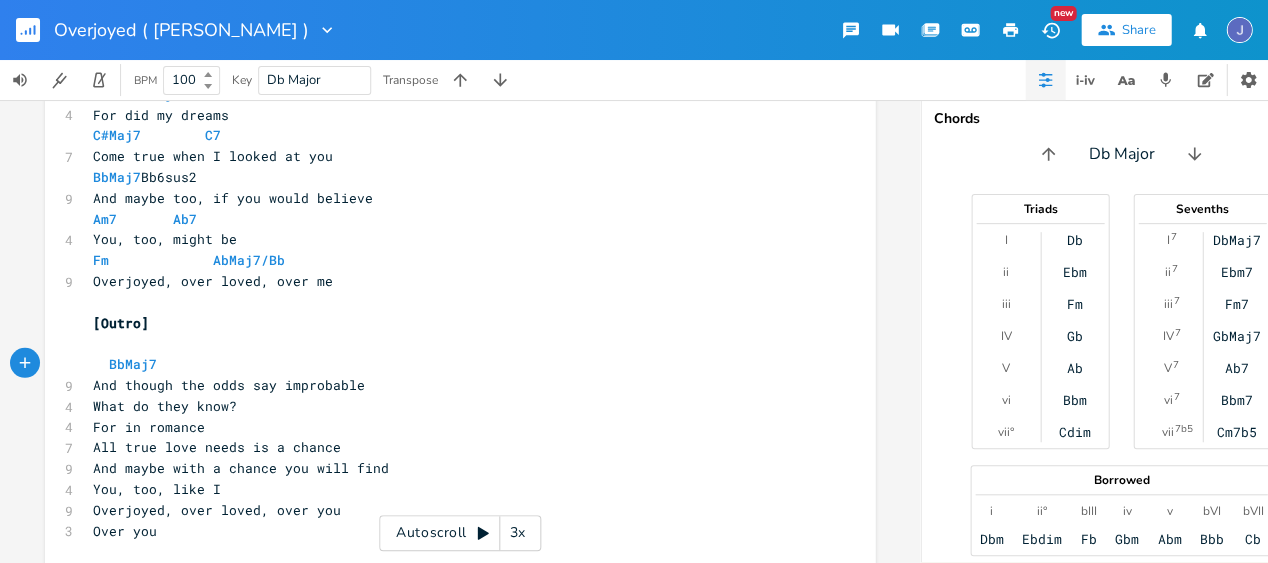 click on "BbMaj7" at bounding box center (450, 364) 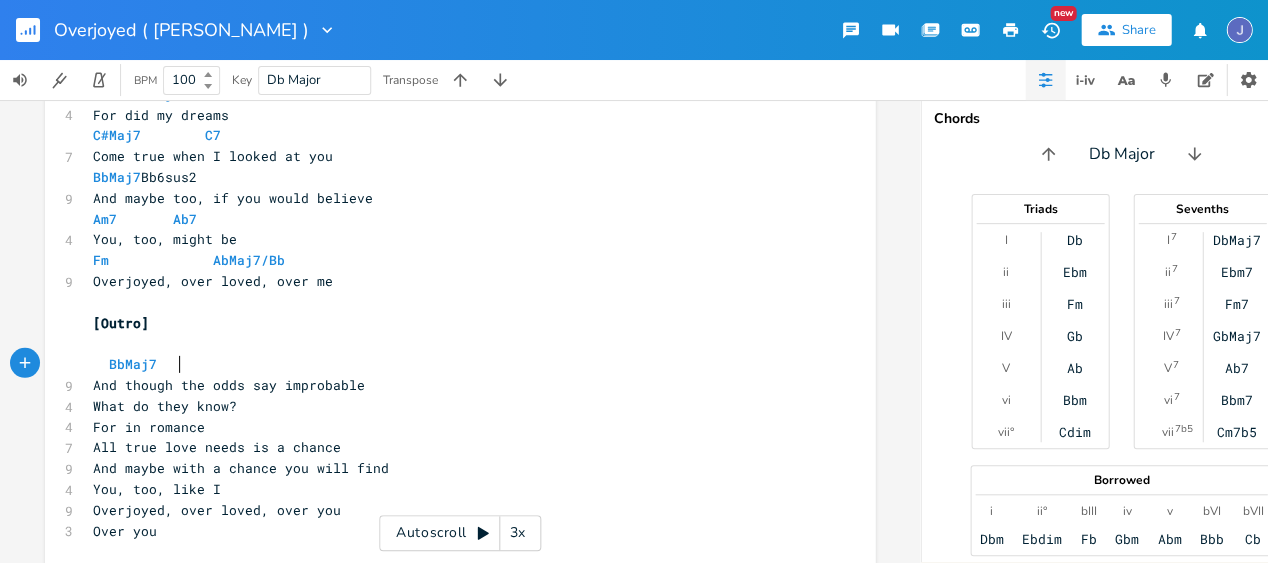 scroll, scrollTop: 0, scrollLeft: 8, axis: horizontal 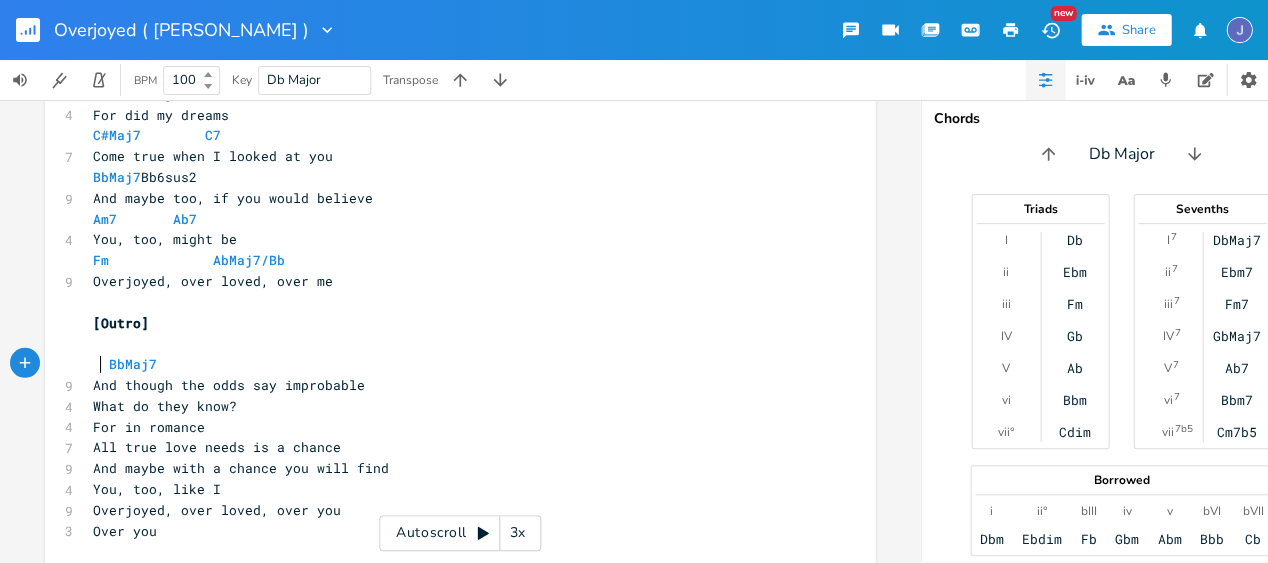 click on "BbMaj7" at bounding box center (141, 364) 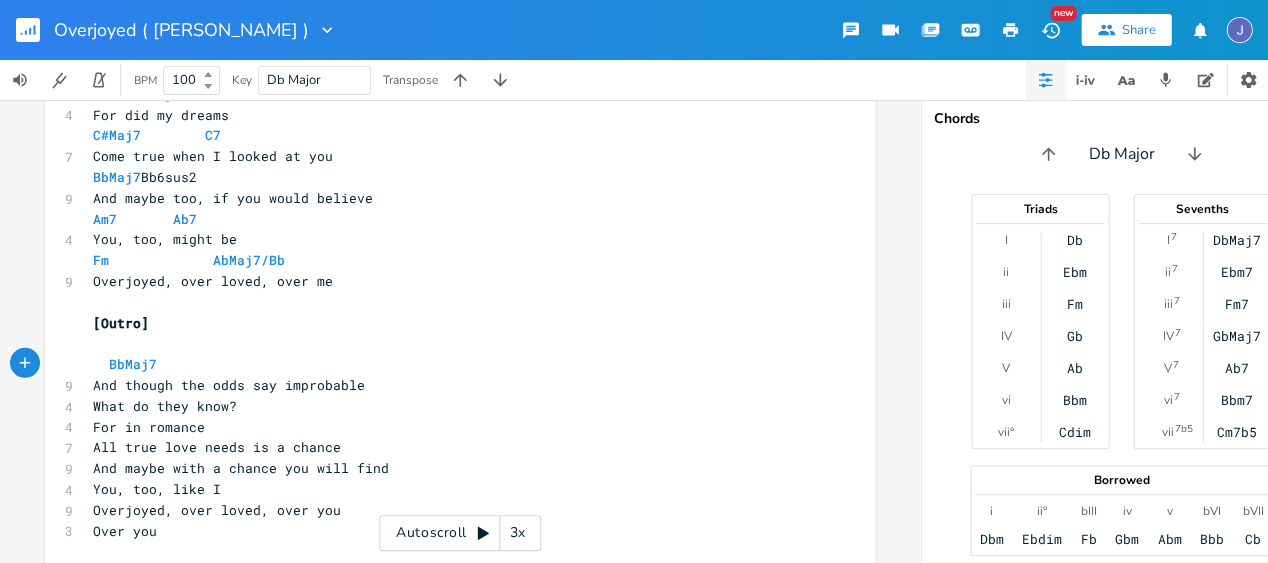 click on "BbMaj7" at bounding box center (450, 364) 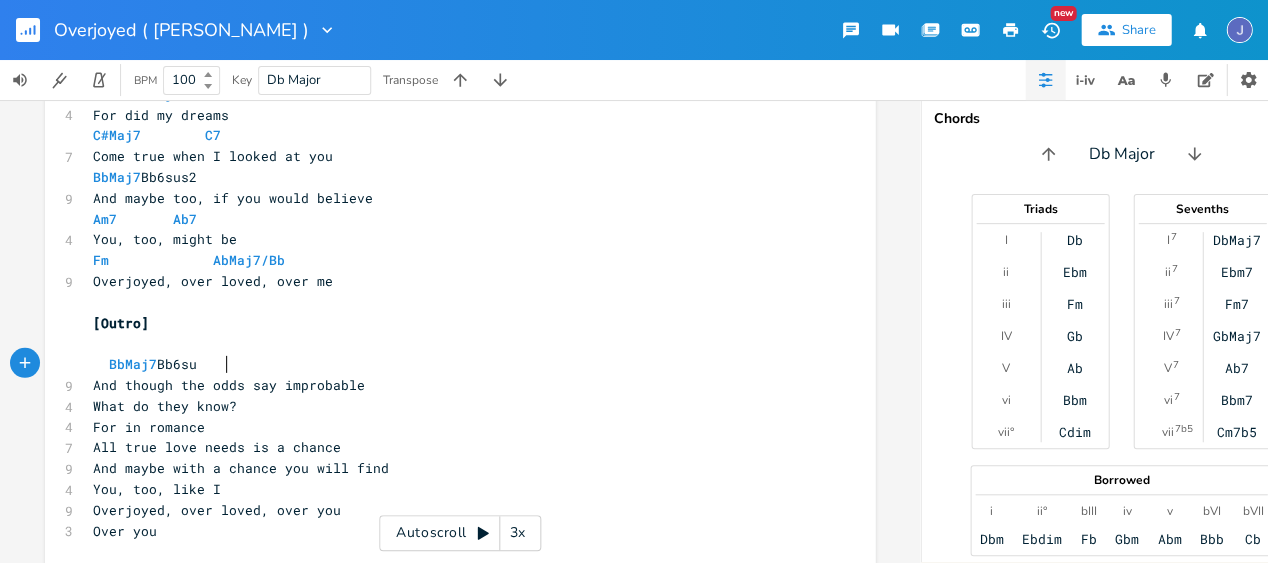 scroll, scrollTop: 0, scrollLeft: 36, axis: horizontal 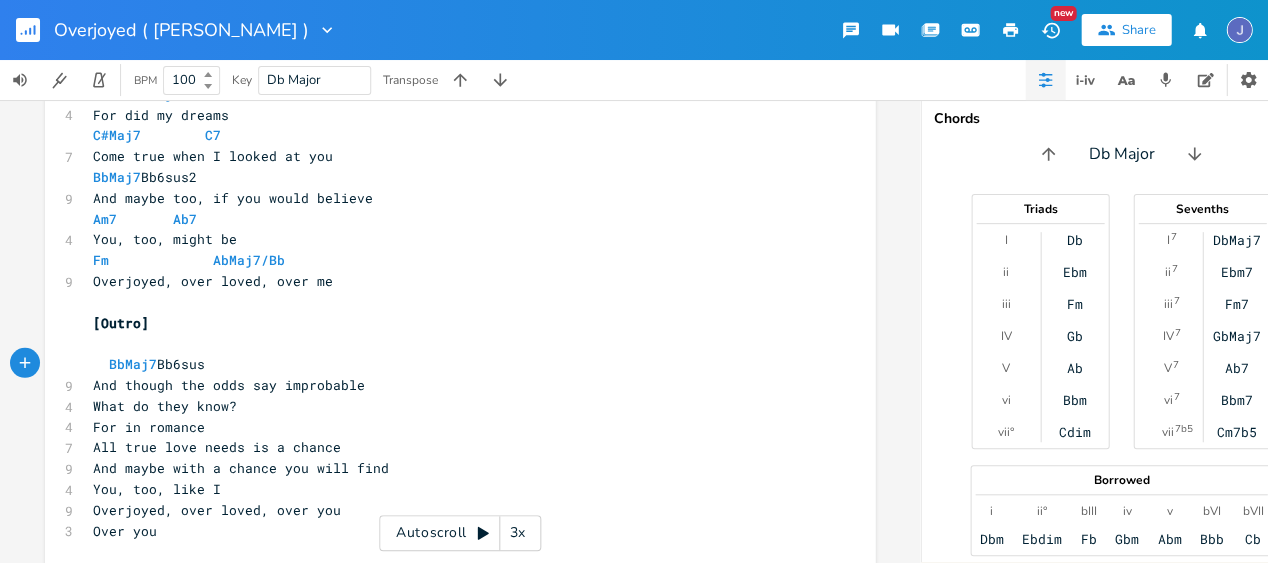 type on "bb6sus" 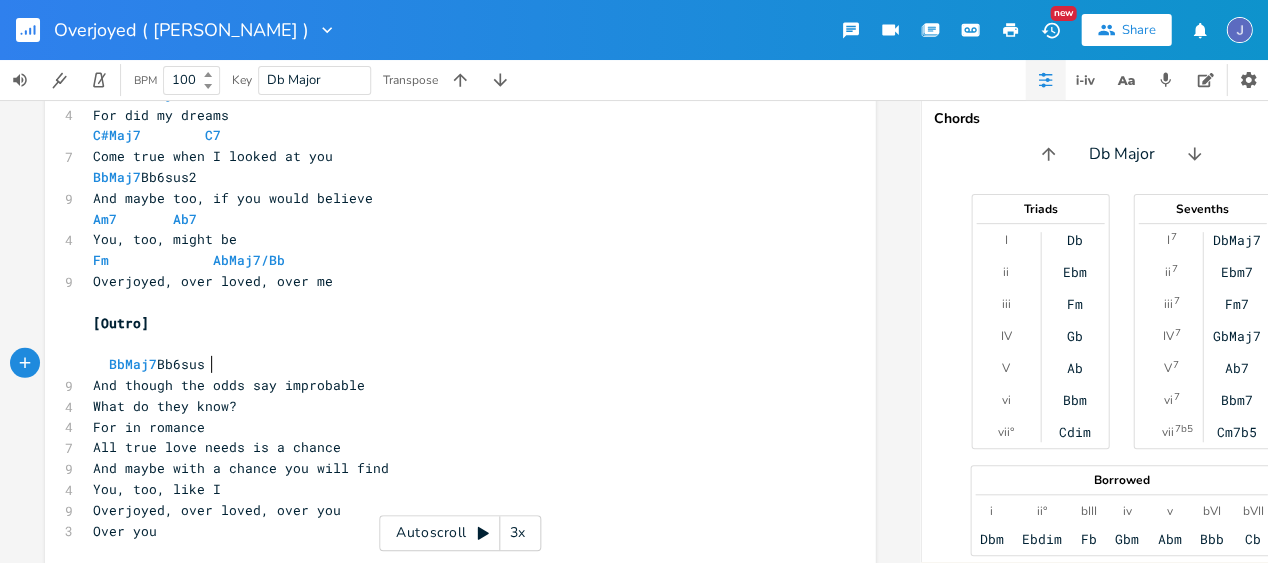 click on "BbMaj7     Bb6sus" at bounding box center [149, 364] 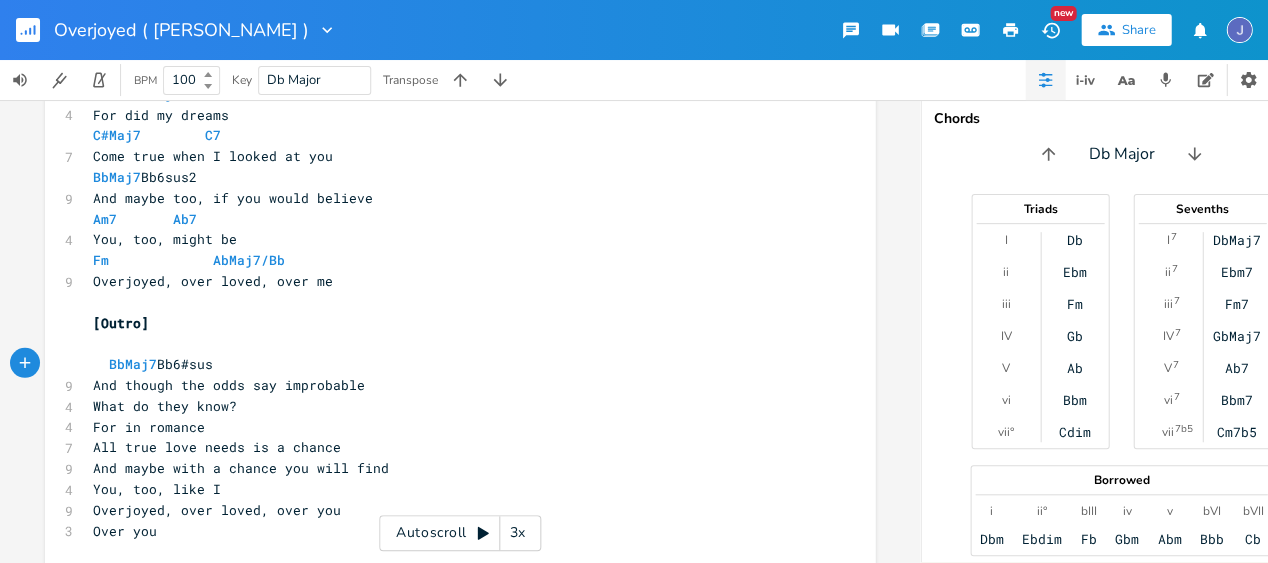 type on "#11" 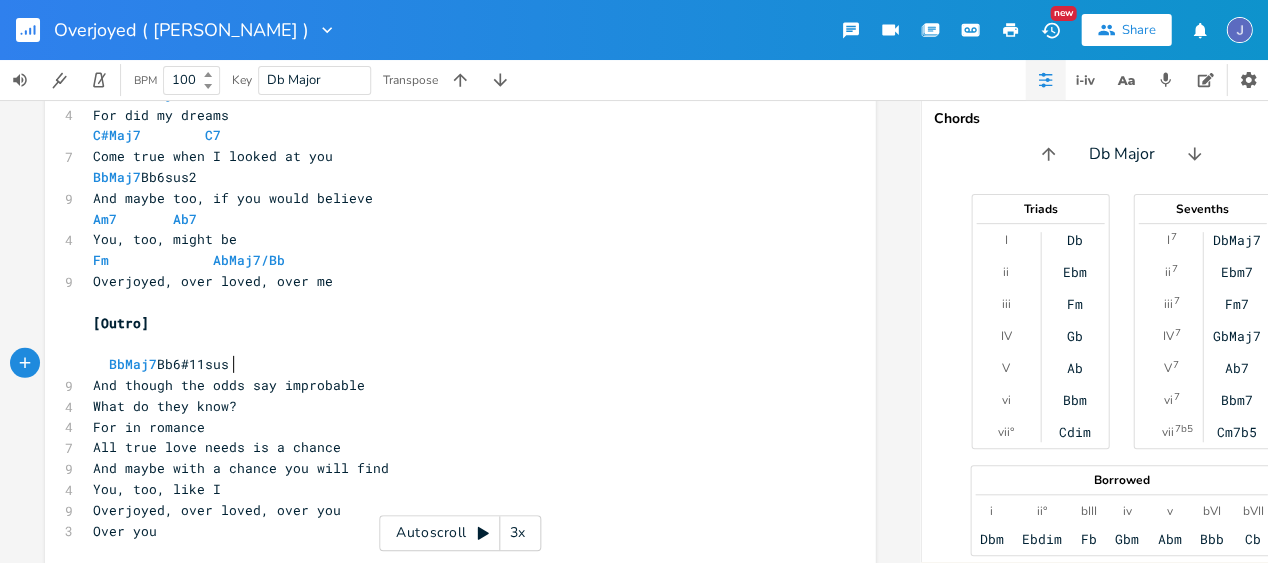 click on "BbMaj7     Bb6#11sus" at bounding box center [450, 364] 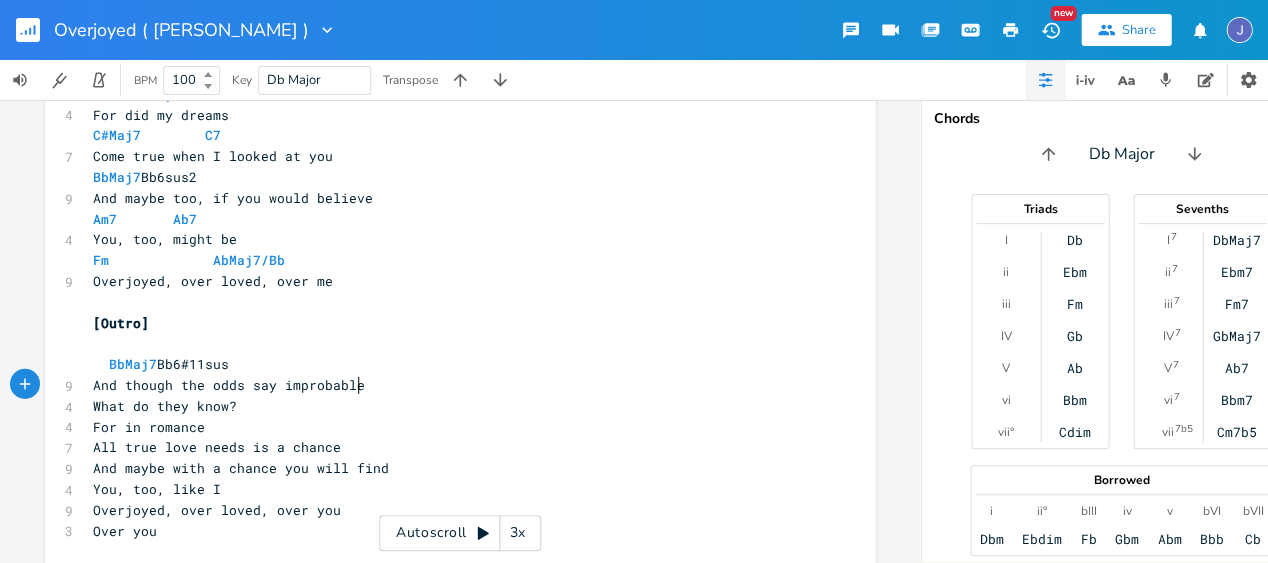 click on "And though the odds say improbable" at bounding box center (450, 385) 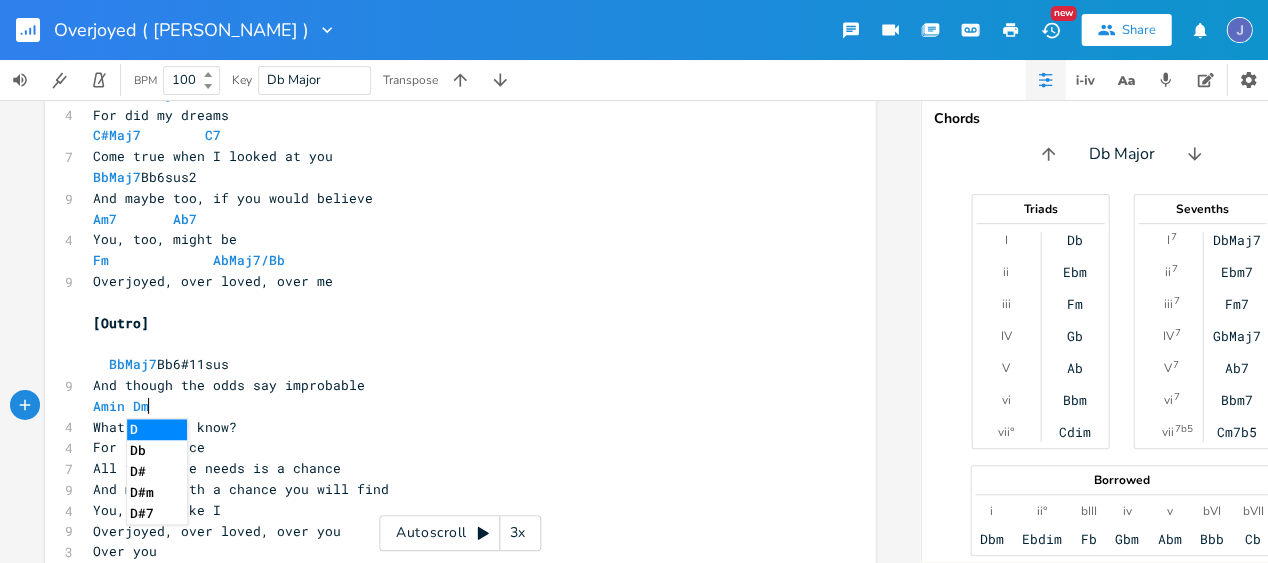 scroll, scrollTop: 0, scrollLeft: 46, axis: horizontal 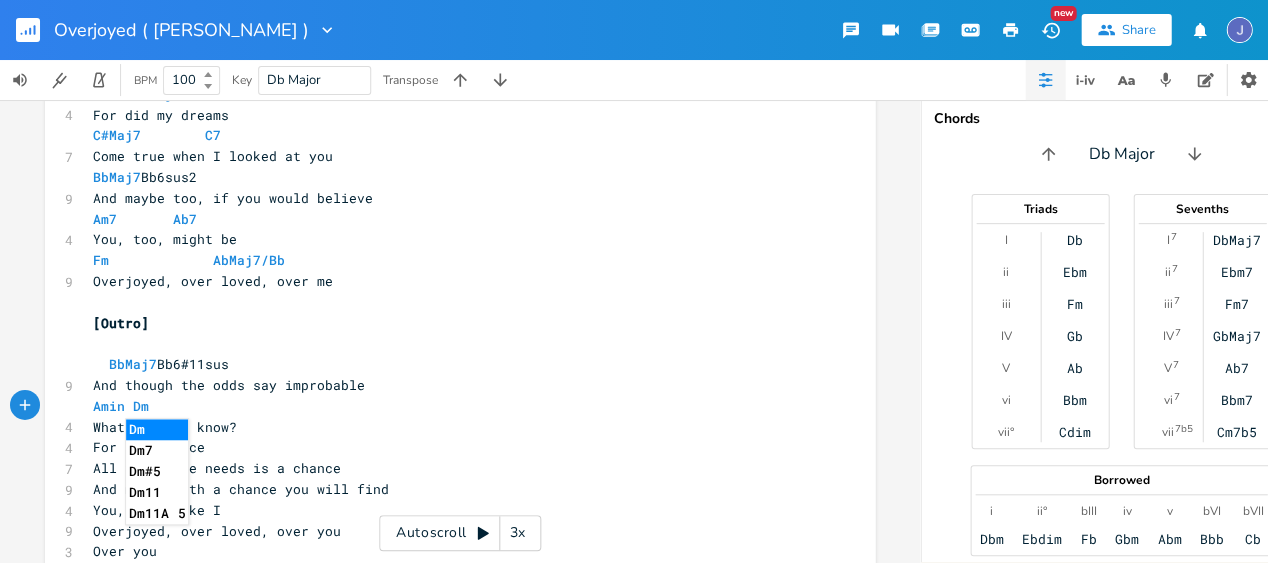 type on "[PERSON_NAME]" 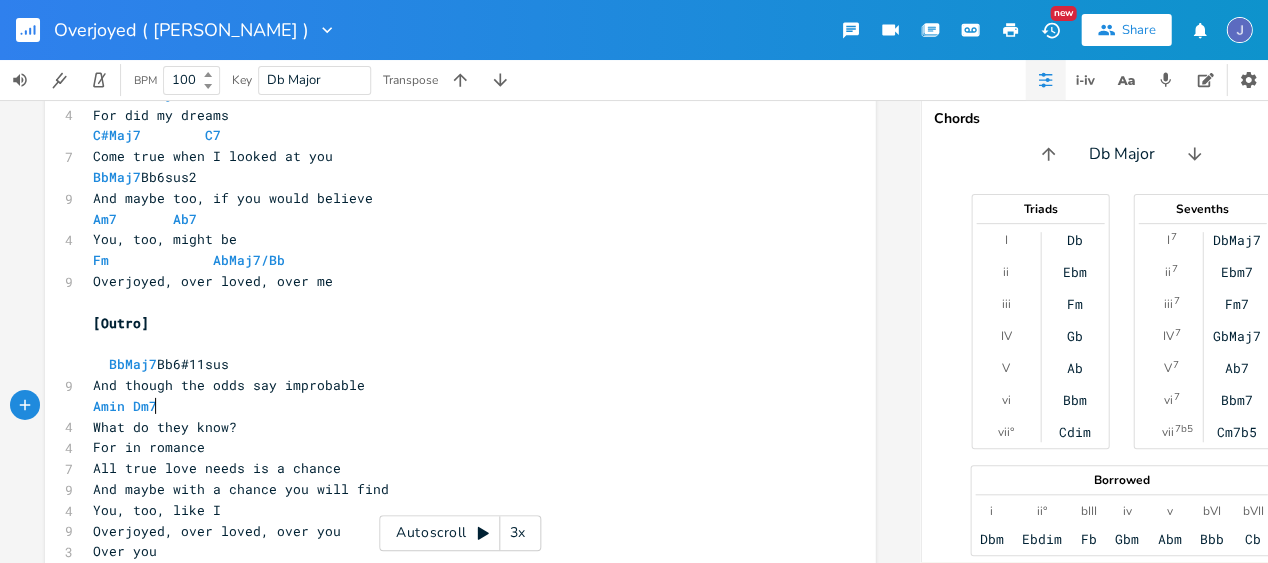 click on "For in romance" at bounding box center [450, 447] 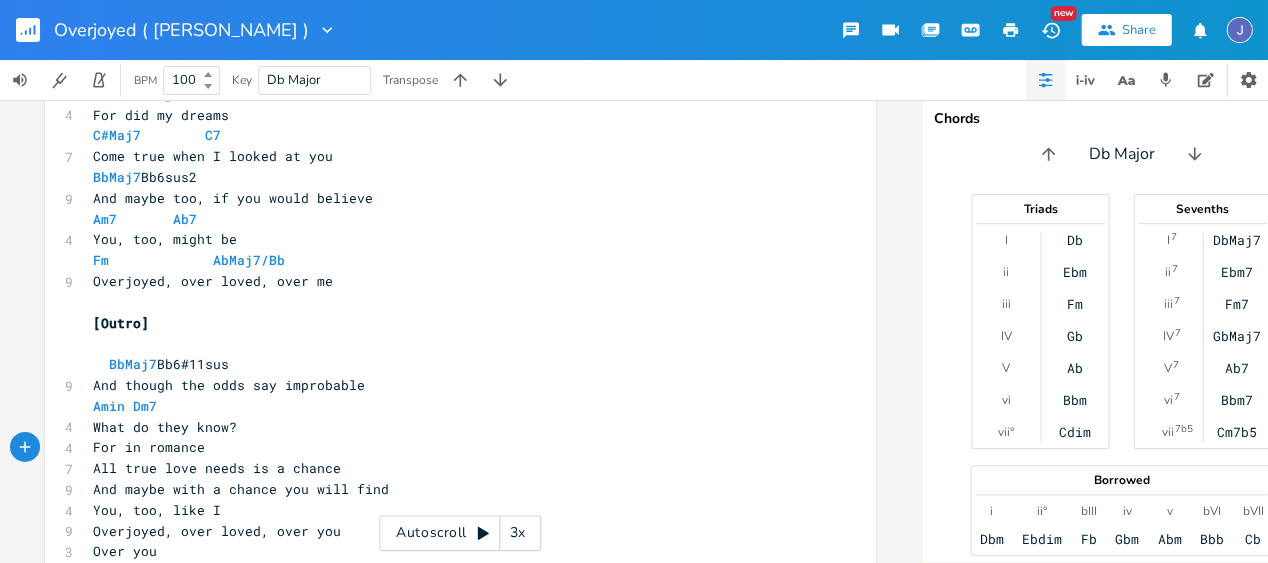click on "Amin   Dm7" at bounding box center (125, 406) 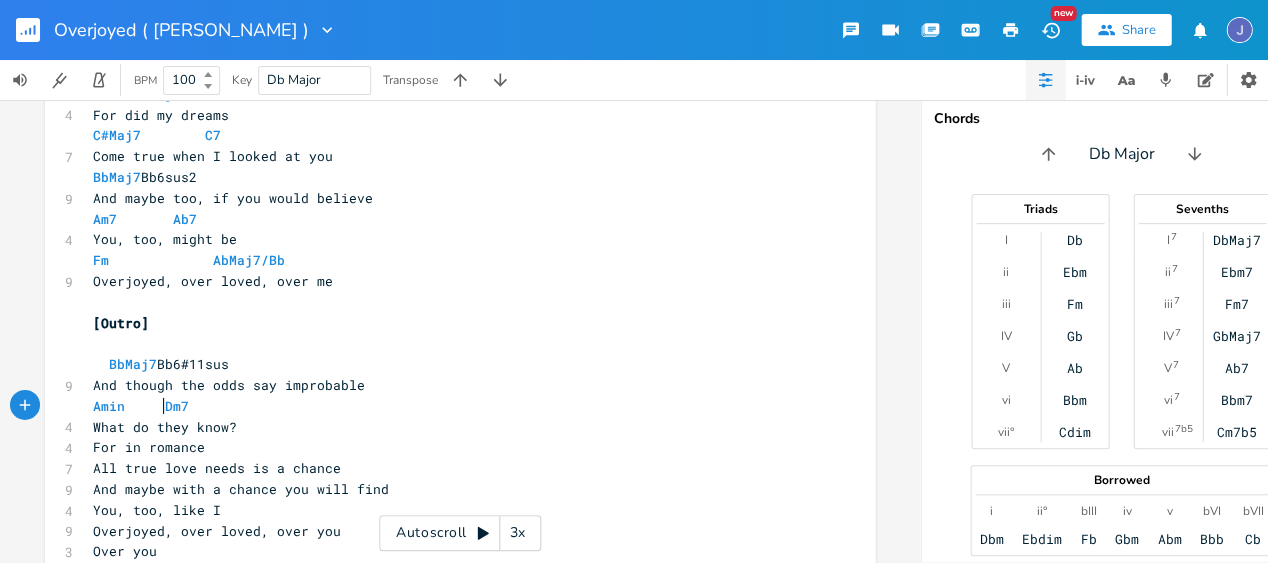scroll, scrollTop: 0, scrollLeft: 11, axis: horizontal 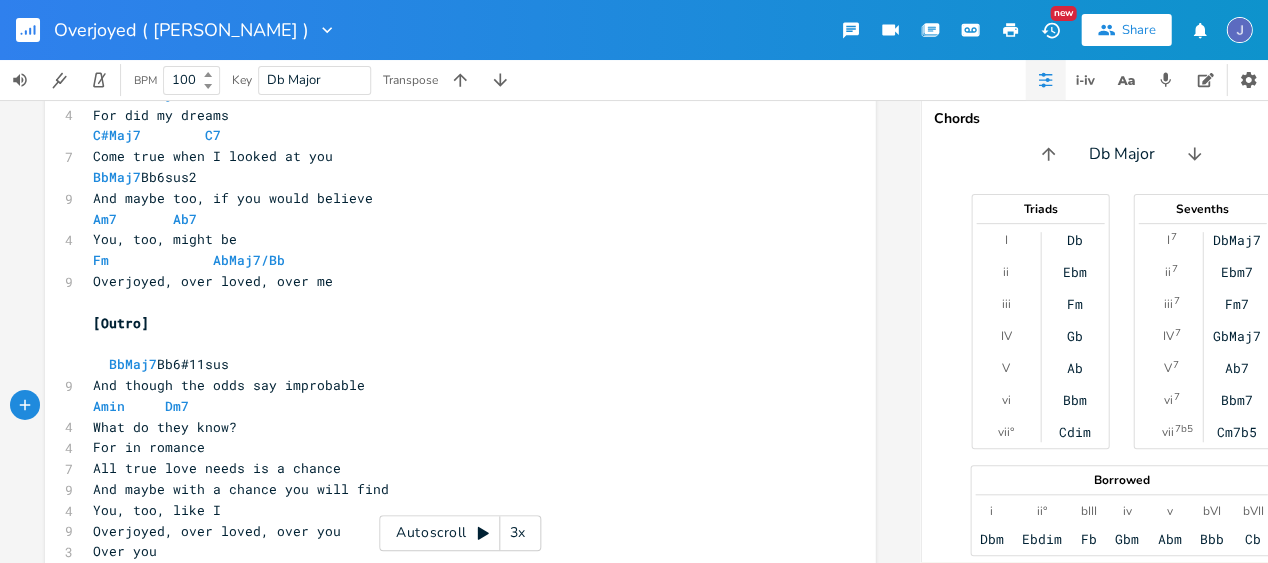 click on "For in romance" at bounding box center [450, 447] 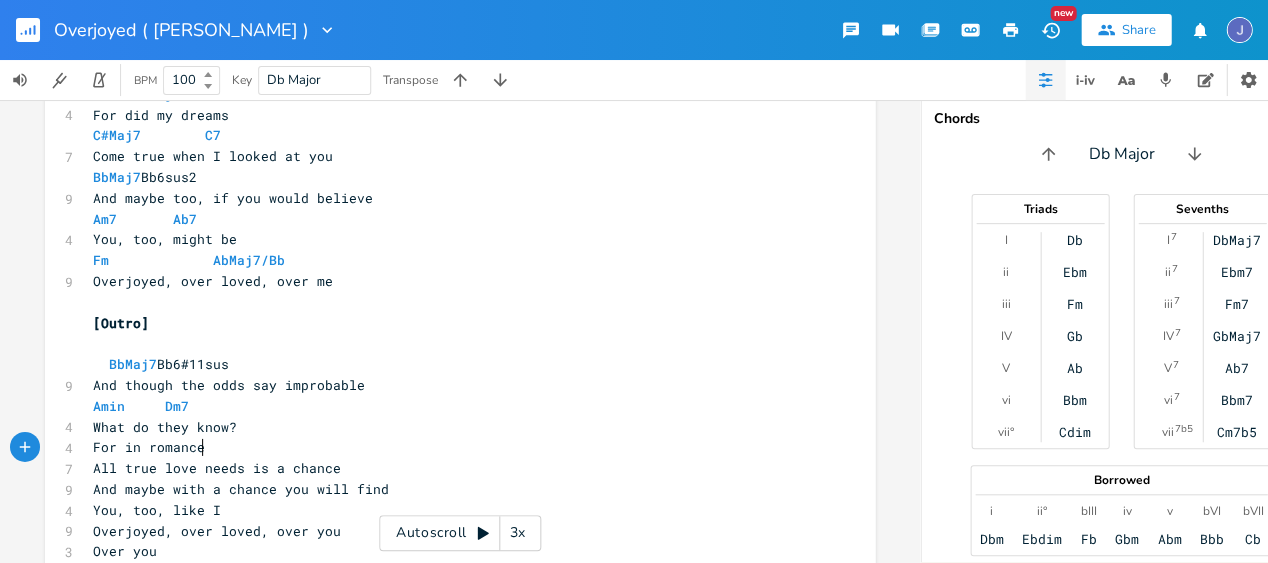 click on "For in romance" at bounding box center [450, 447] 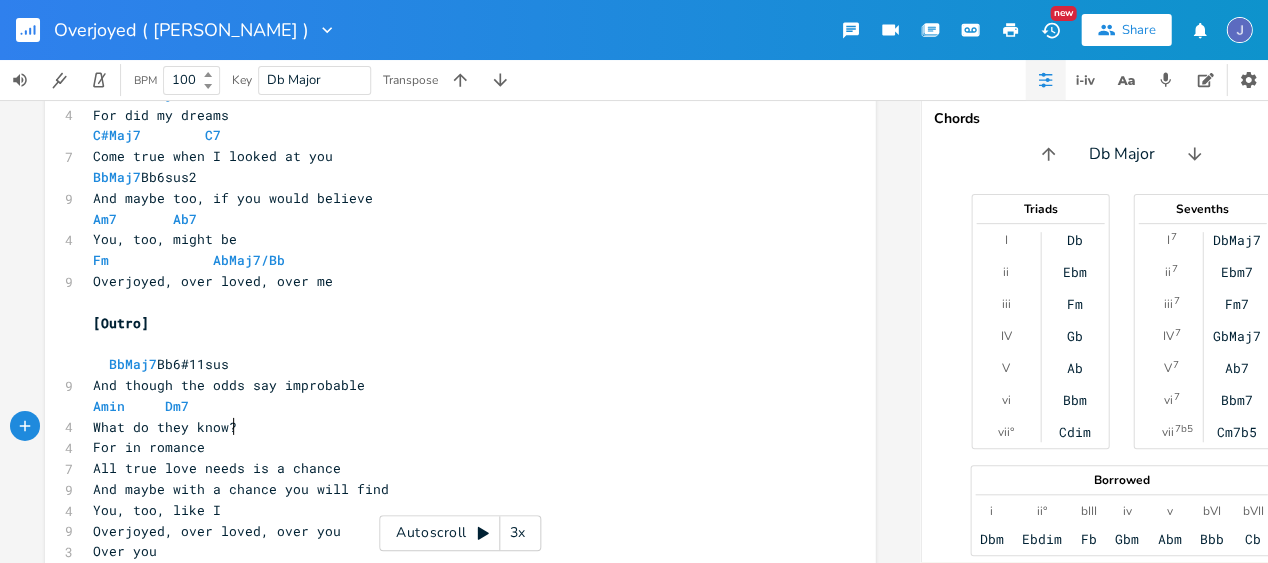 click on "What do they know?" at bounding box center (450, 427) 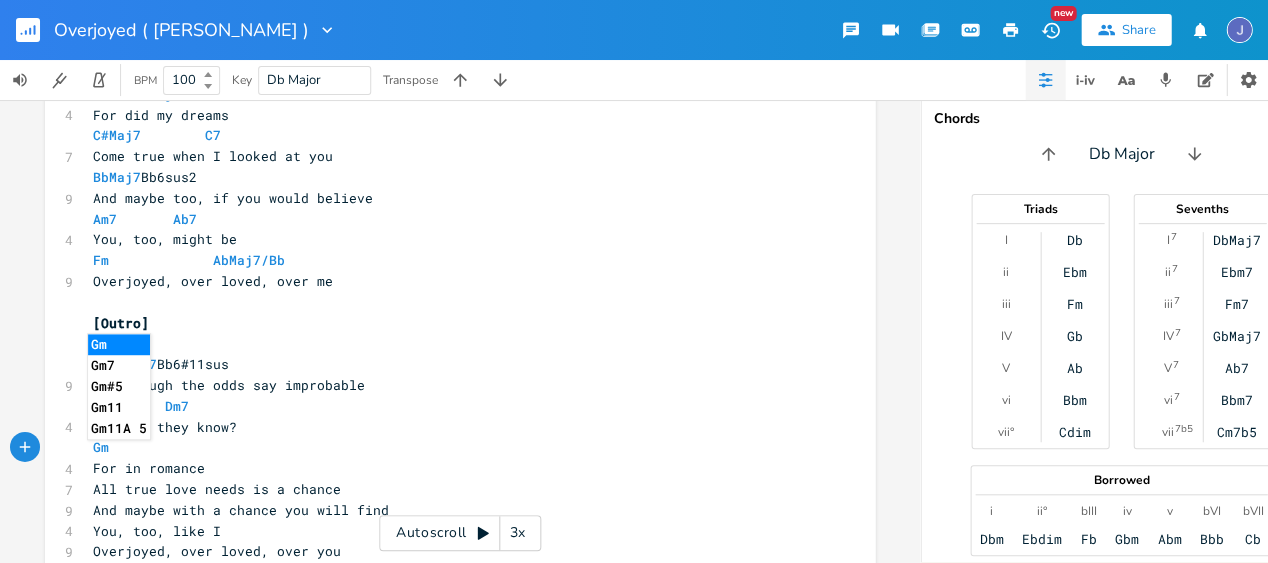 type on "Gmin" 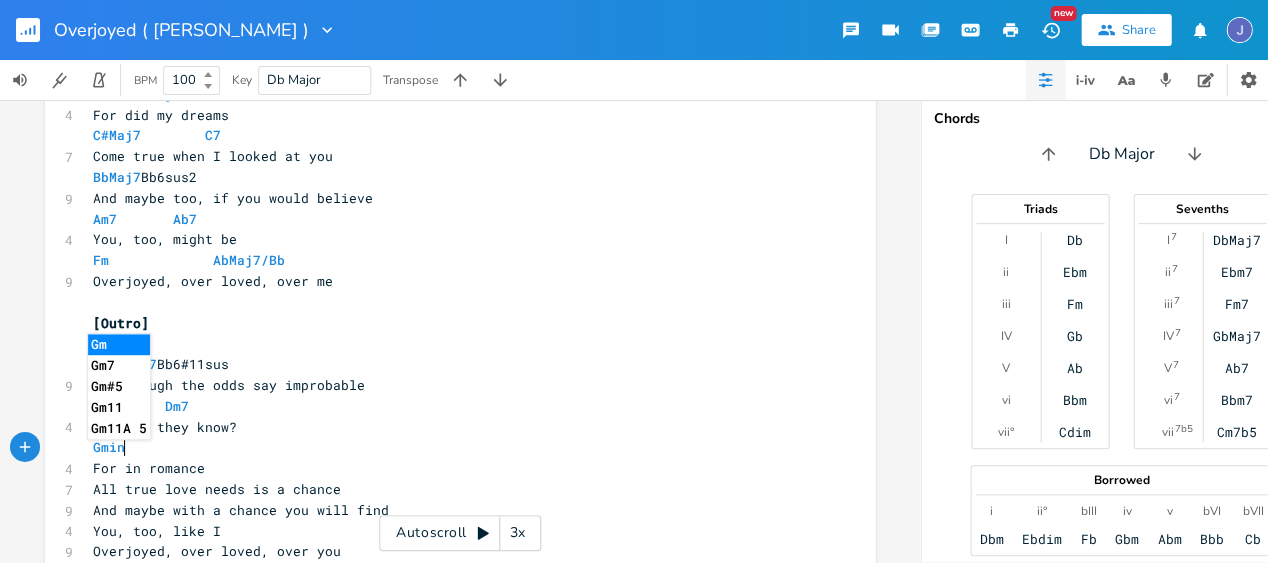 scroll, scrollTop: 0, scrollLeft: 26, axis: horizontal 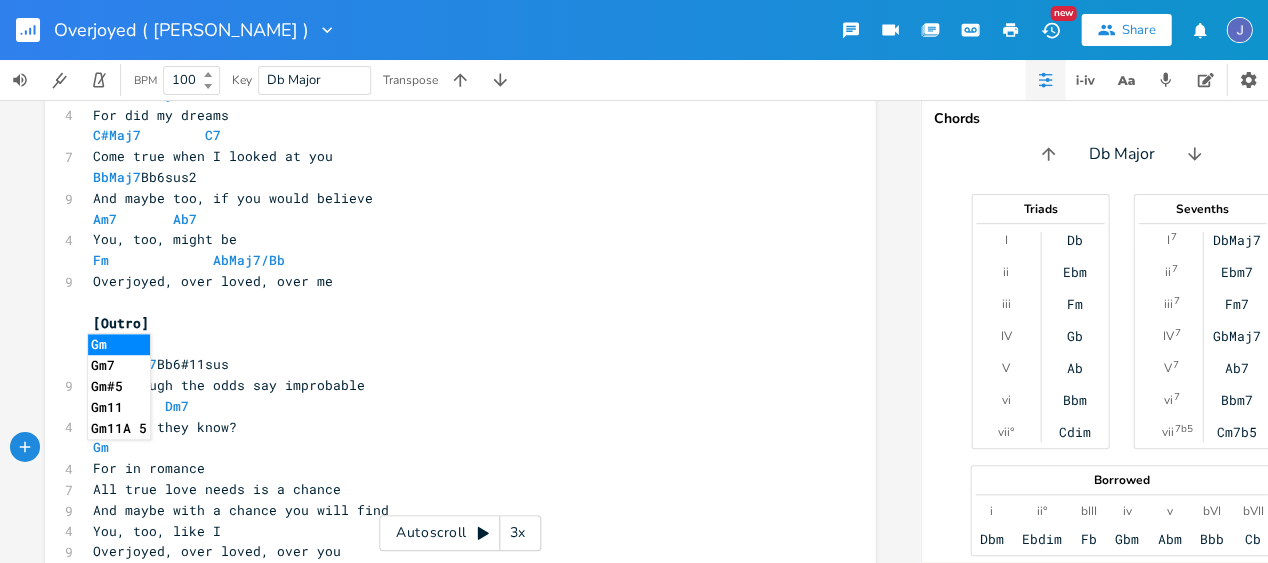 click on "Gm7" at bounding box center (119, 365) 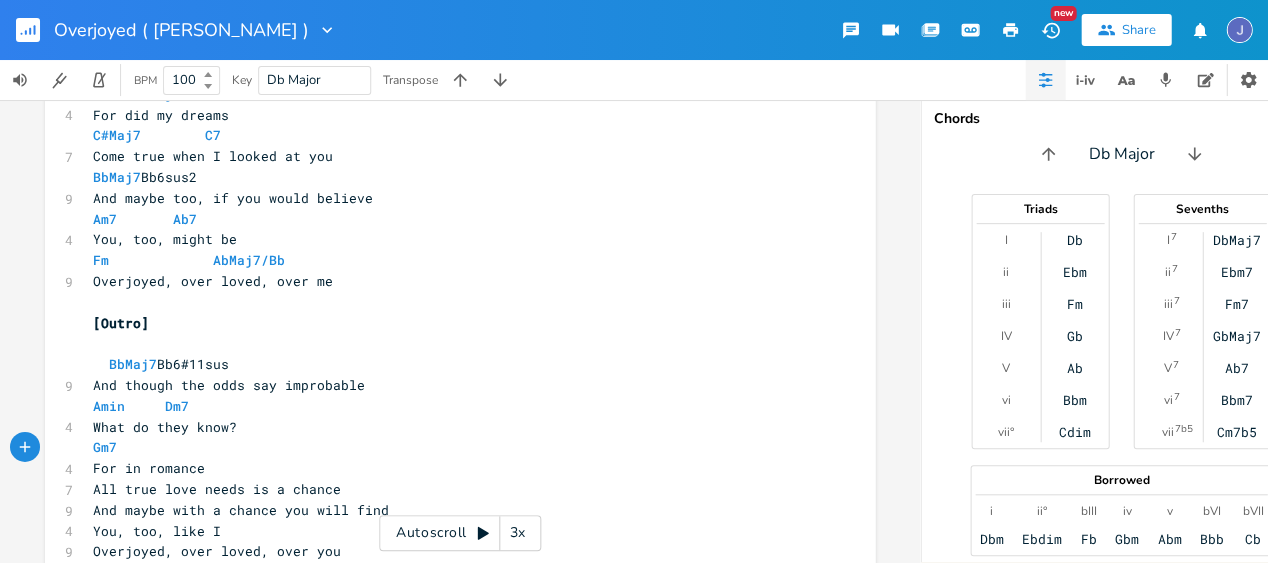 scroll, scrollTop: 0, scrollLeft: 5, axis: horizontal 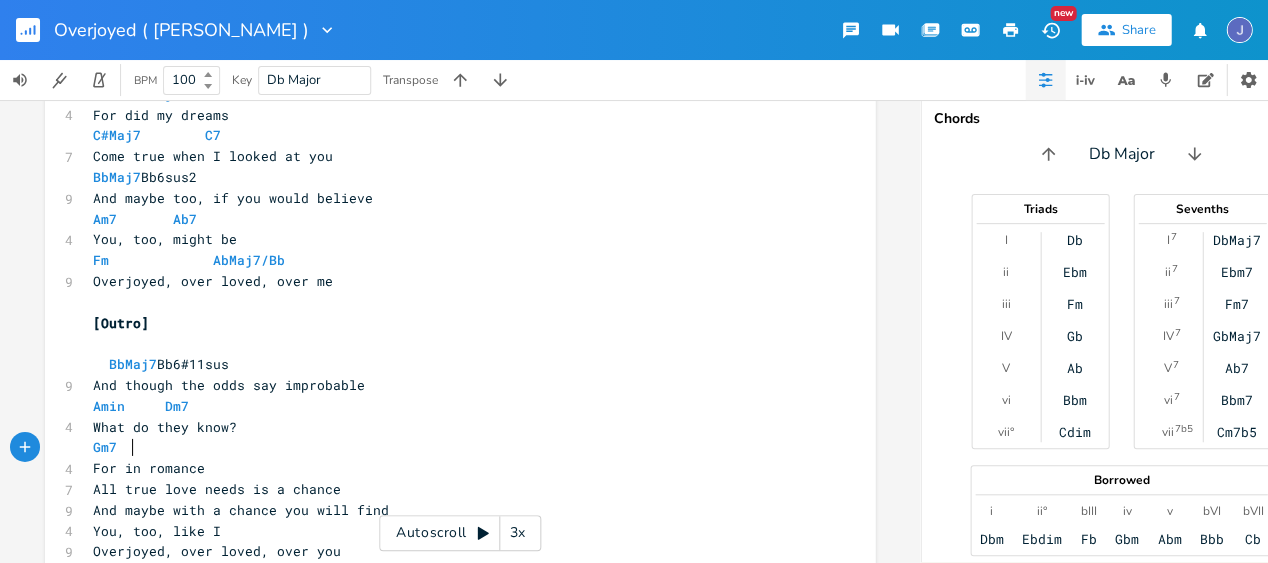 type on "c" 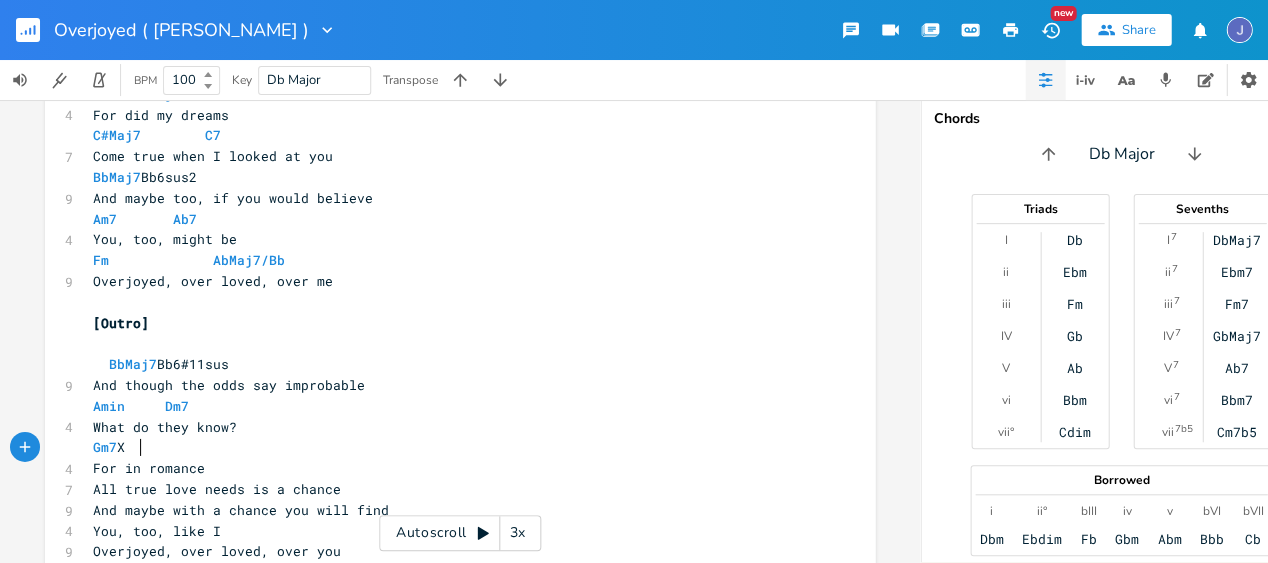 scroll, scrollTop: 0, scrollLeft: 7, axis: horizontal 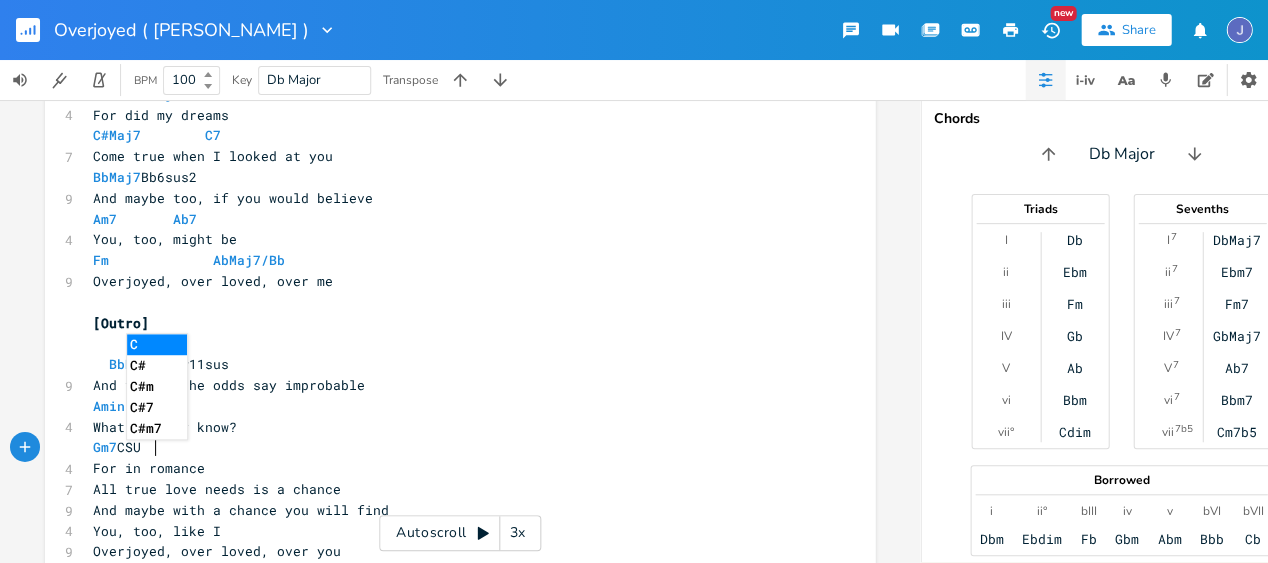 type on "CSUS" 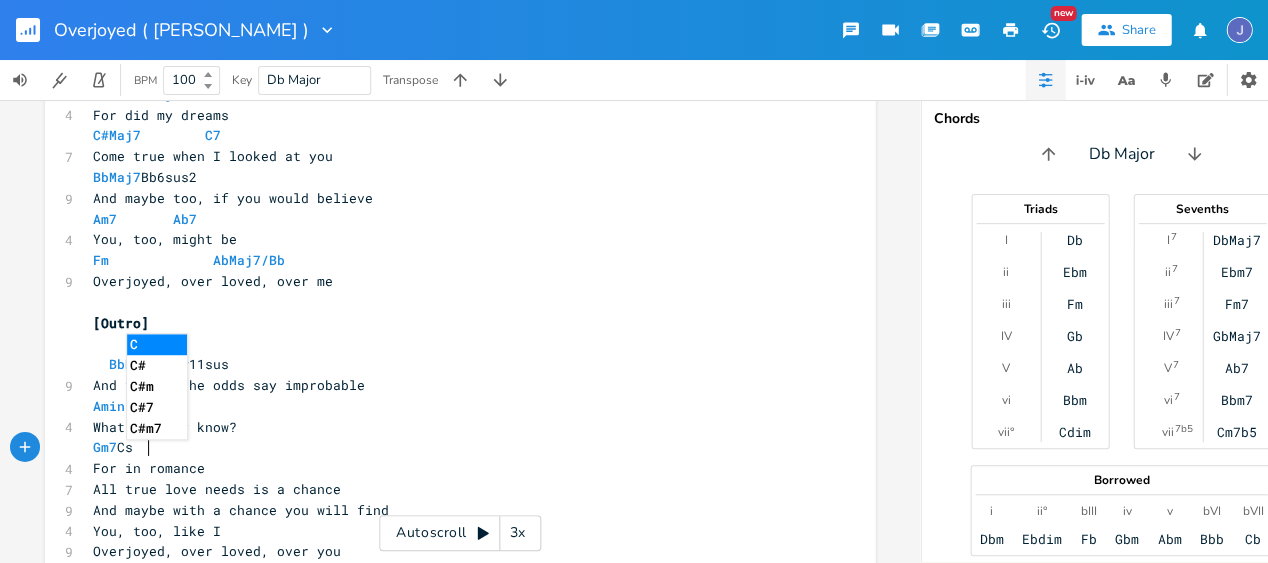 type on "sus" 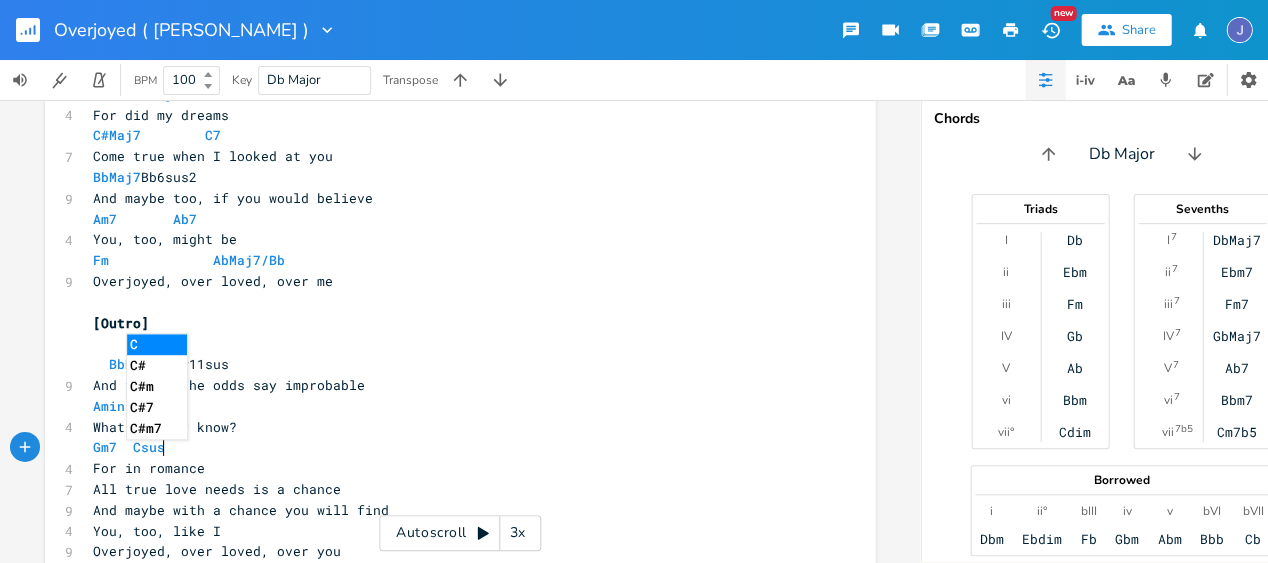 scroll, scrollTop: 0, scrollLeft: 16, axis: horizontal 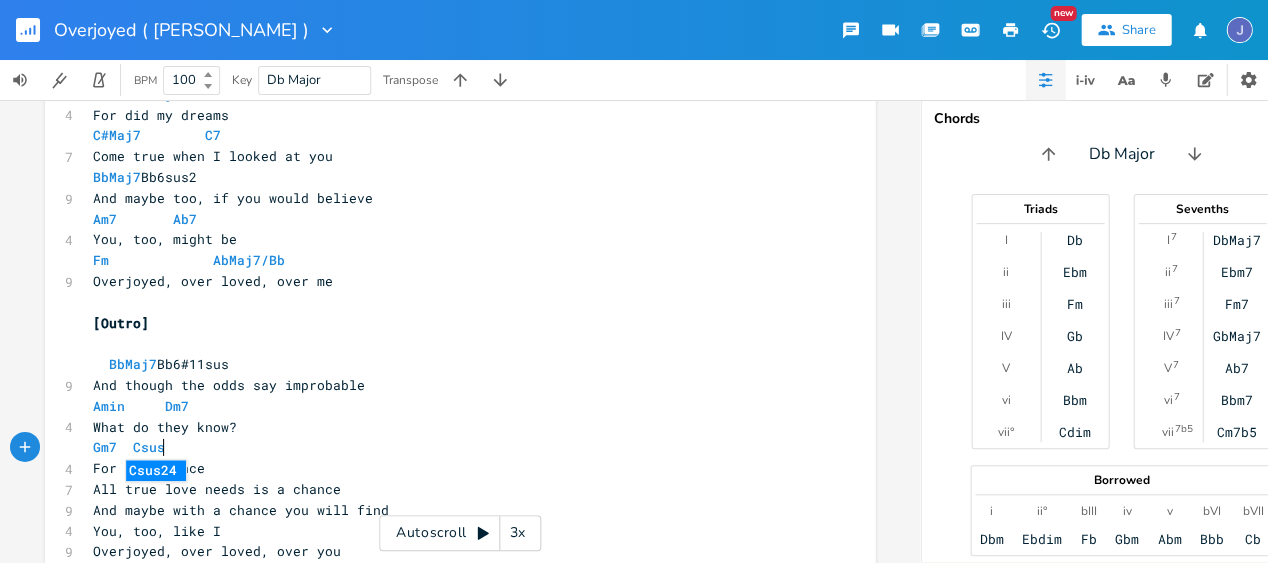 click on "Gm7    Csus" at bounding box center (450, 447) 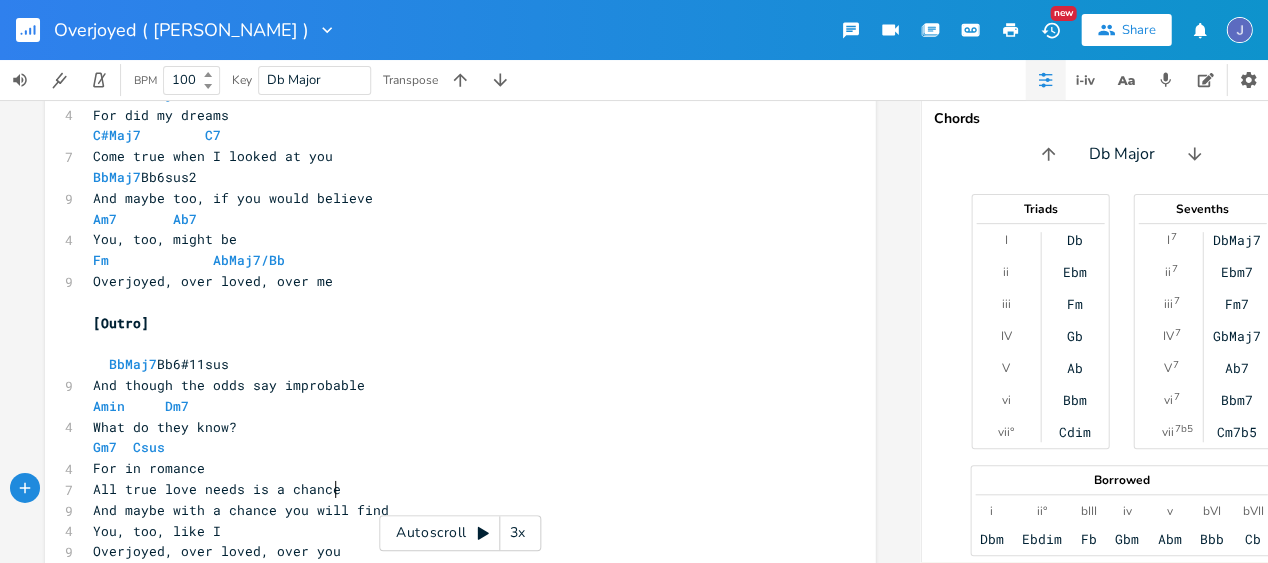 click on "All true love needs is a chance" at bounding box center [450, 489] 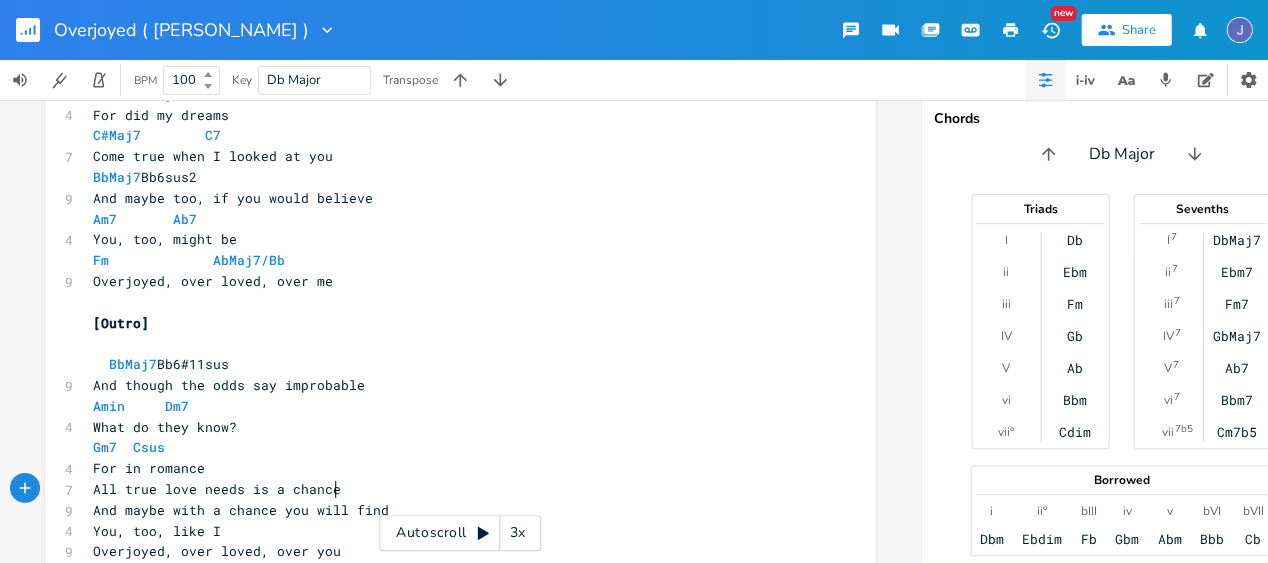 click on "For in romance" at bounding box center (450, 468) 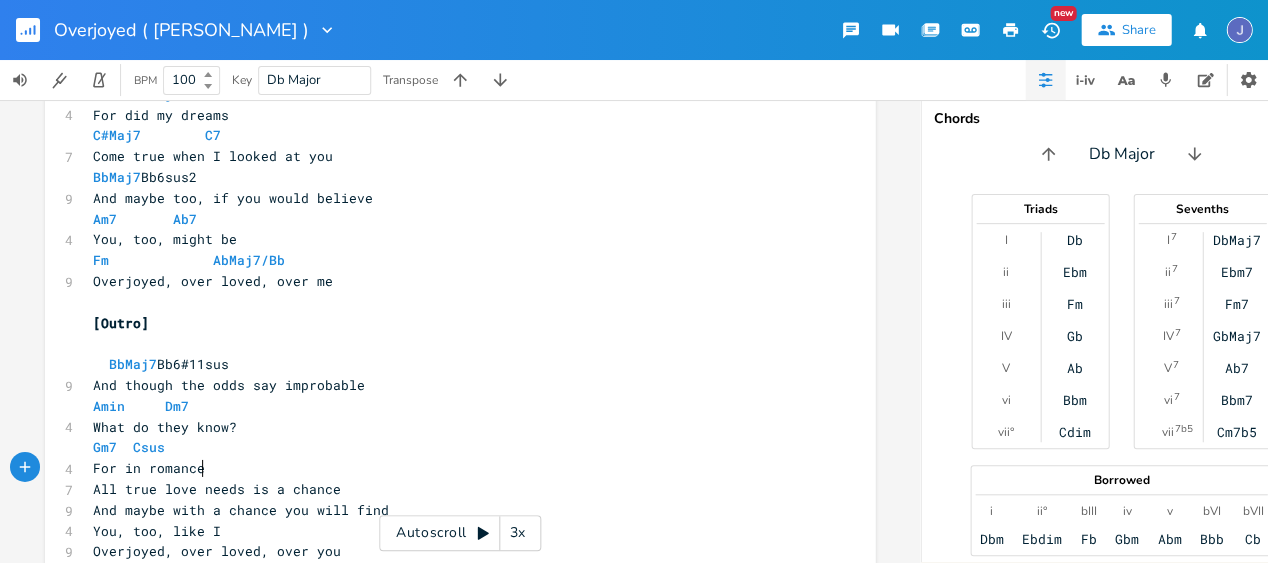 click on "All true love needs is a chance" at bounding box center [217, 489] 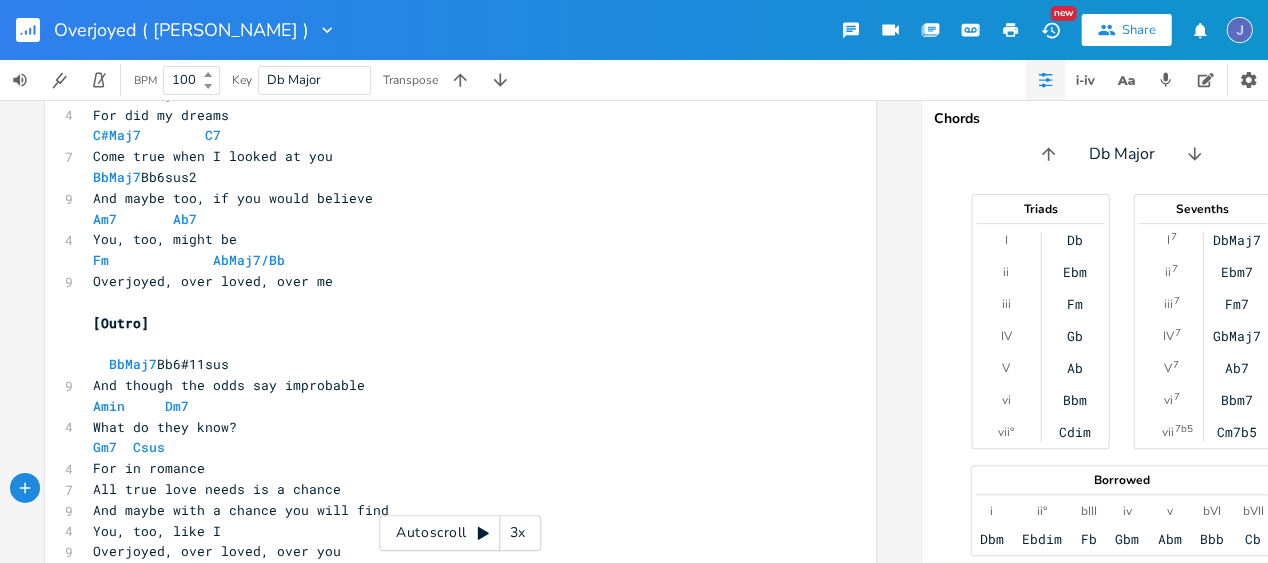 click on "For in romance" at bounding box center [450, 468] 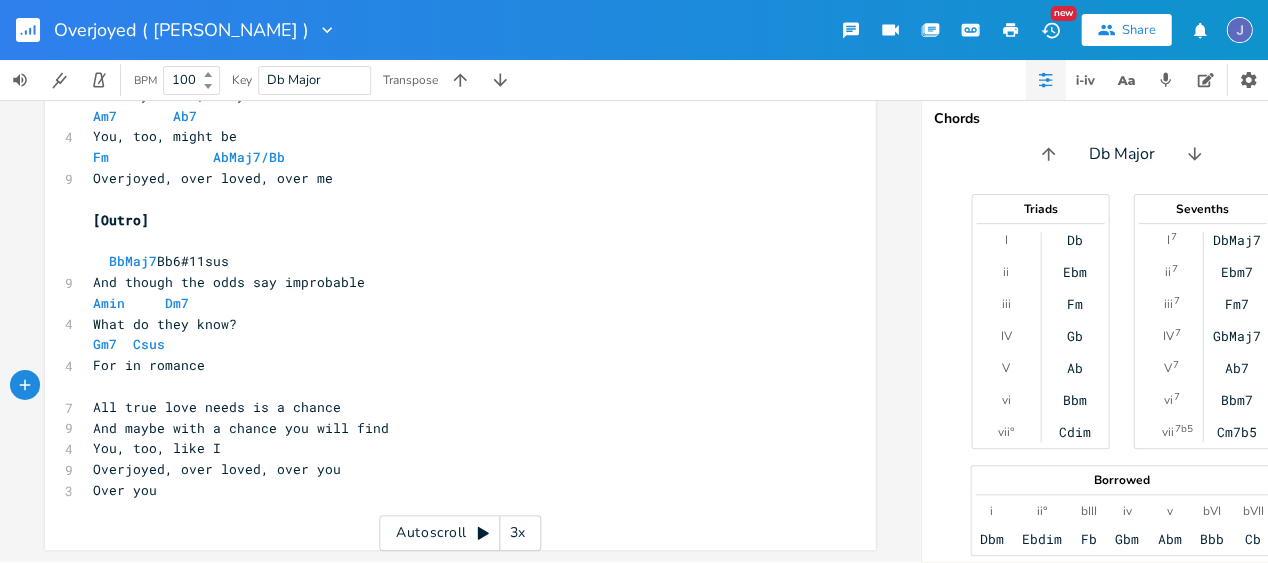 scroll, scrollTop: 1200, scrollLeft: 0, axis: vertical 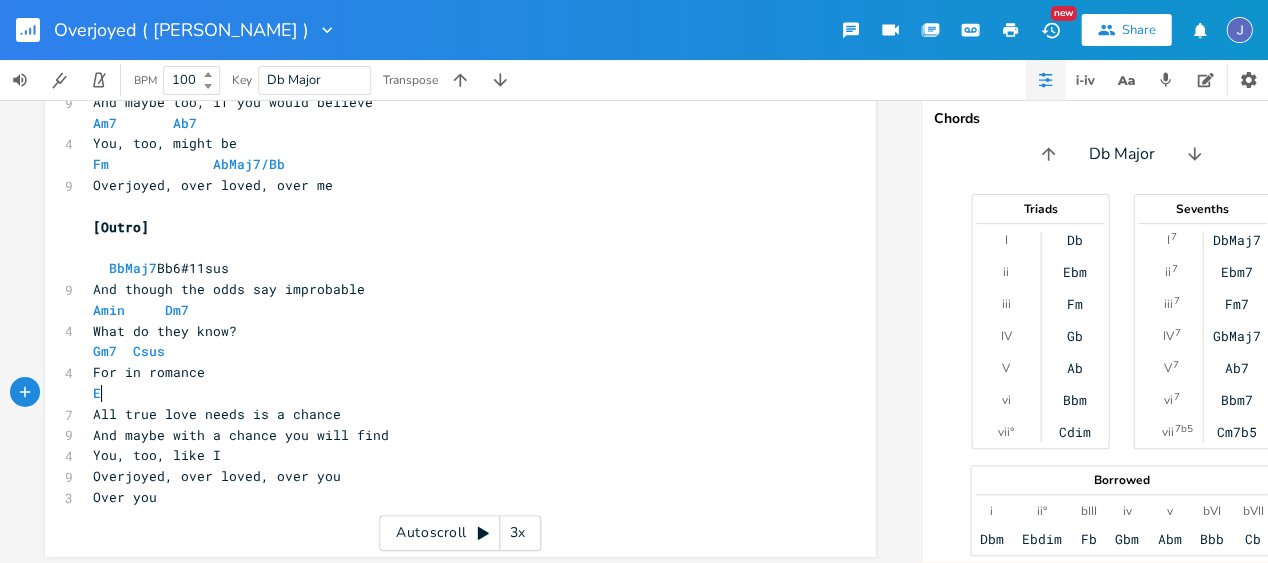 type on "Eb" 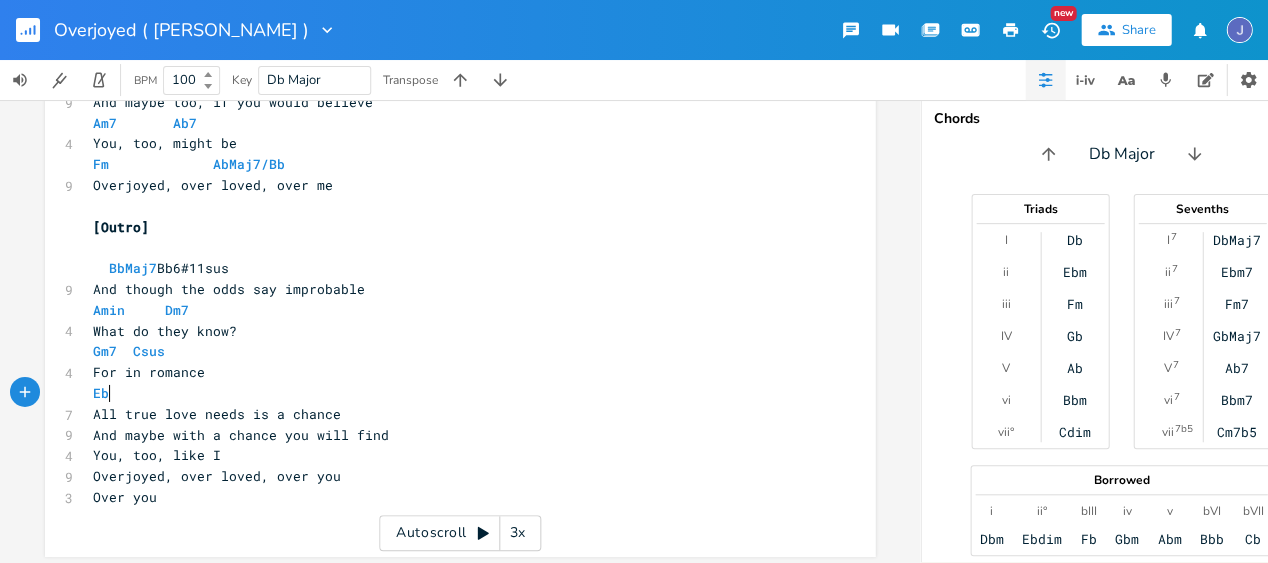 scroll, scrollTop: 0, scrollLeft: 12, axis: horizontal 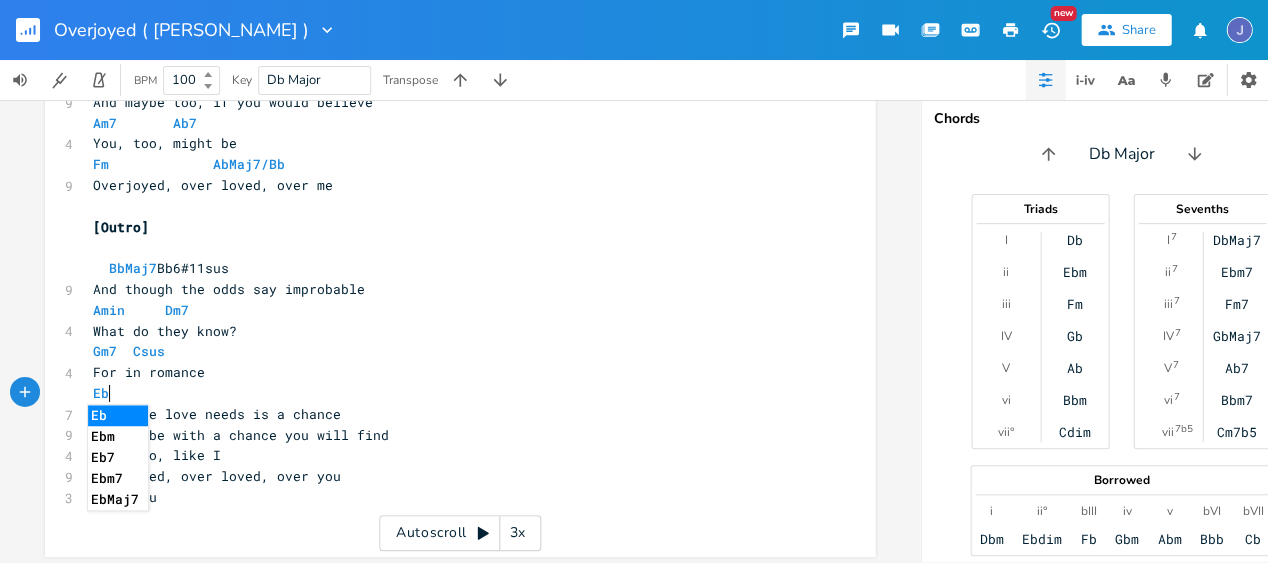 click on "EbMaj7" at bounding box center (118, 499) 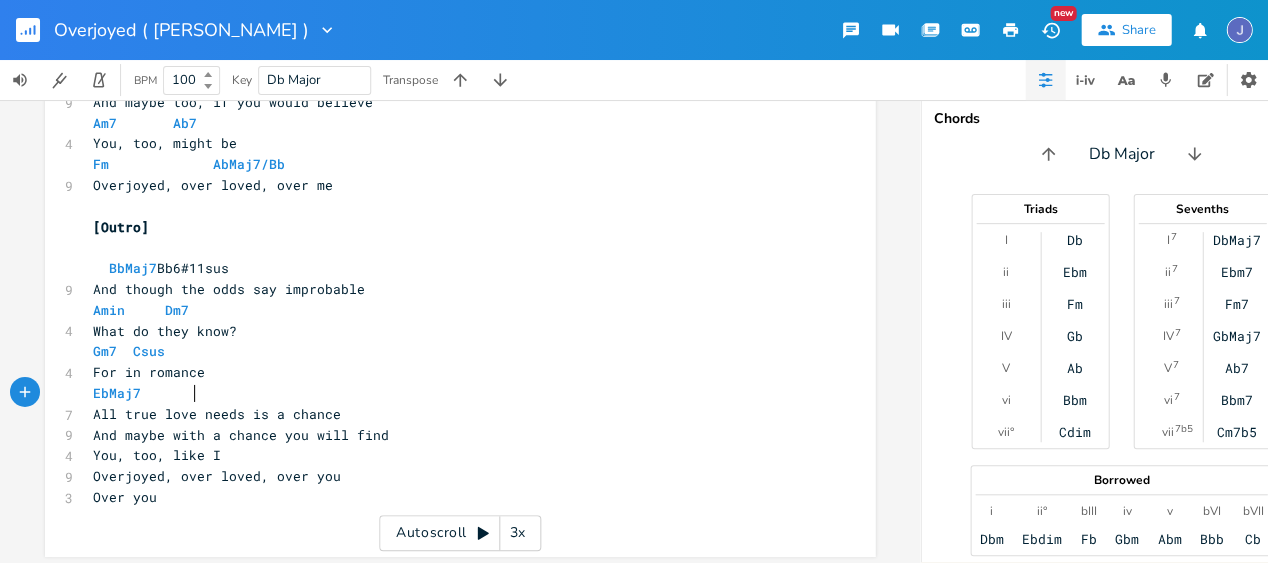 scroll, scrollTop: 0, scrollLeft: 22, axis: horizontal 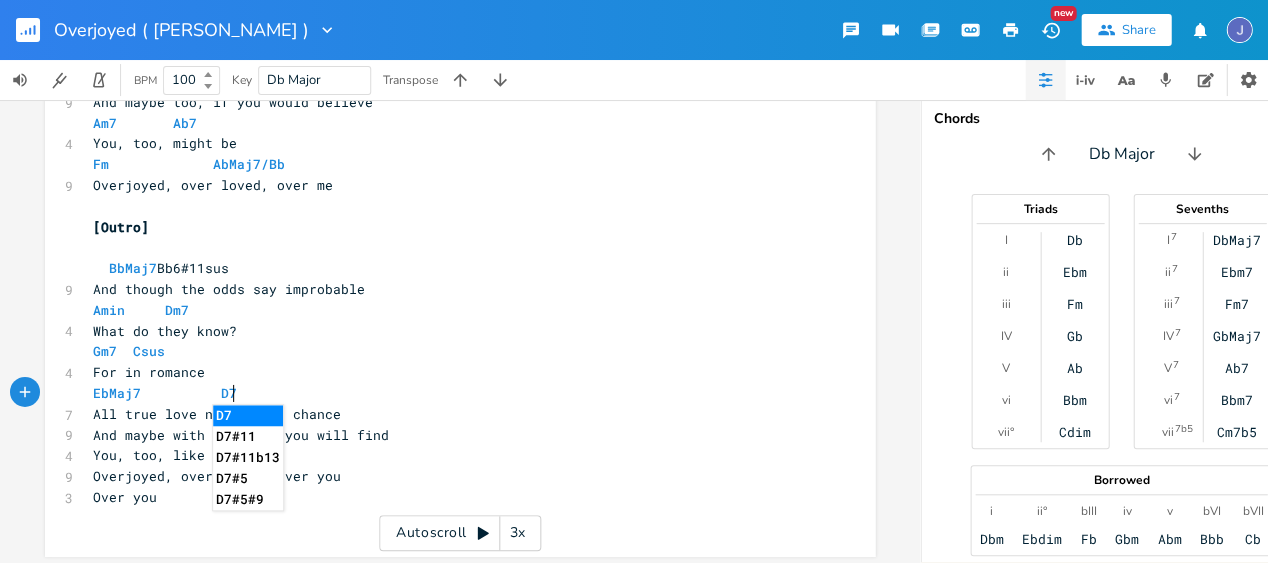 type on "D7" 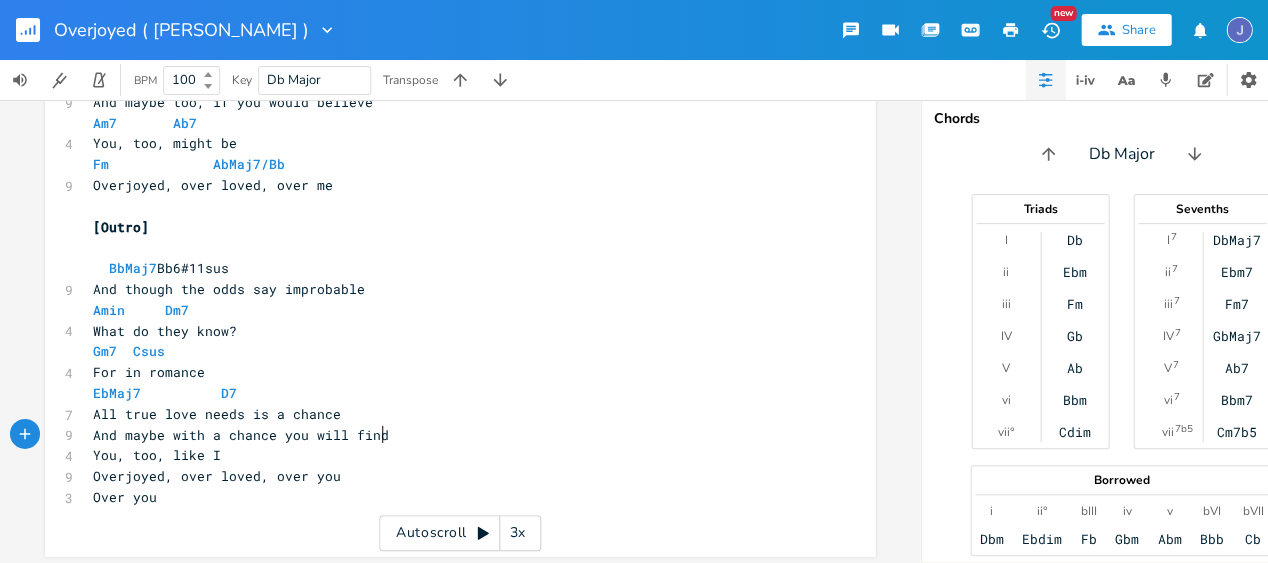 click on "And maybe with a chance you will find" at bounding box center [241, 435] 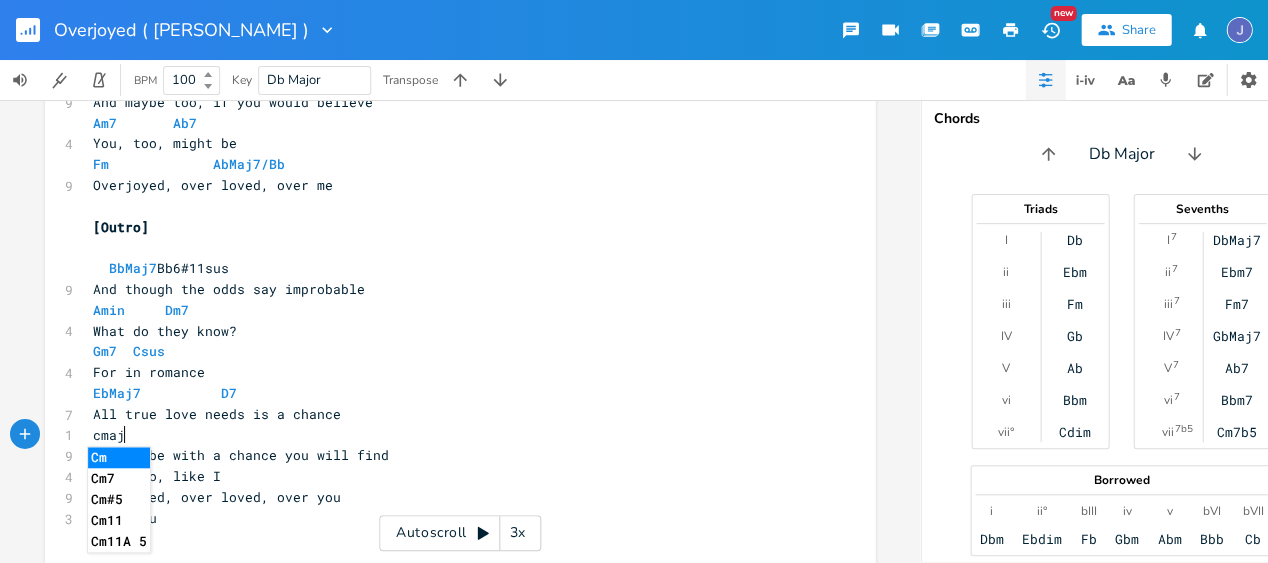 scroll, scrollTop: 0, scrollLeft: 23, axis: horizontal 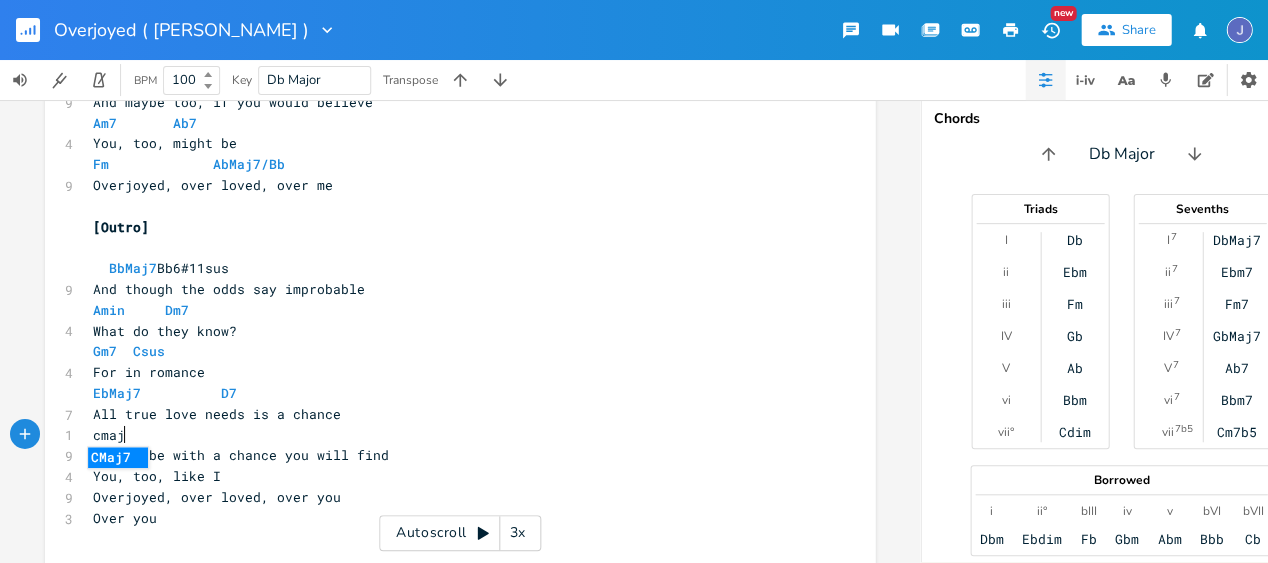 type on "cmaj" 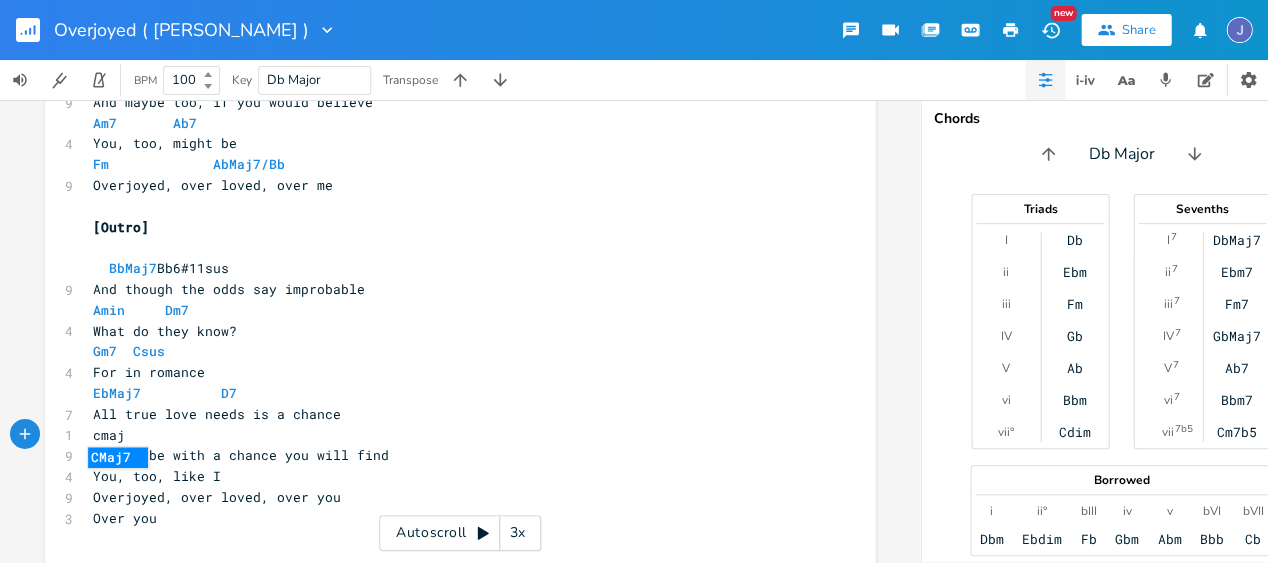 click on "CMaj7" at bounding box center (118, 457) 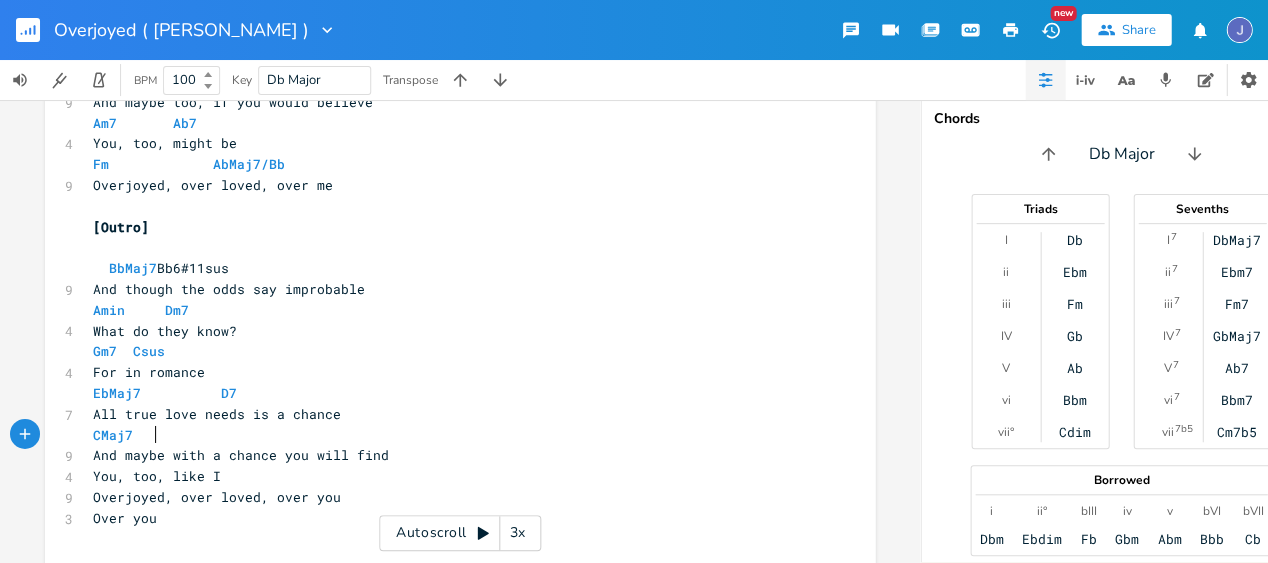 scroll, scrollTop: 0, scrollLeft: 11, axis: horizontal 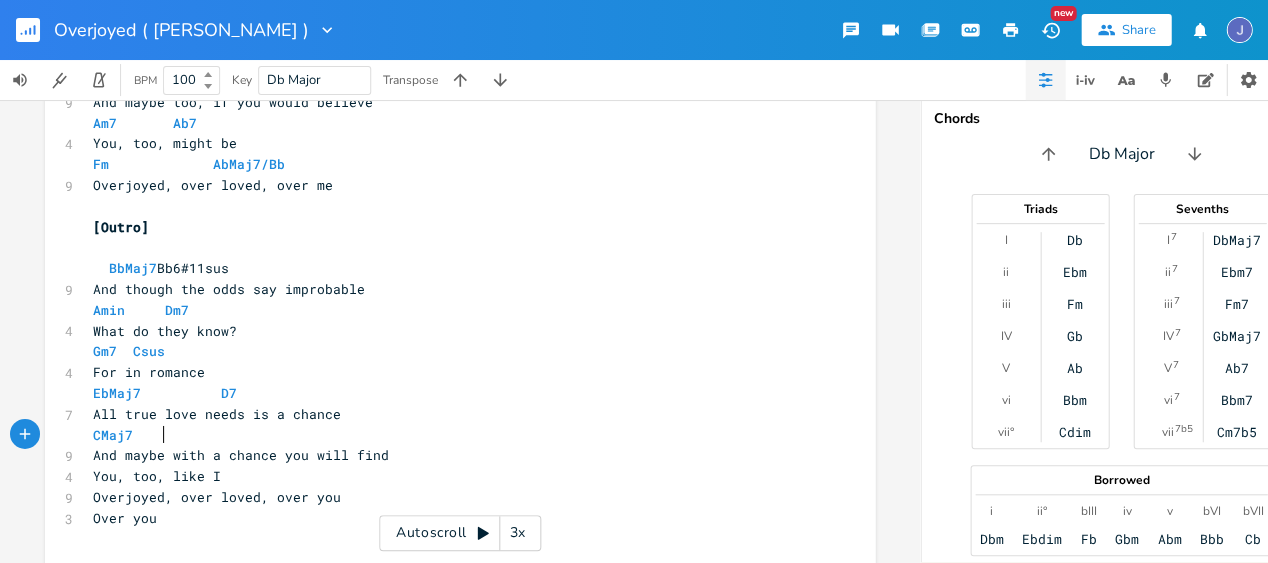 type on "C" 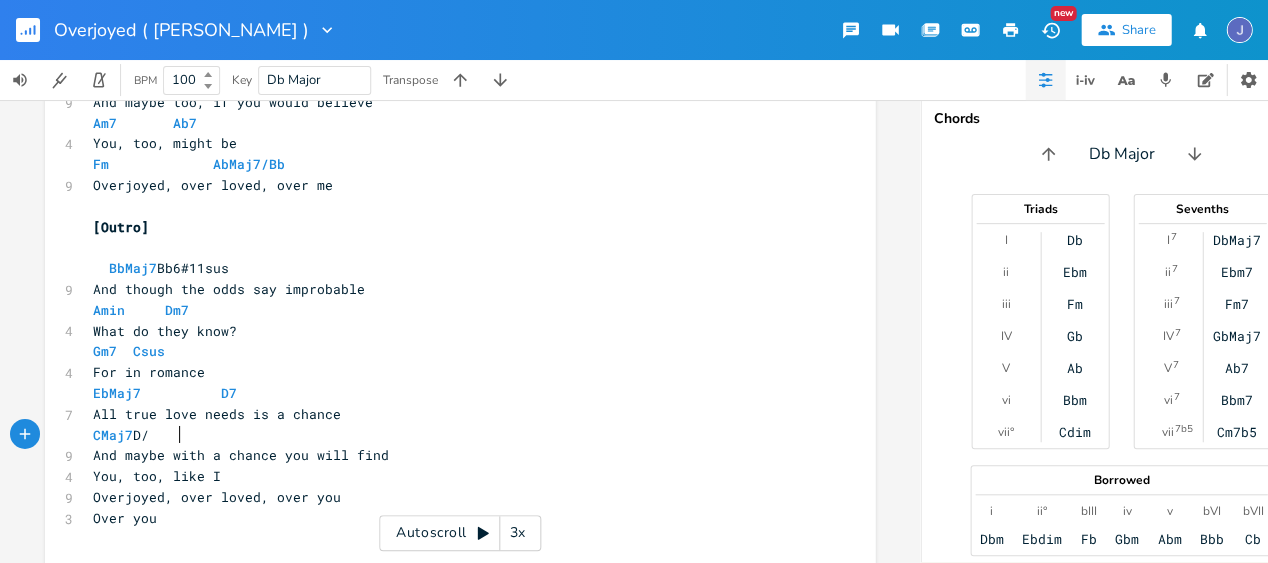 type on "D/C" 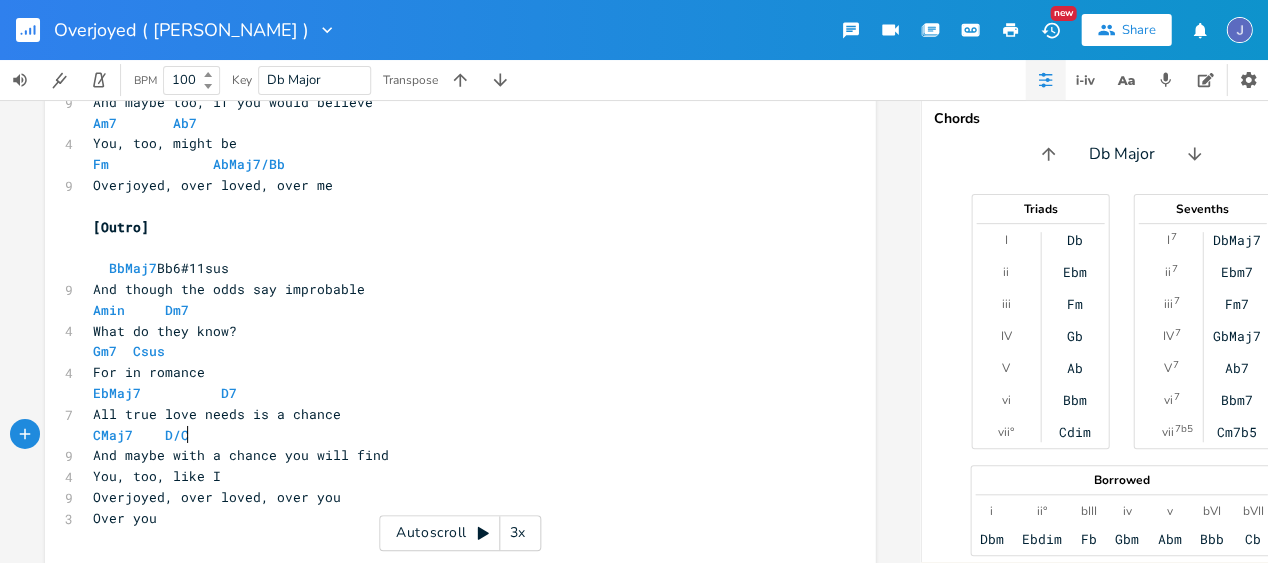 scroll, scrollTop: 0, scrollLeft: 18, axis: horizontal 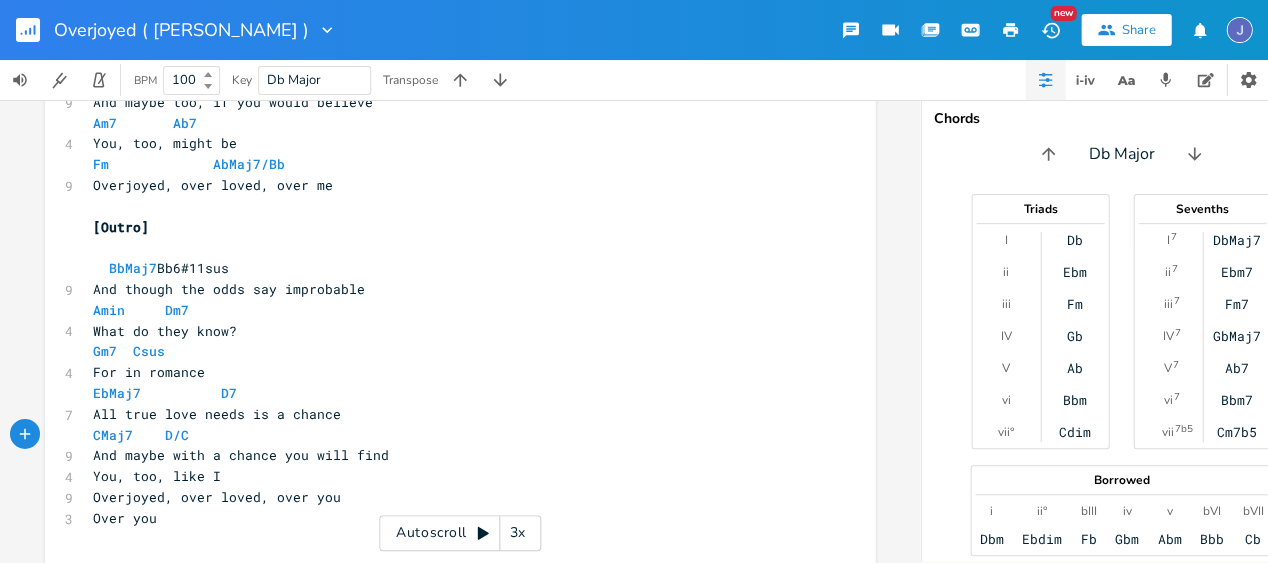click on "CMaj7      D/C" at bounding box center [141, 435] 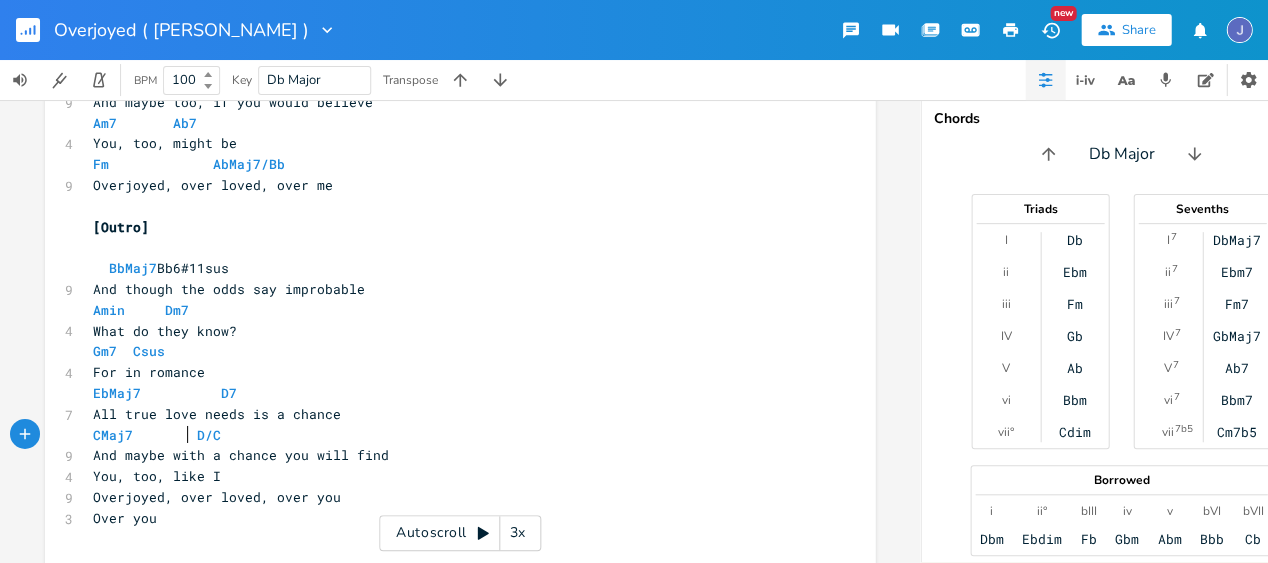 scroll, scrollTop: 0, scrollLeft: 14, axis: horizontal 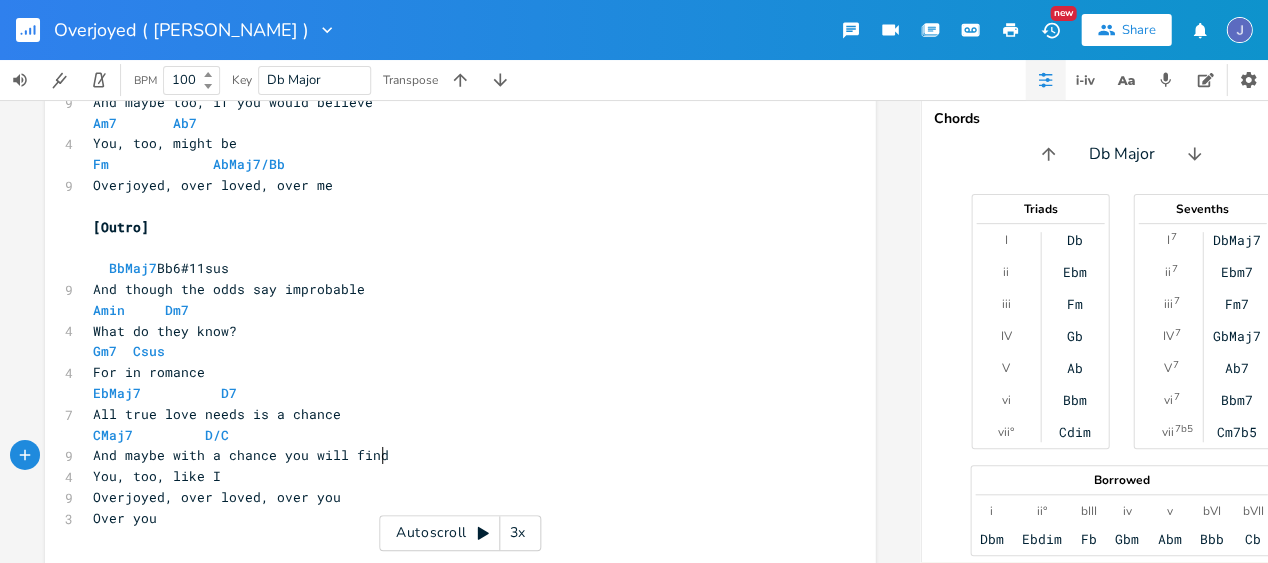 click on "And maybe with a chance you will find" at bounding box center [450, 455] 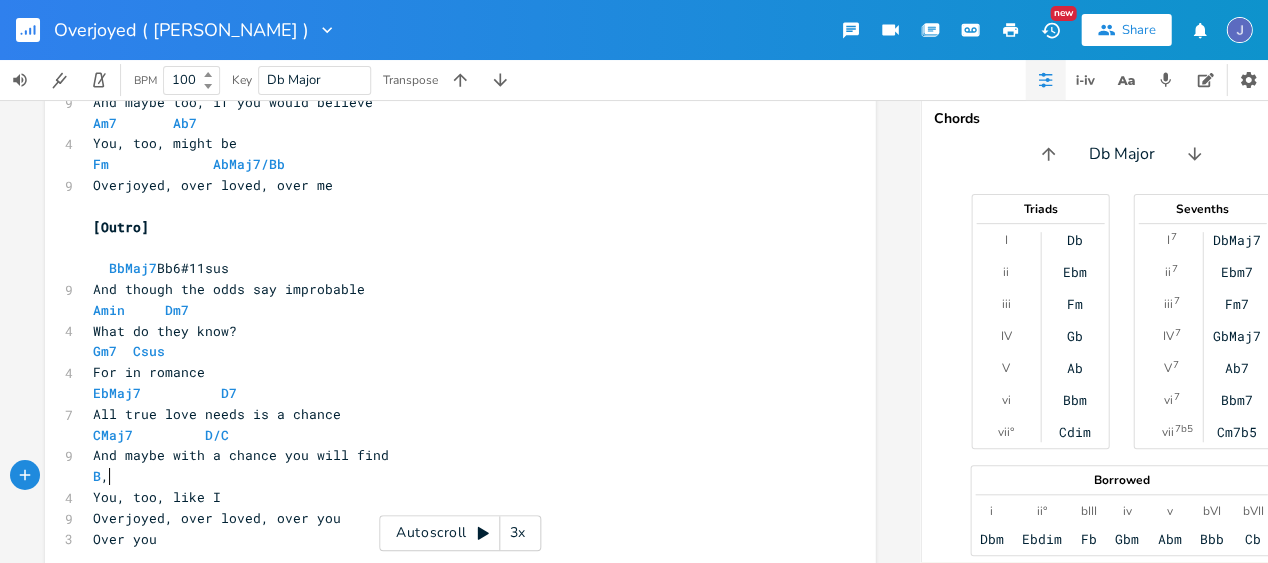 type on "B,om" 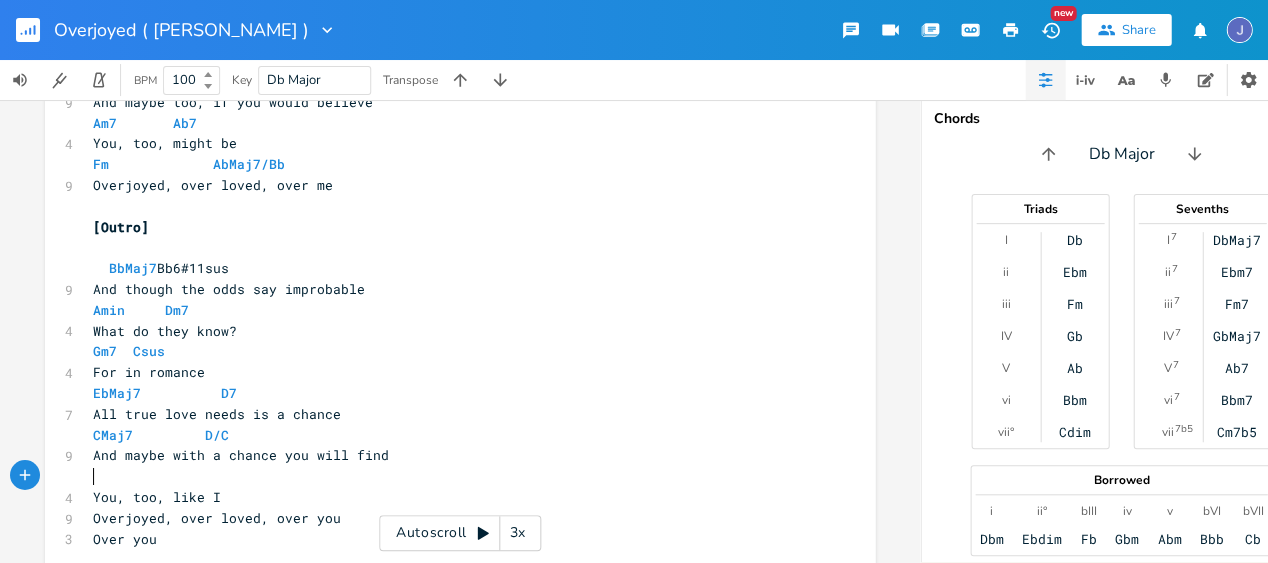 scroll, scrollTop: 0, scrollLeft: 7, axis: horizontal 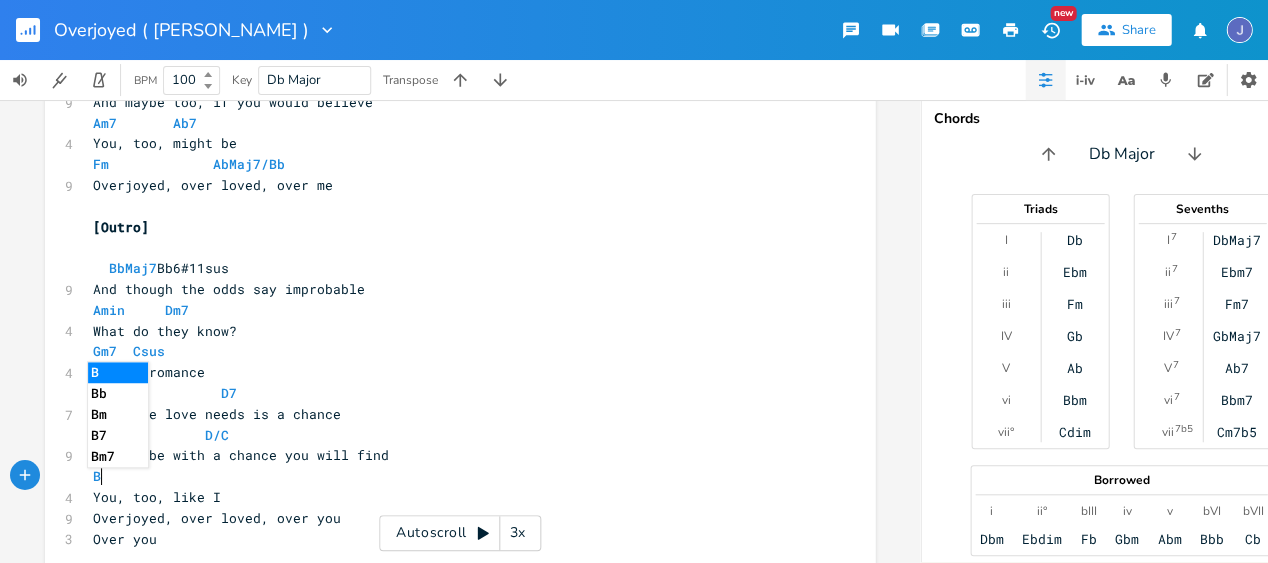 type on "B" 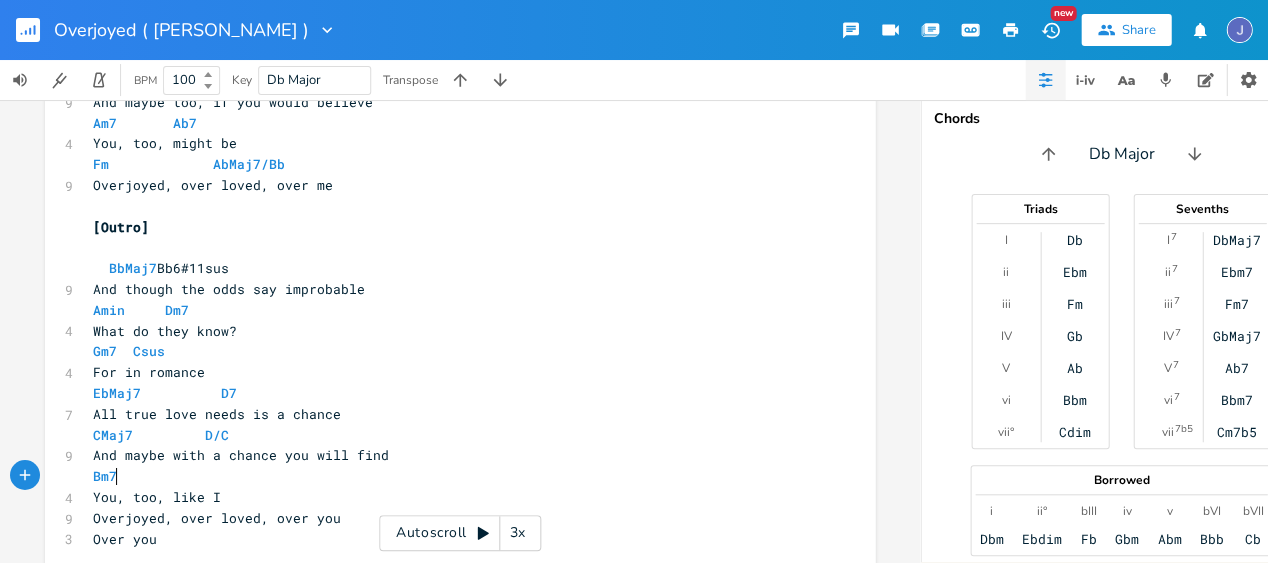 click on "Bm7" at bounding box center (450, 476) 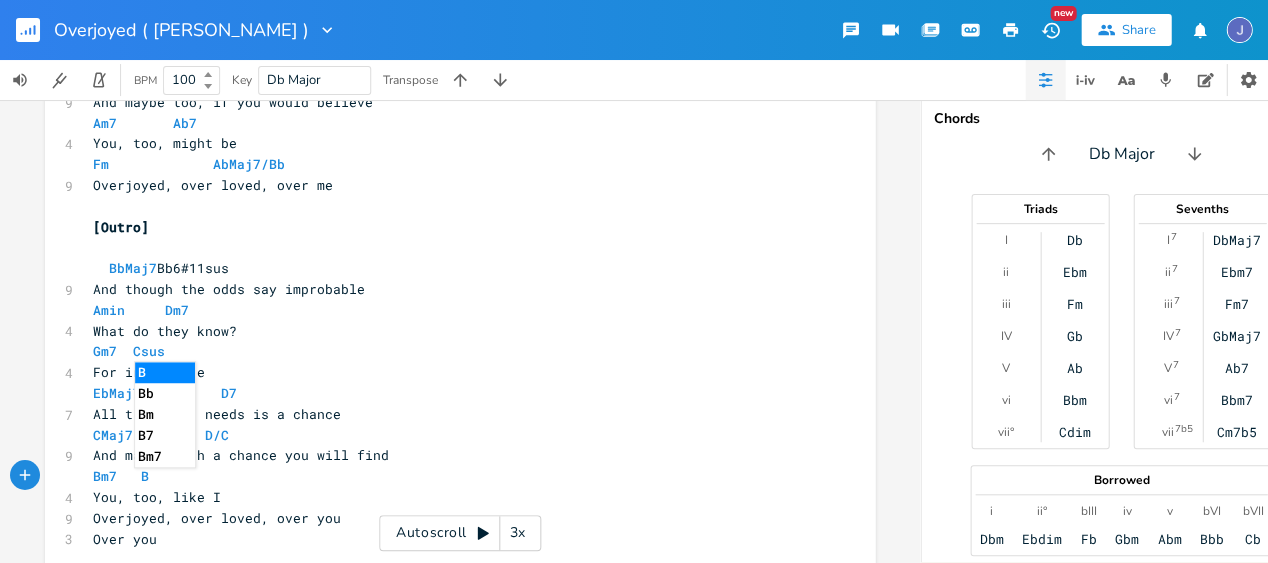 scroll, scrollTop: 0, scrollLeft: 22, axis: horizontal 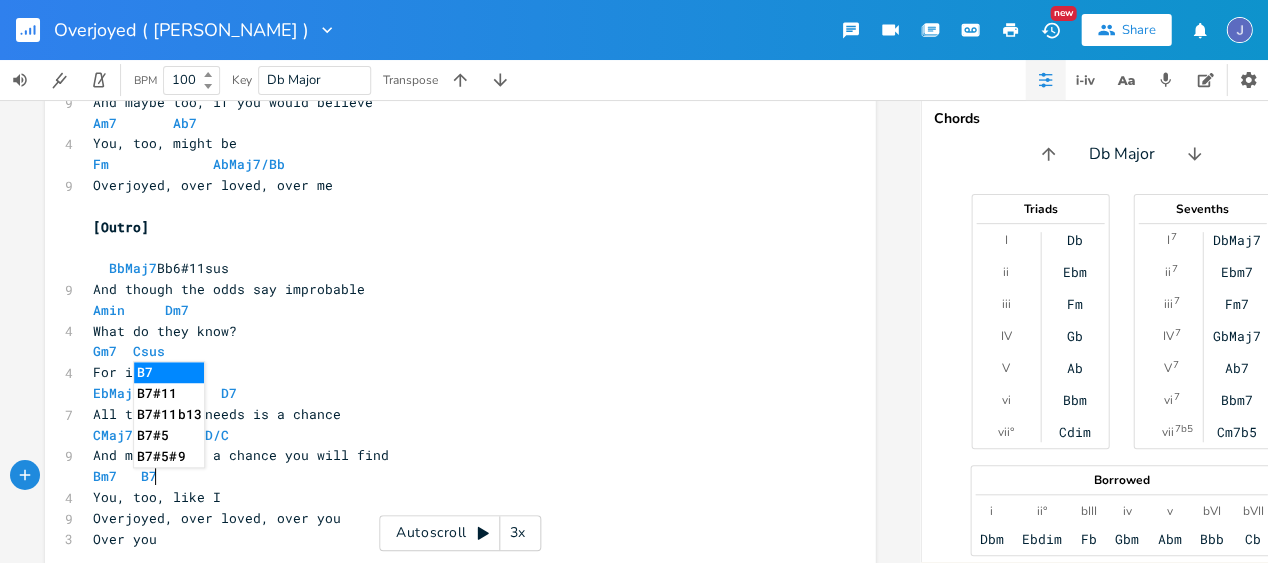 type on "B7" 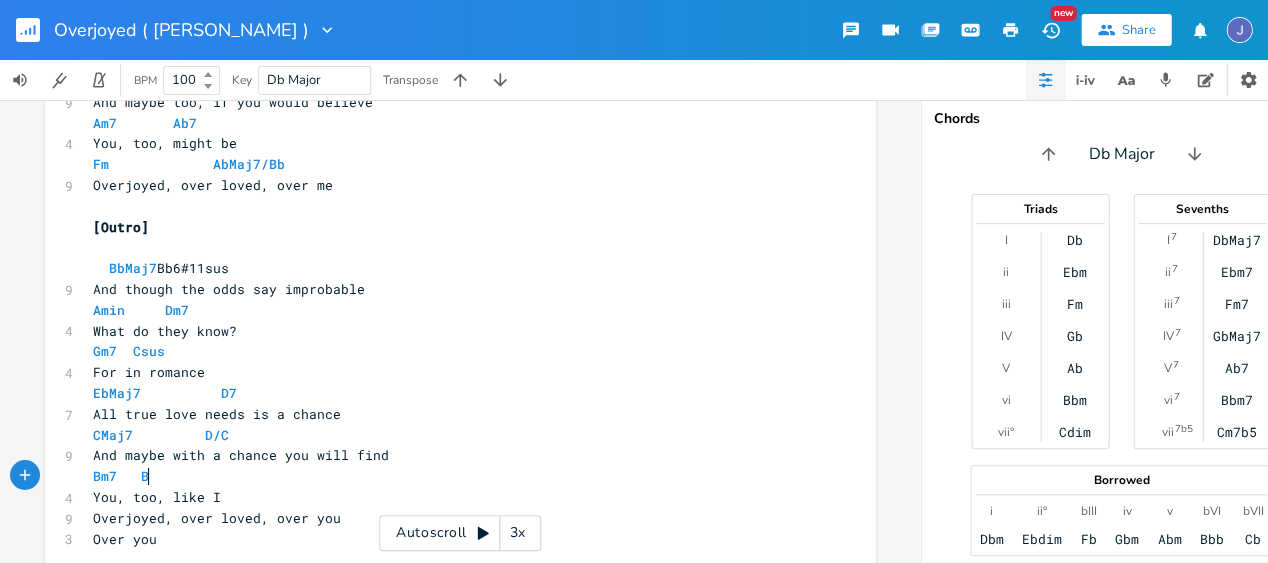 scroll, scrollTop: 0, scrollLeft: 6, axis: horizontal 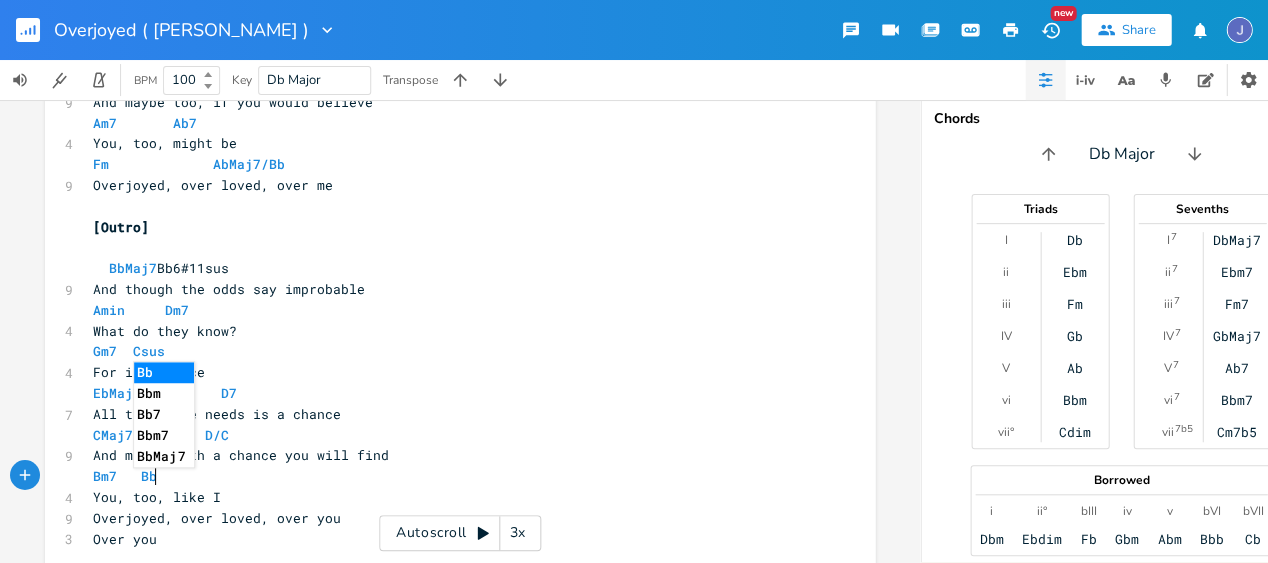 type on "b" 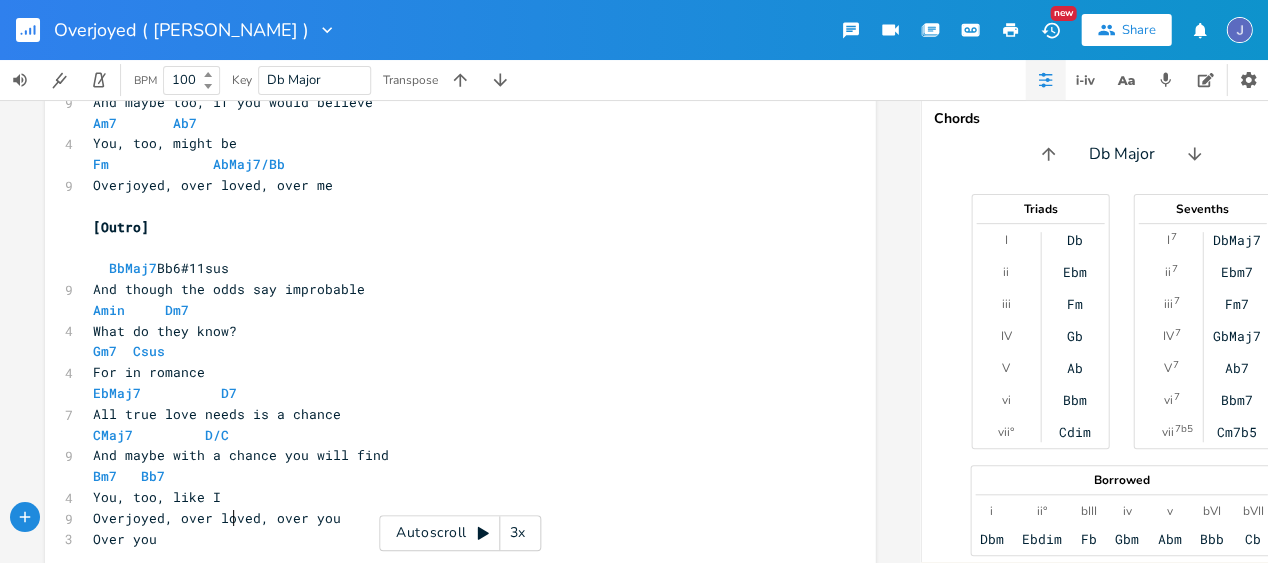 click on "Overjoyed, over loved, over you" at bounding box center [217, 518] 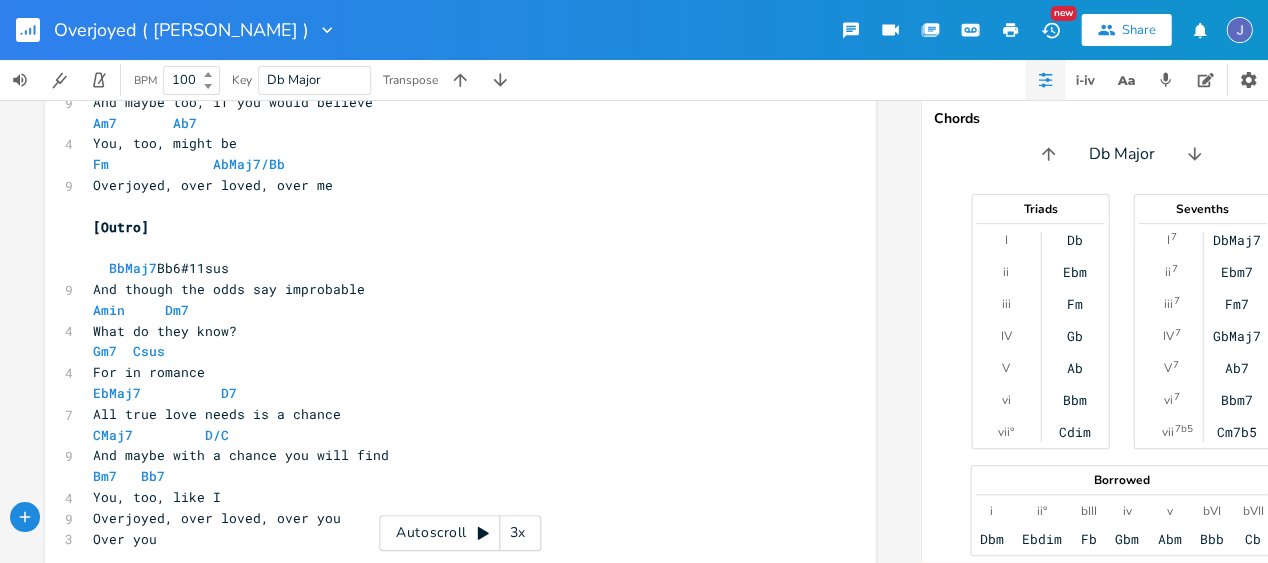 click on "Overjoyed, over loved, over you" at bounding box center (450, 518) 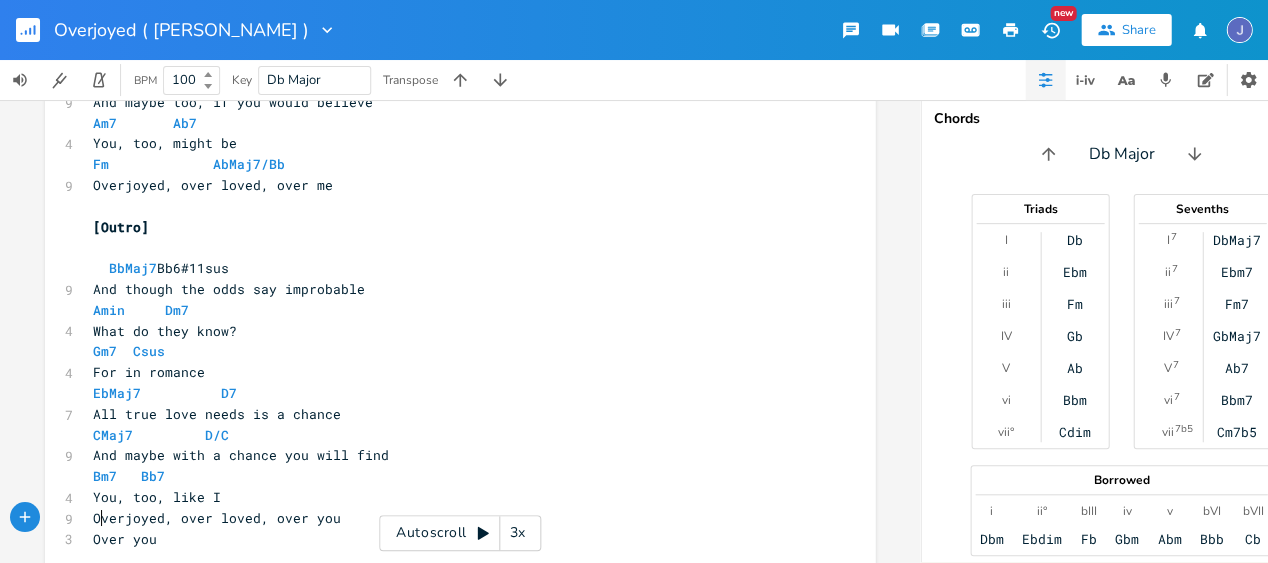 click on "Overjoyed, over loved, over you" at bounding box center (217, 518) 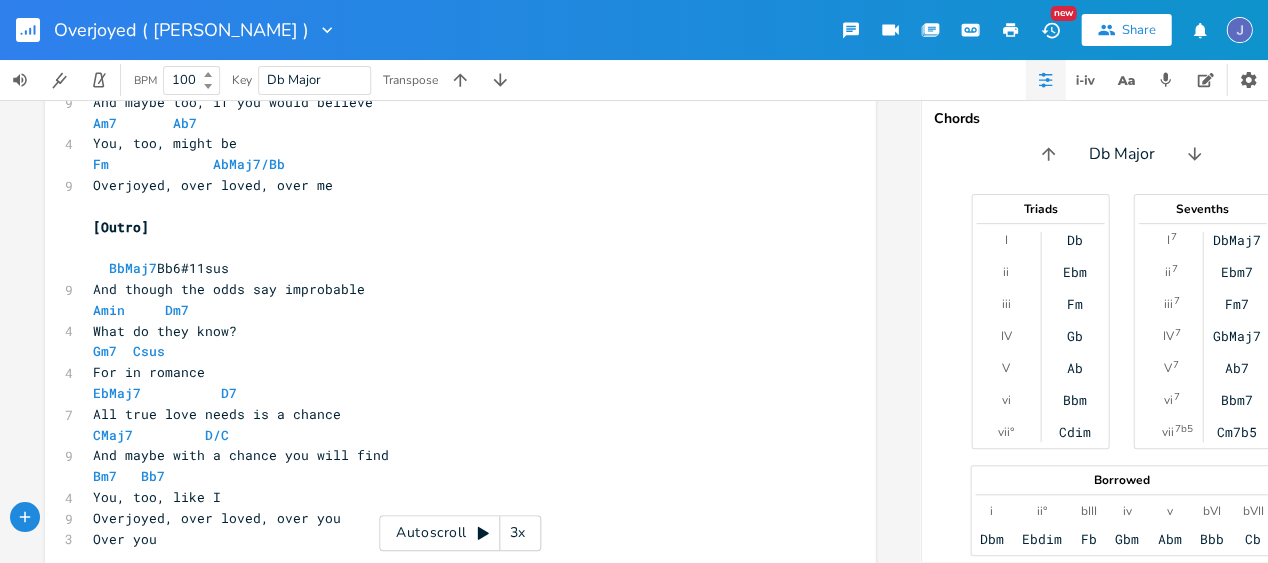 click on "Overjoyed, over loved, over you" at bounding box center [217, 518] 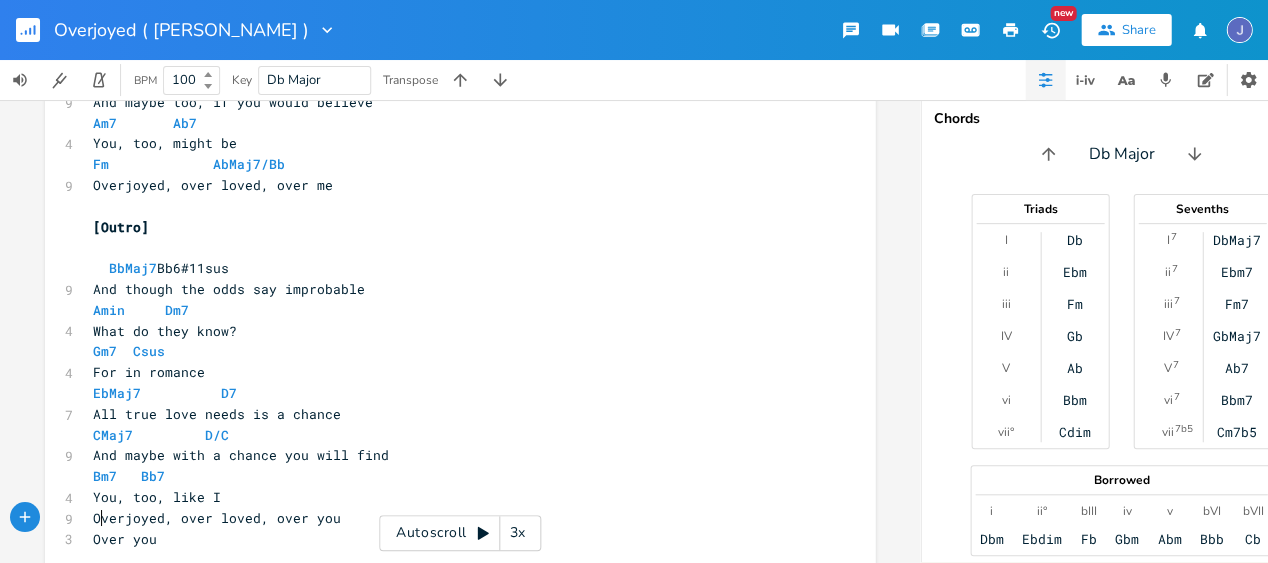 click on "You, too, like I" at bounding box center [450, 497] 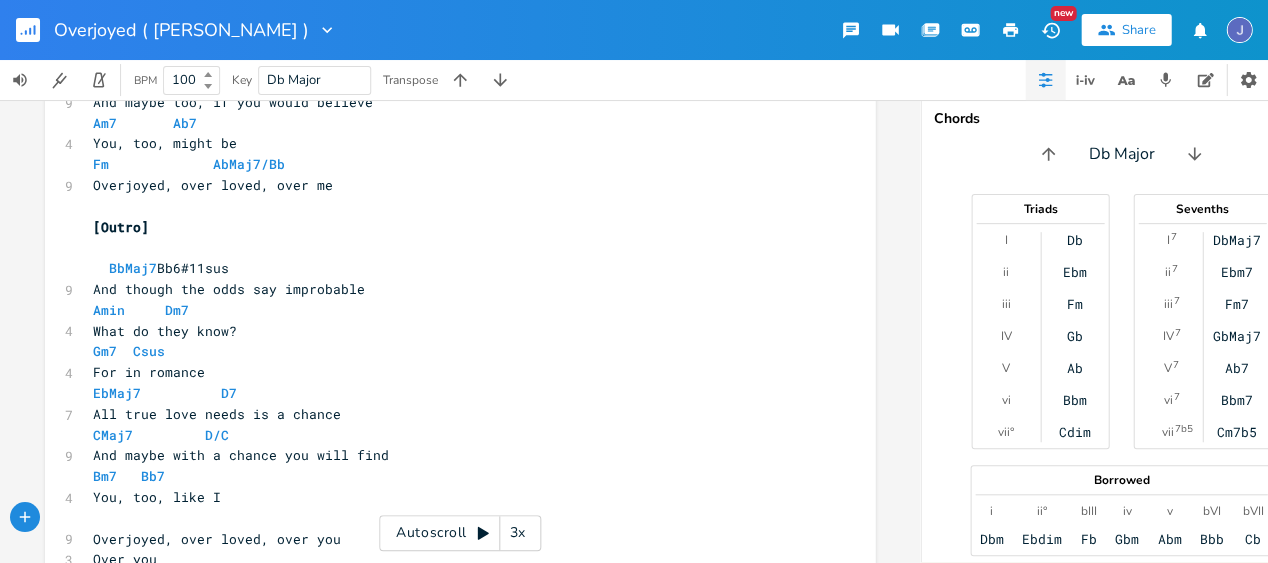 scroll, scrollTop: 0, scrollLeft: 8, axis: horizontal 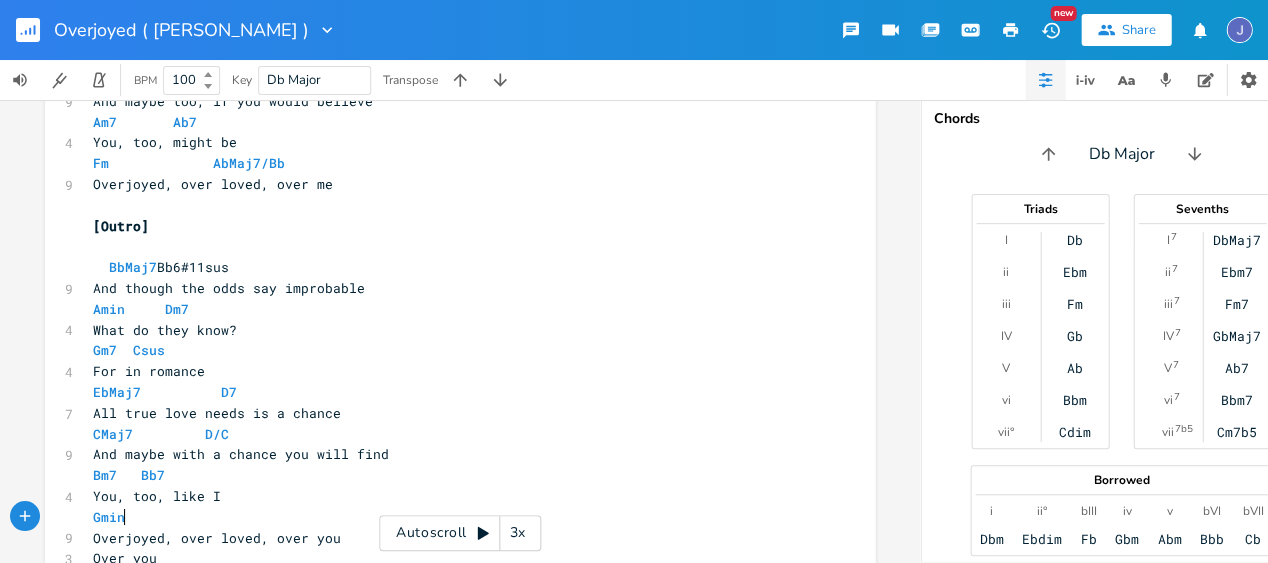 type on "Gmin" 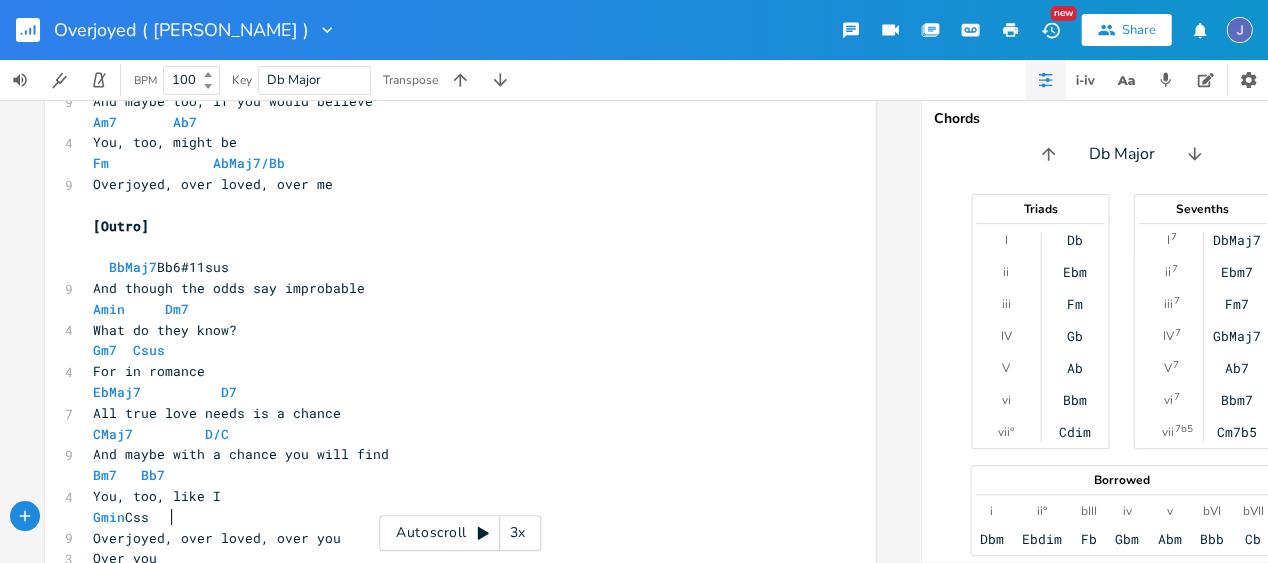type on "Cssus" 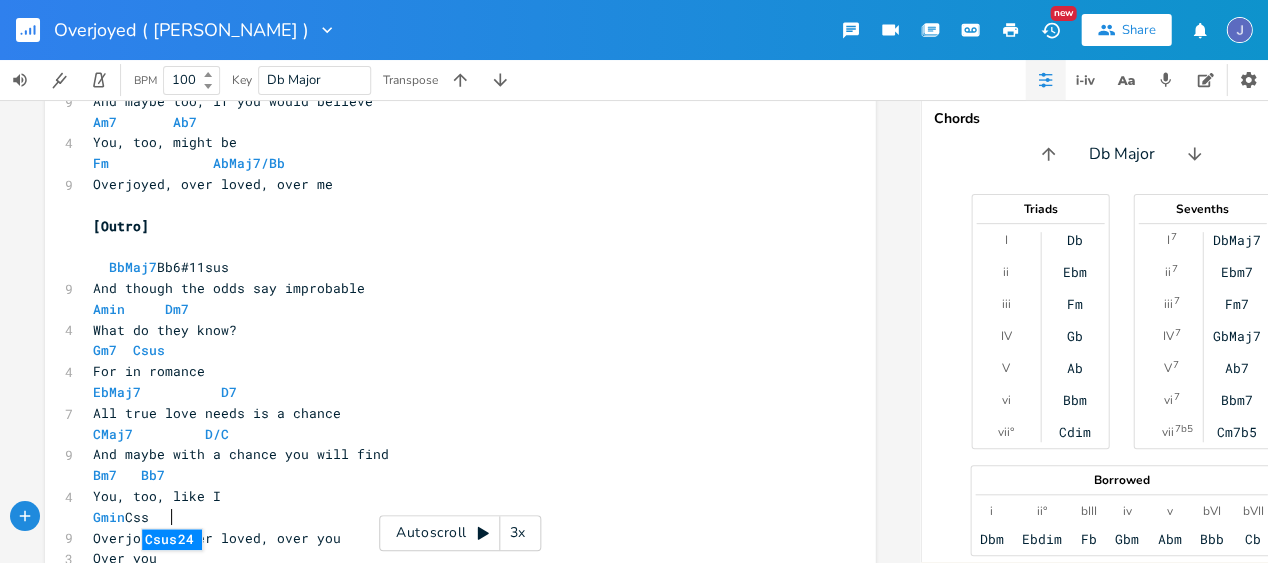 type on "sus" 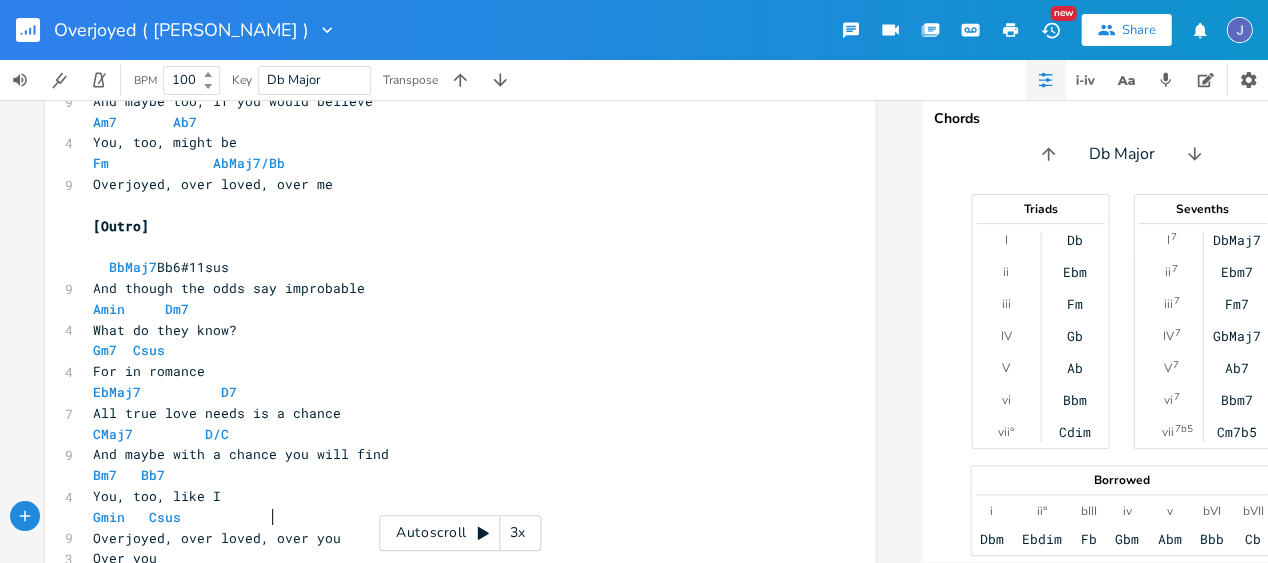 scroll, scrollTop: 0, scrollLeft: 47, axis: horizontal 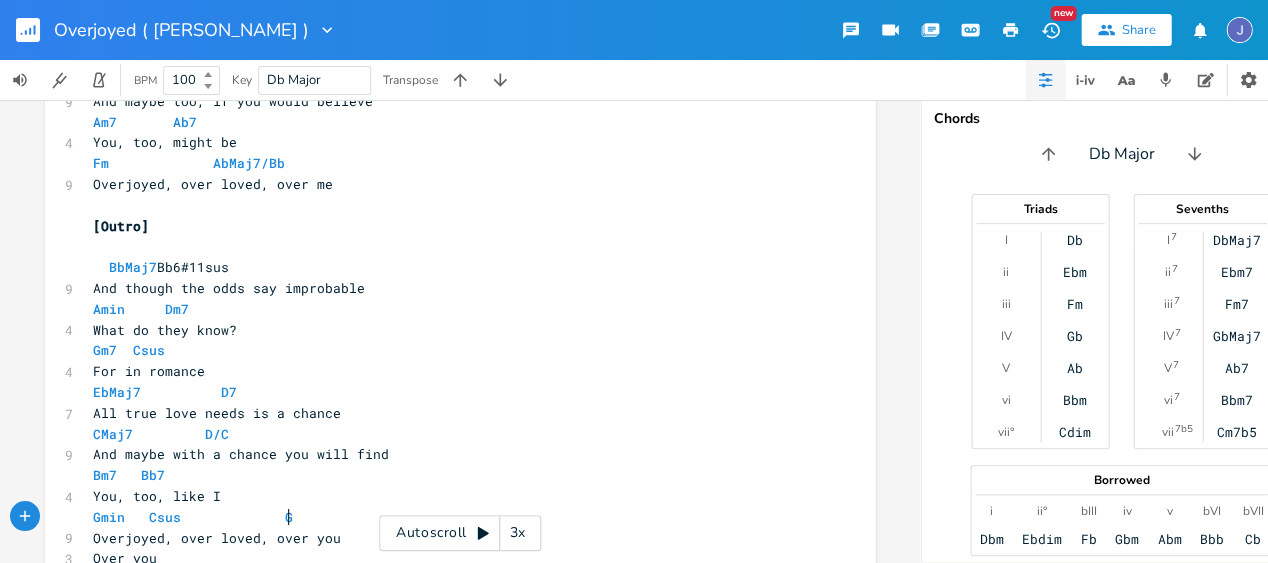 type on "us             Gm" 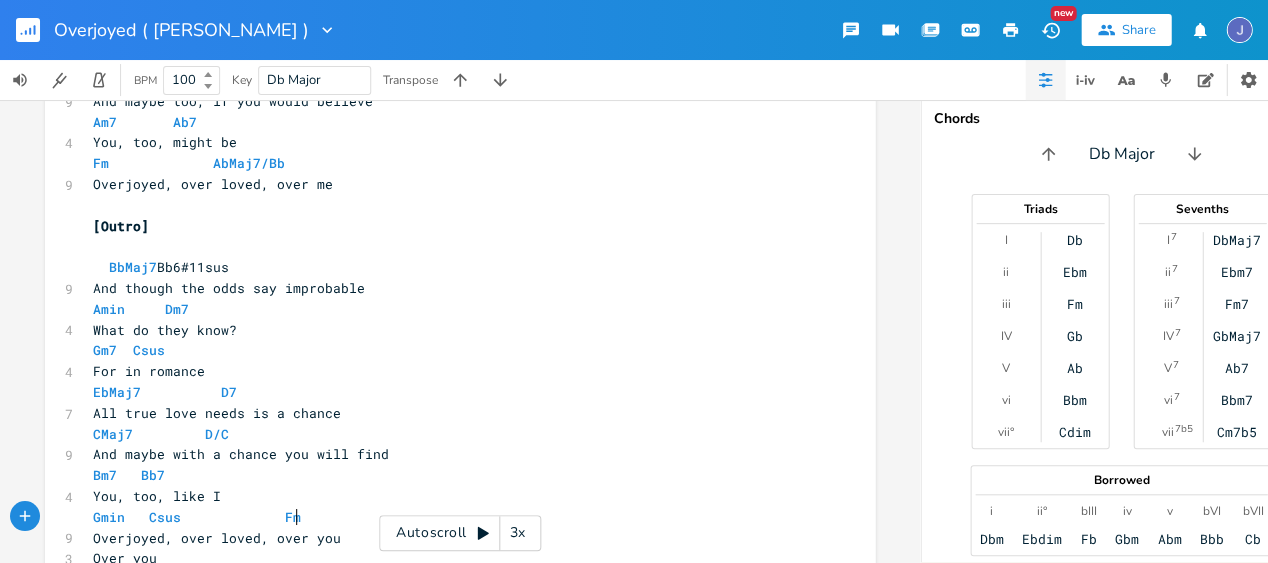 type on "Fmaj" 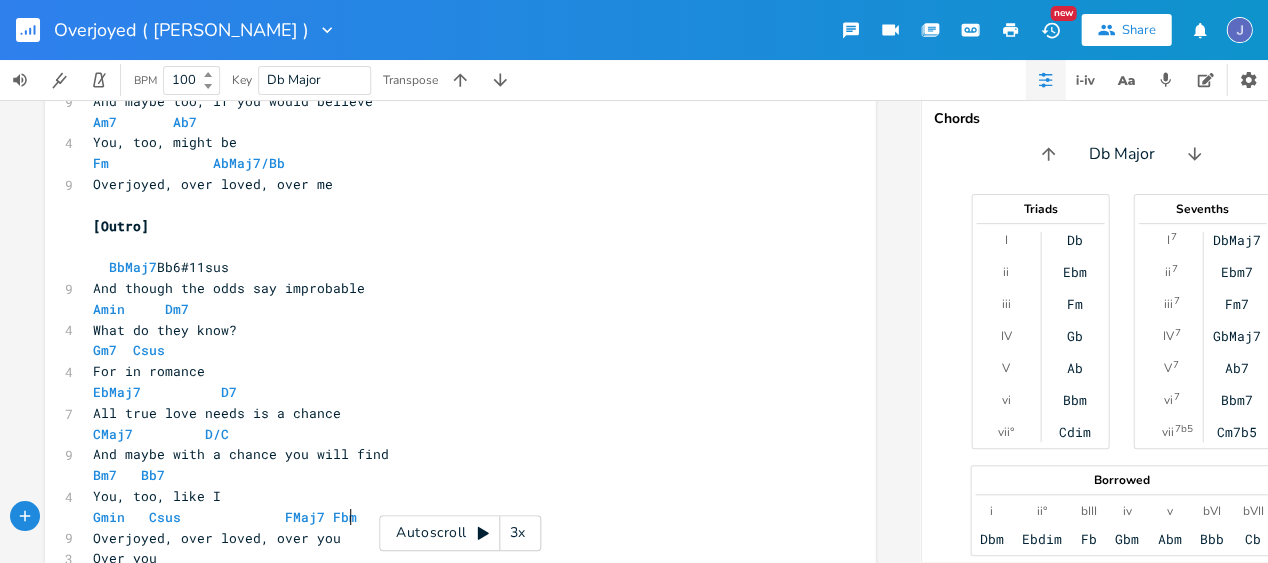 scroll, scrollTop: 0, scrollLeft: 34, axis: horizontal 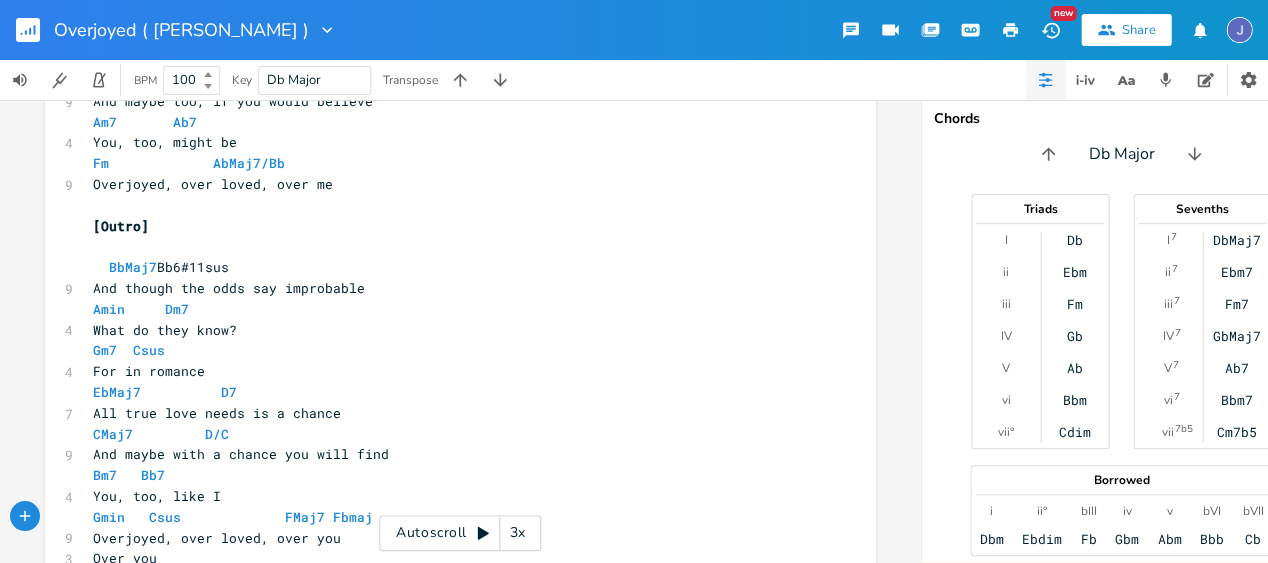type on "Fbmaj7" 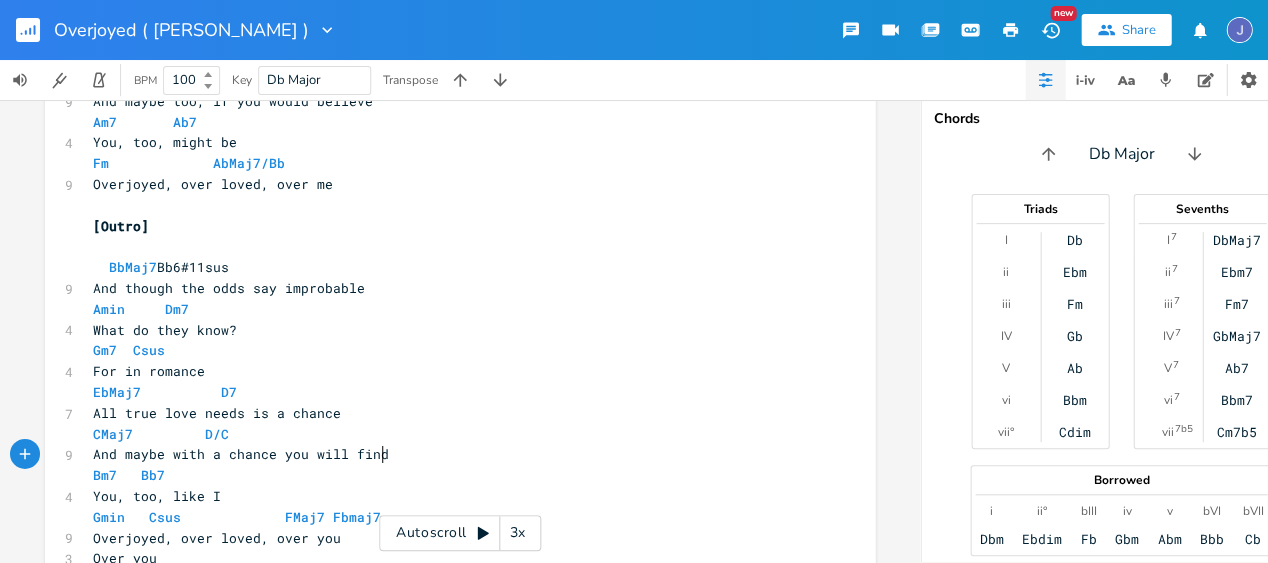 click on "And maybe with a chance you will find" at bounding box center [450, 454] 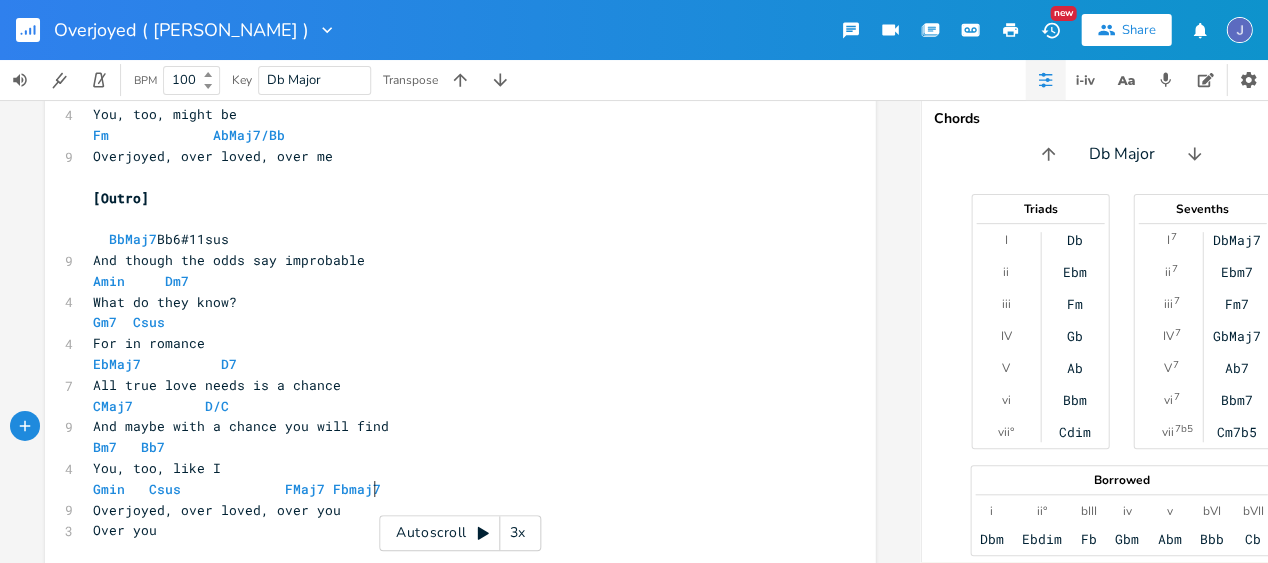 click on "Gmin     Csus               FMaj7   Fbmaj7" at bounding box center (450, 489) 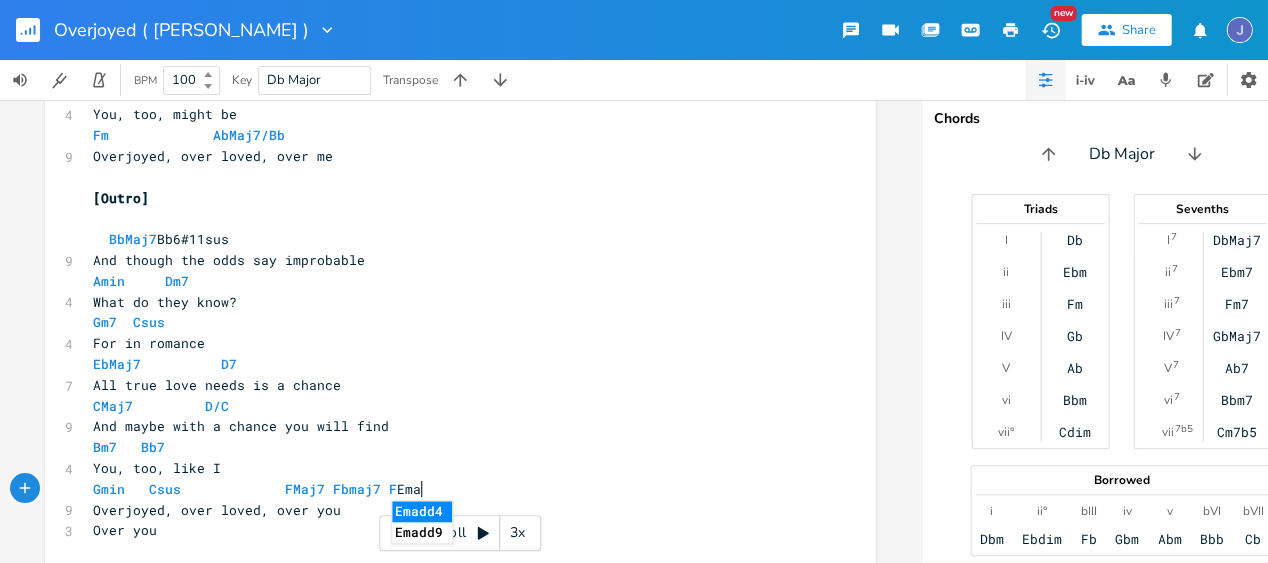 scroll, scrollTop: 0, scrollLeft: 36, axis: horizontal 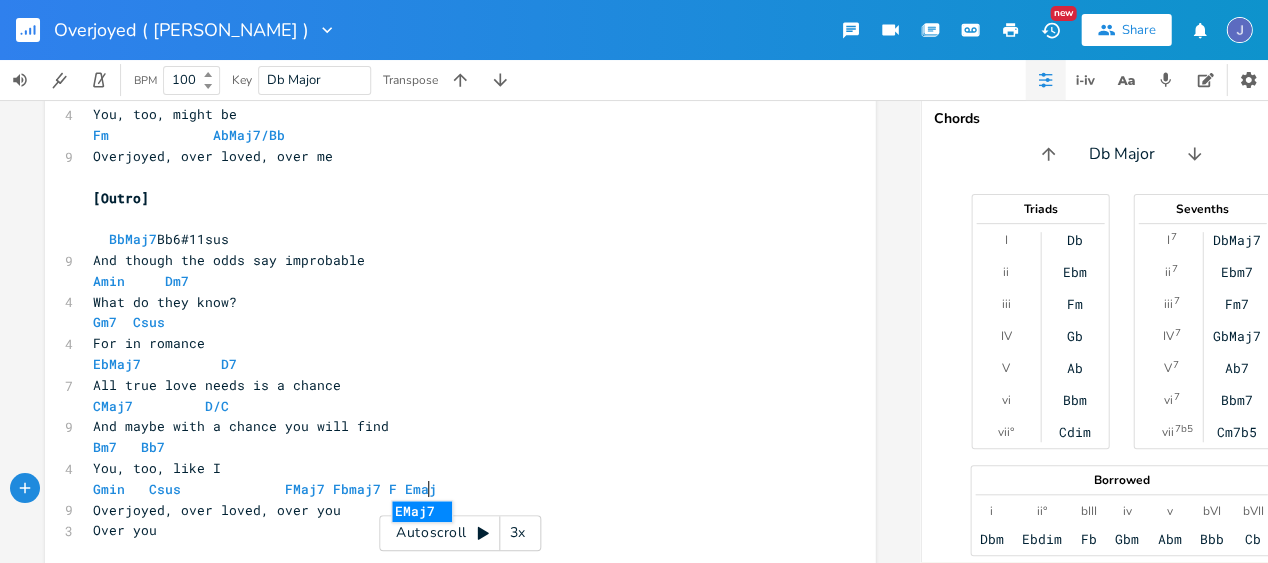 type on "F Emaj" 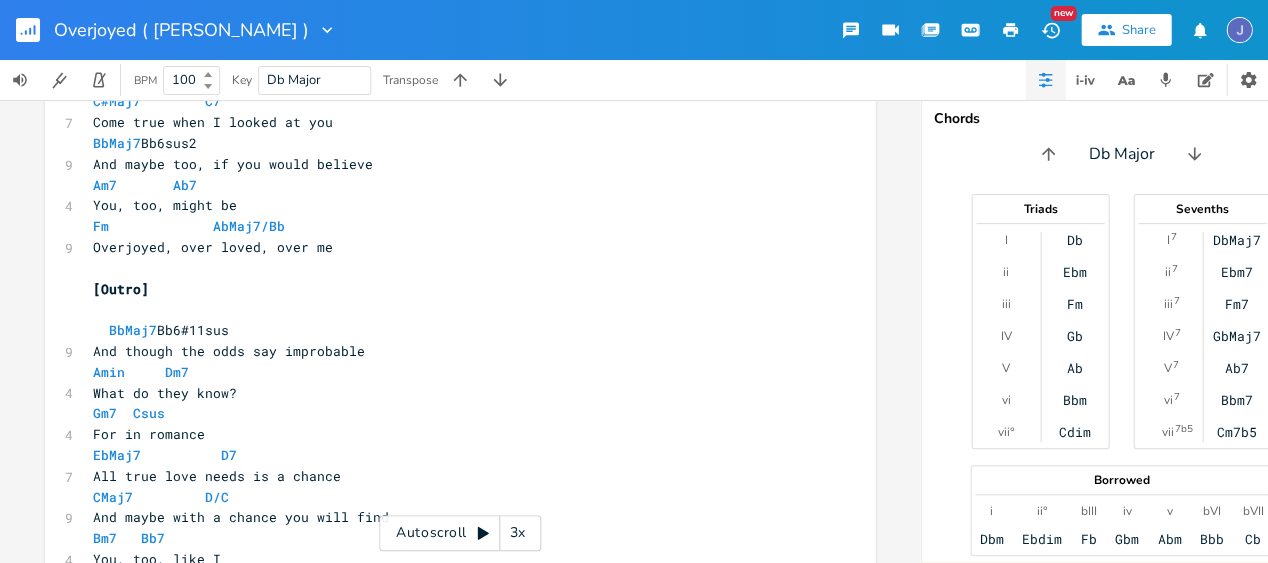 scroll, scrollTop: 1093, scrollLeft: 0, axis: vertical 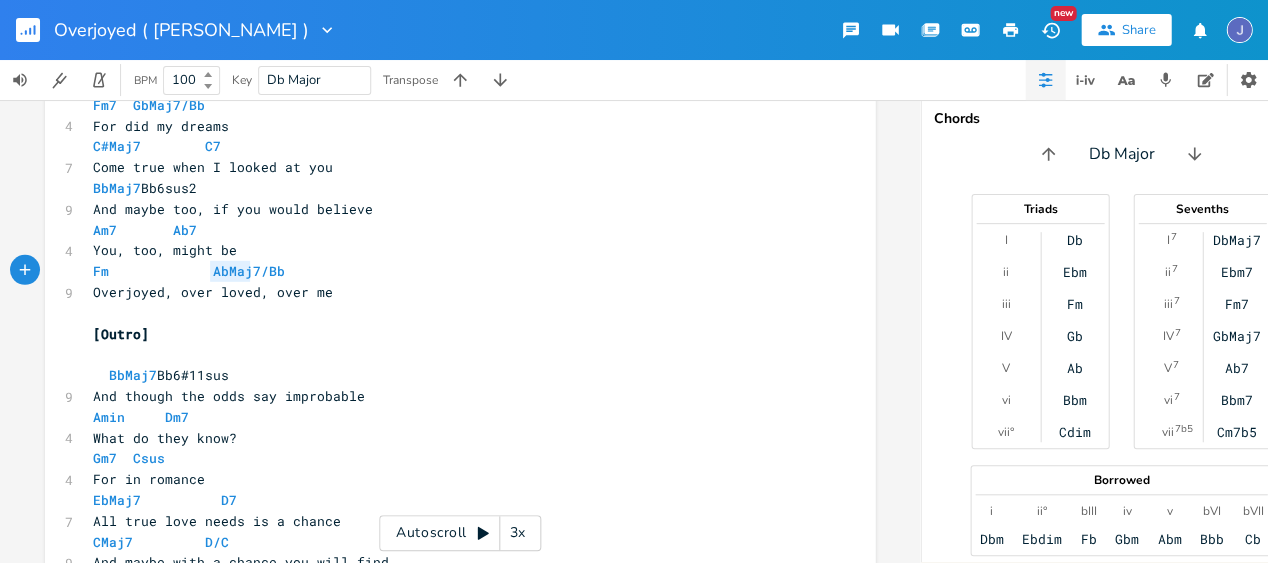 type on "AbMaj7/Bb" 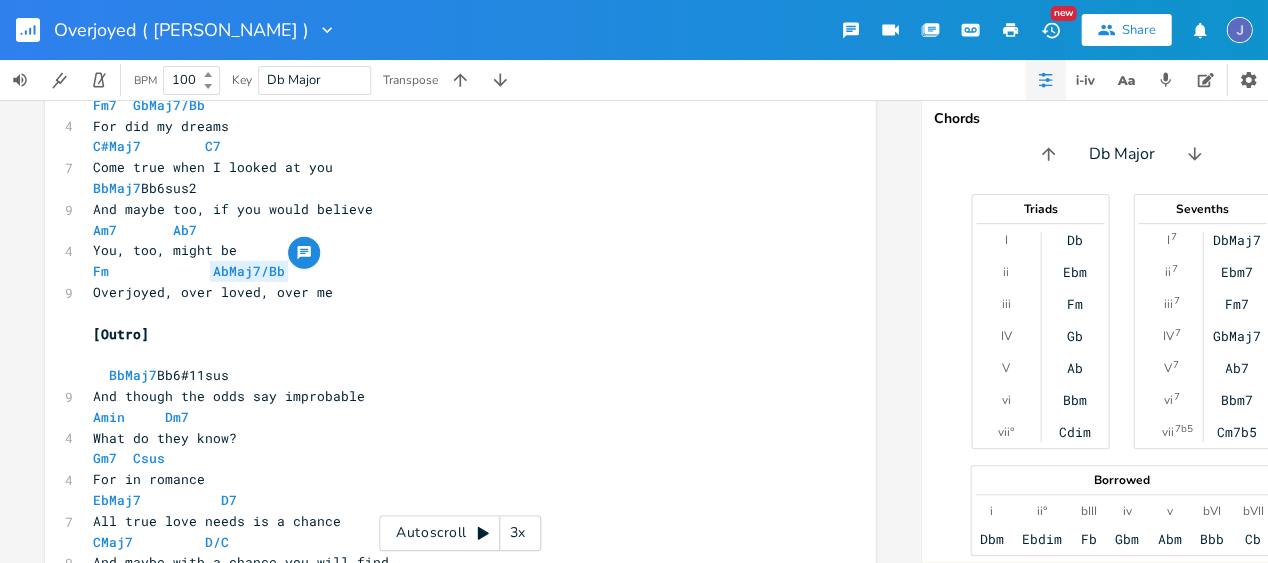 drag, startPoint x: 200, startPoint y: 270, endPoint x: 296, endPoint y: 268, distance: 96.02083 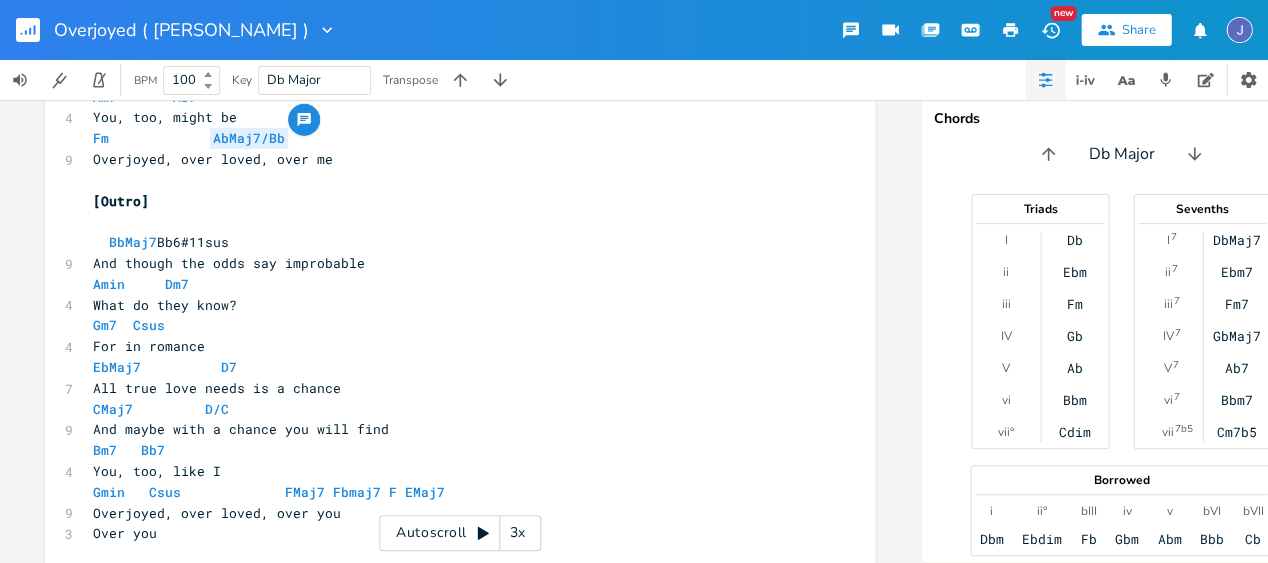 scroll, scrollTop: 1281, scrollLeft: 0, axis: vertical 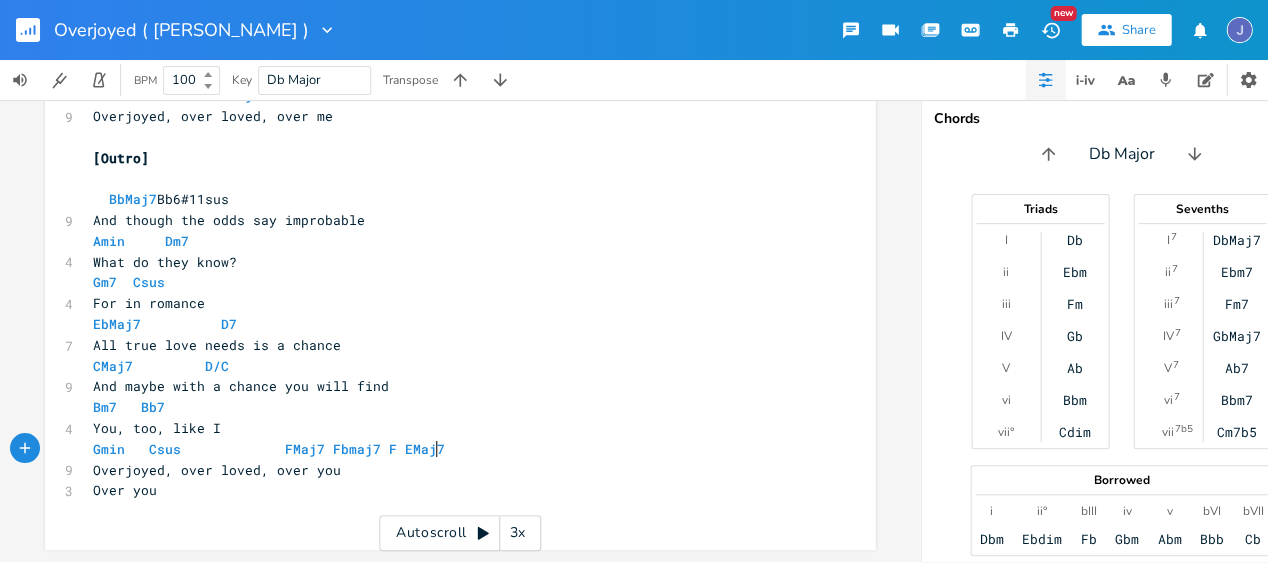 click on "Gmin     Csus               FMaj7   Fbmaj7   F   EMaj7" at bounding box center (450, 449) 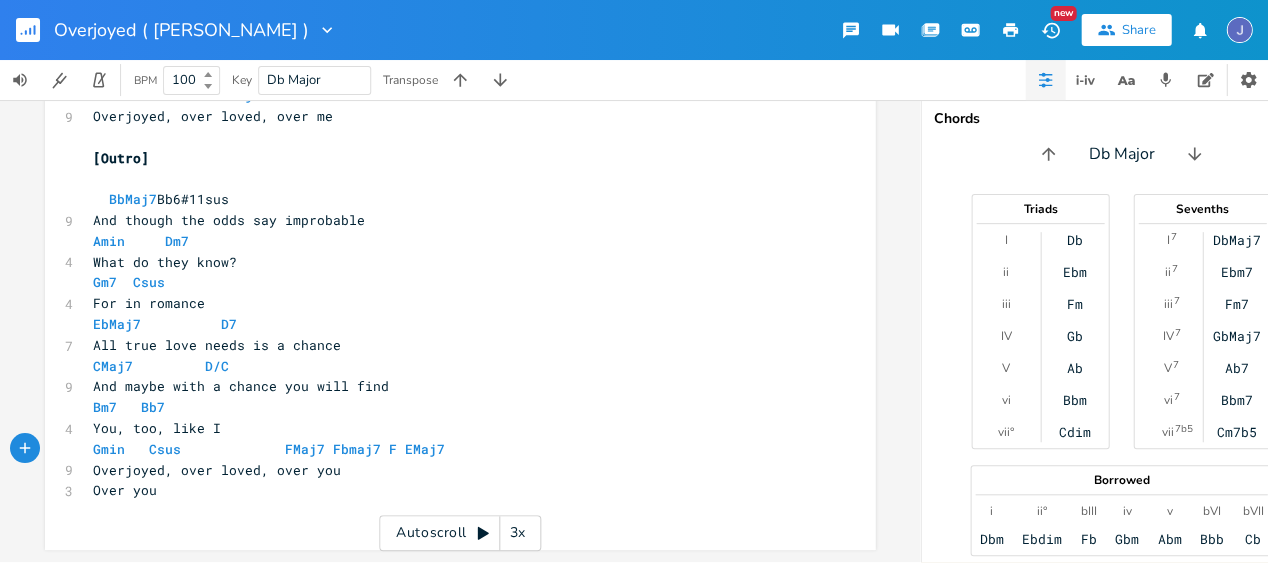 scroll, scrollTop: 0, scrollLeft: 3, axis: horizontal 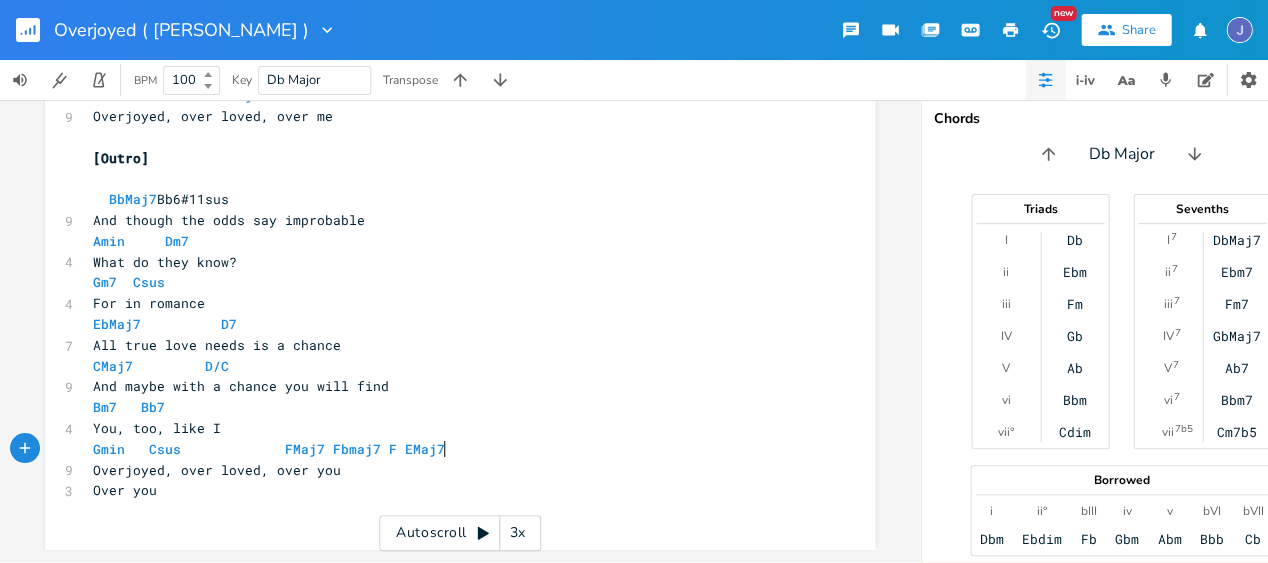 click on "Overjoyed, over loved, over you" at bounding box center [450, 470] 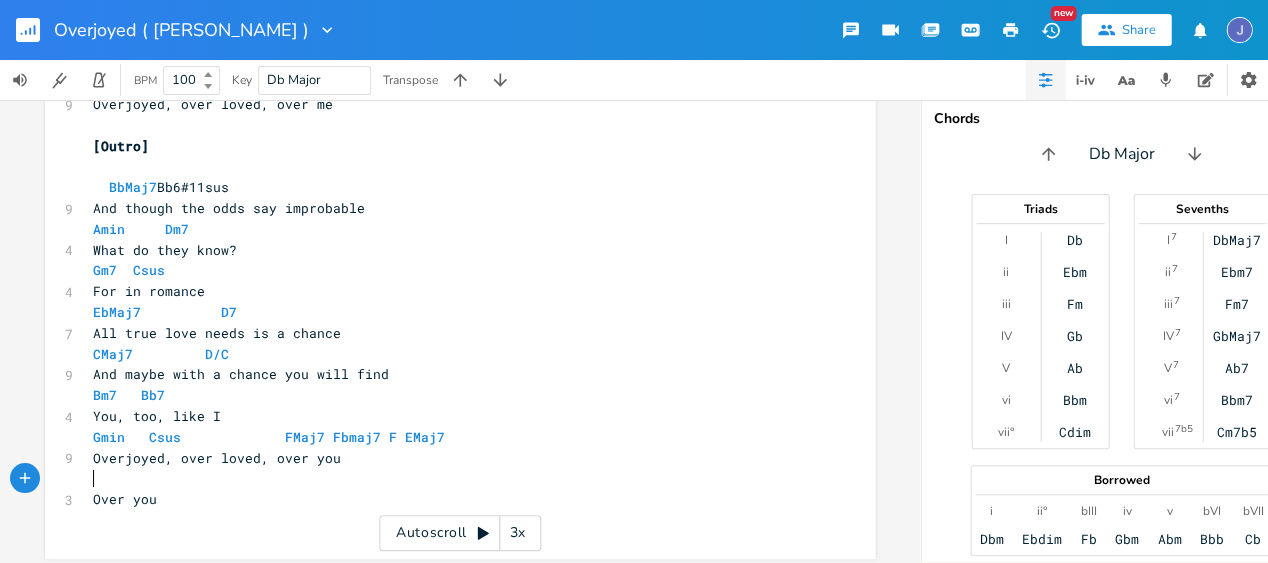 paste 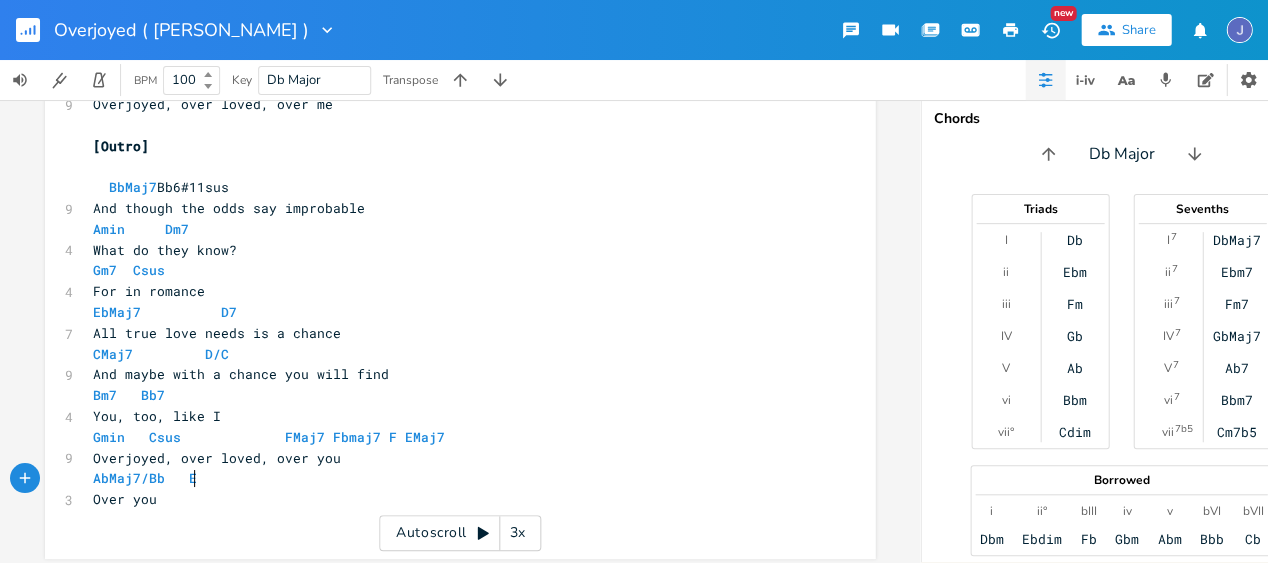 scroll, scrollTop: 0, scrollLeft: 18, axis: horizontal 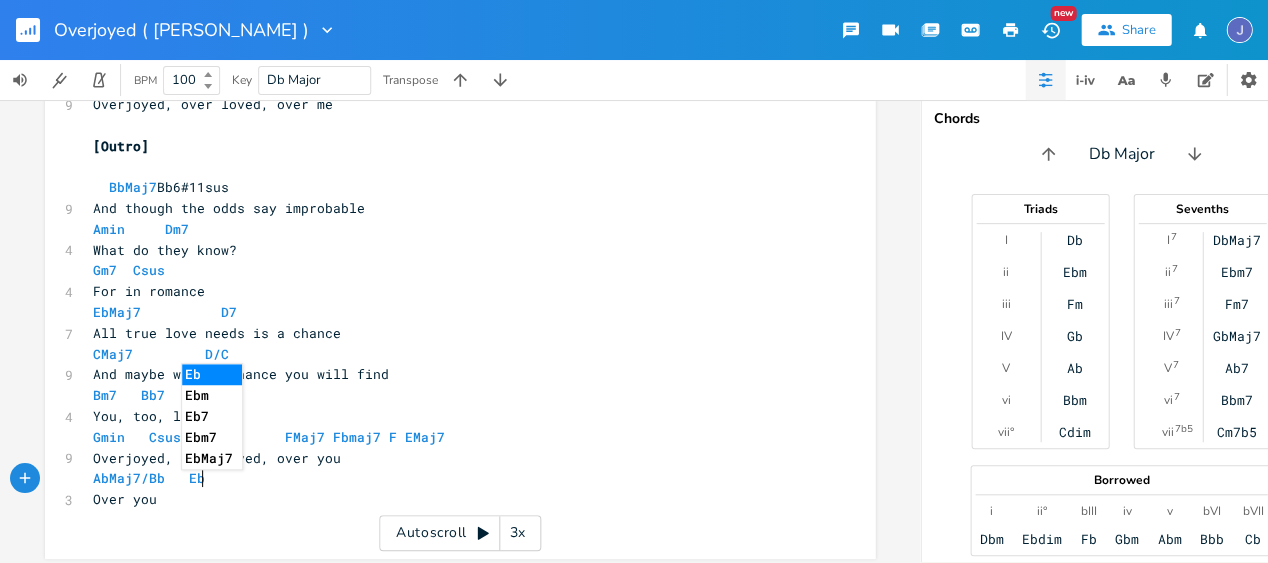 type on "Eb" 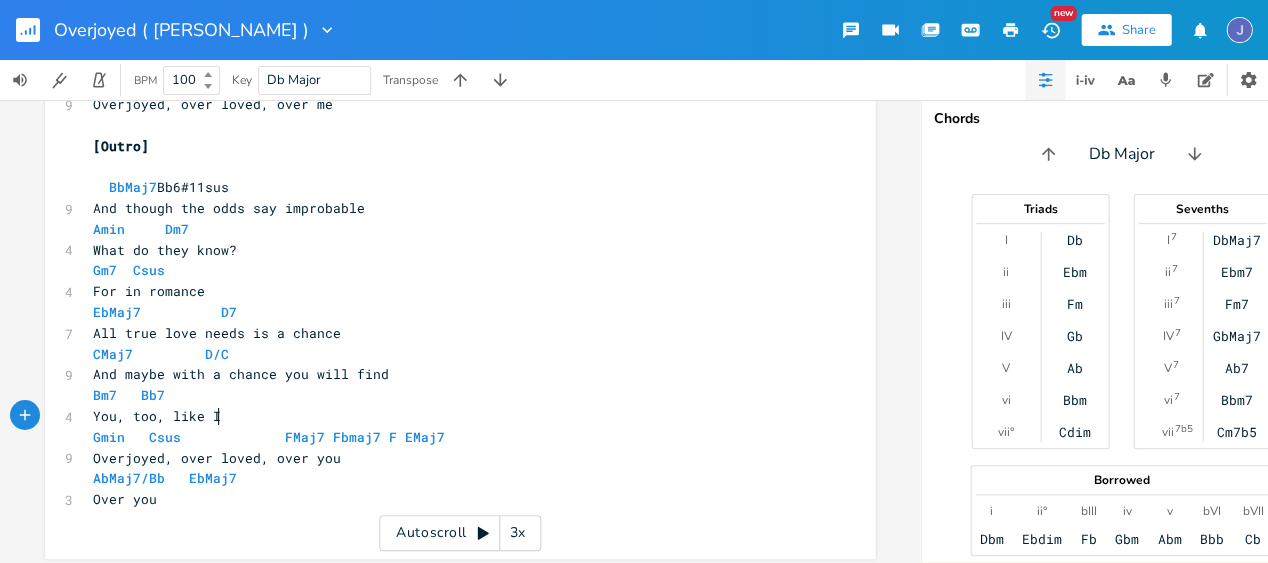 click on "You, too, like I" at bounding box center [450, 416] 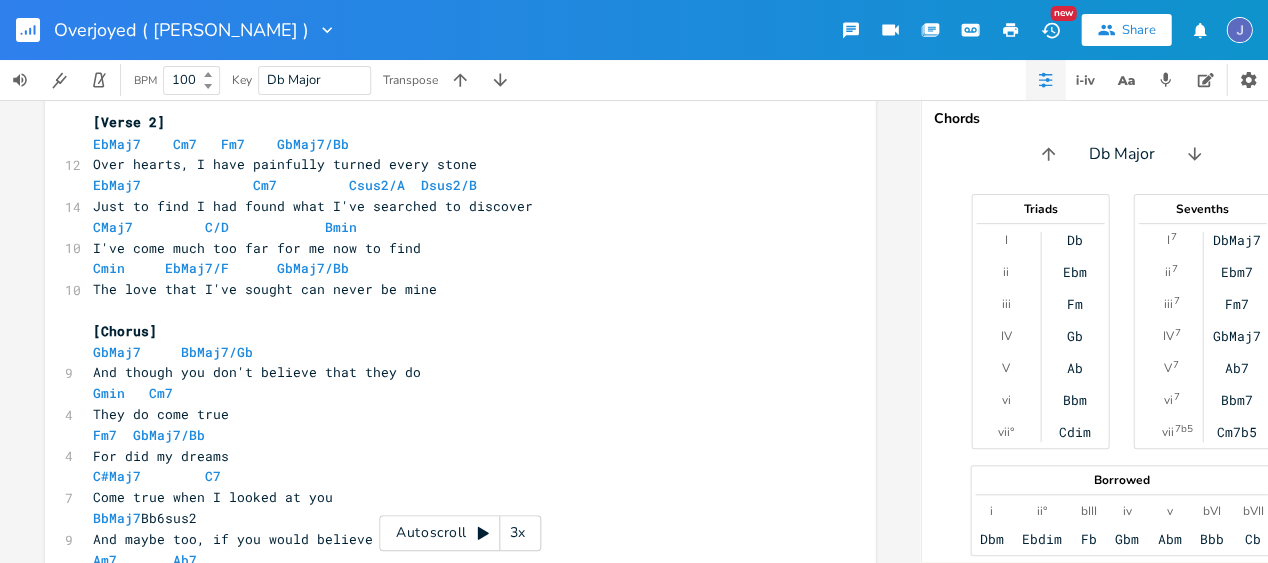 scroll, scrollTop: 0, scrollLeft: 0, axis: both 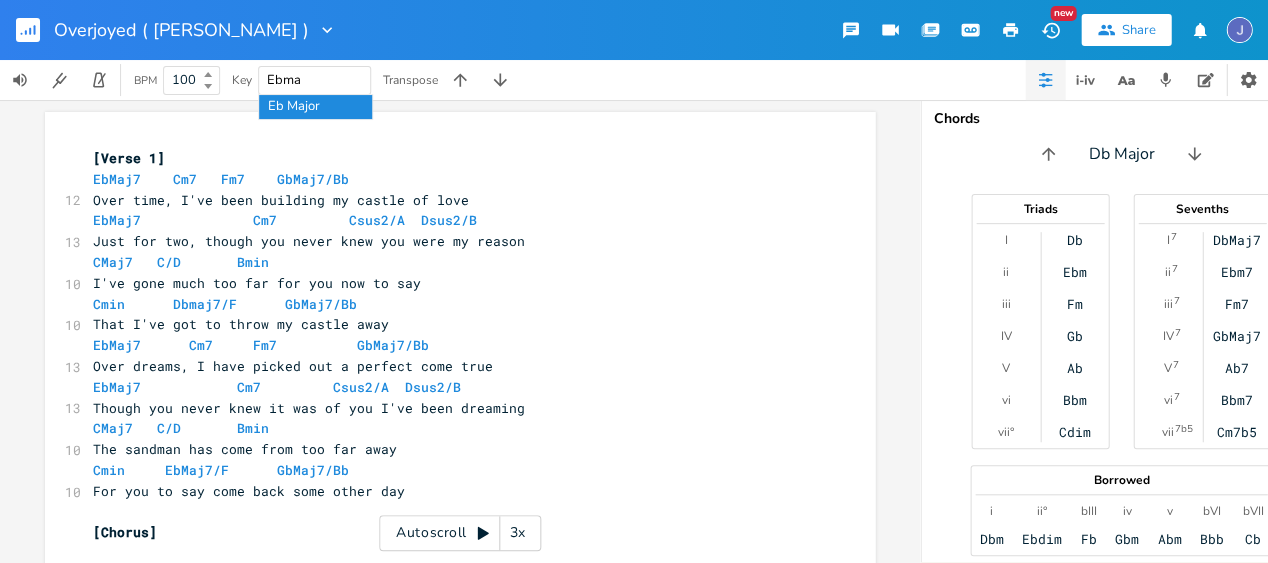 type on "Ebmaj" 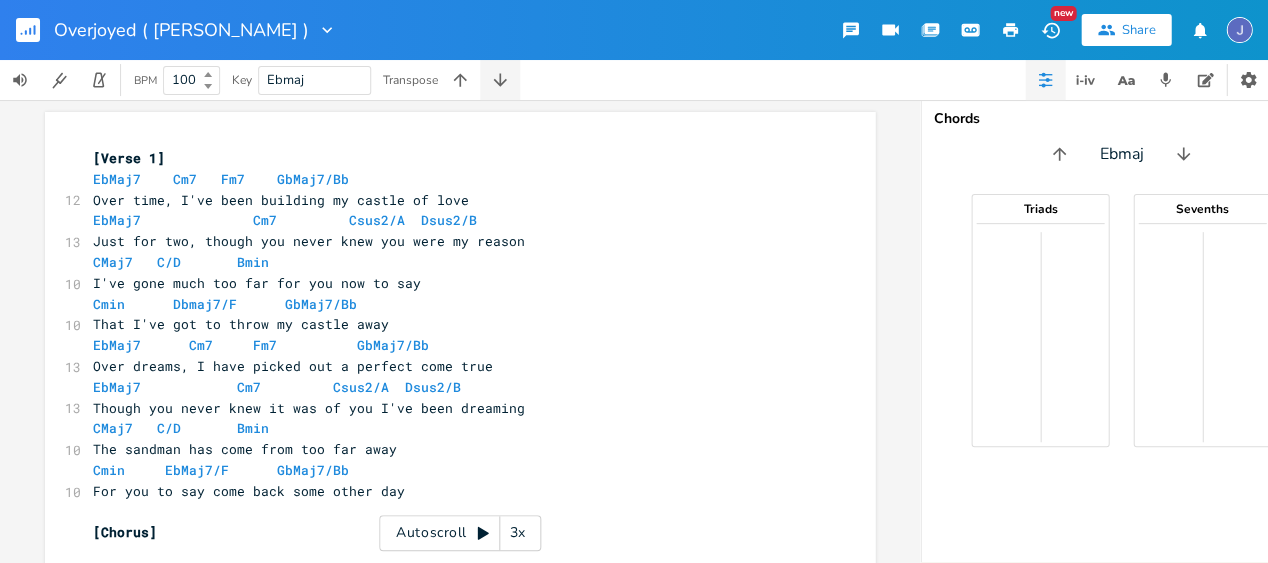 click 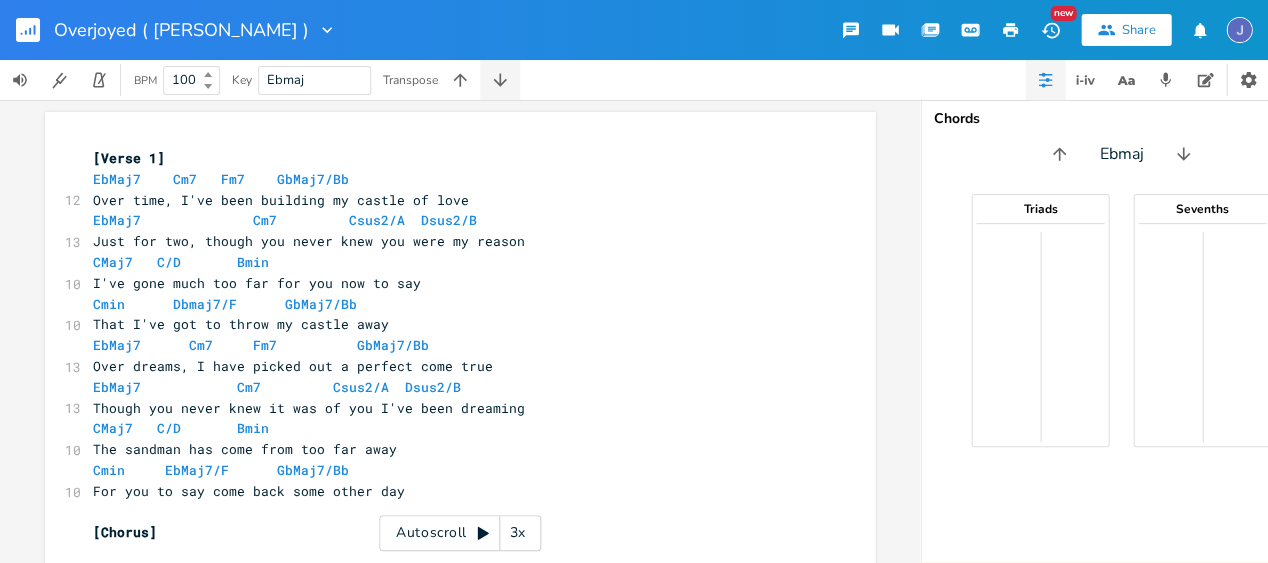 click 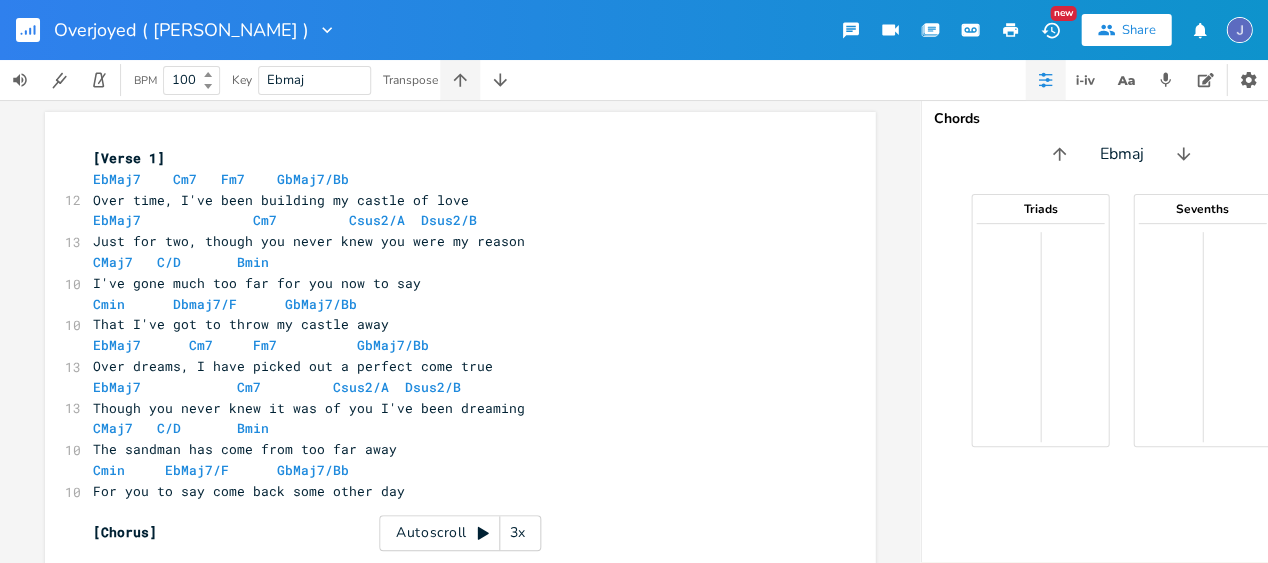 click 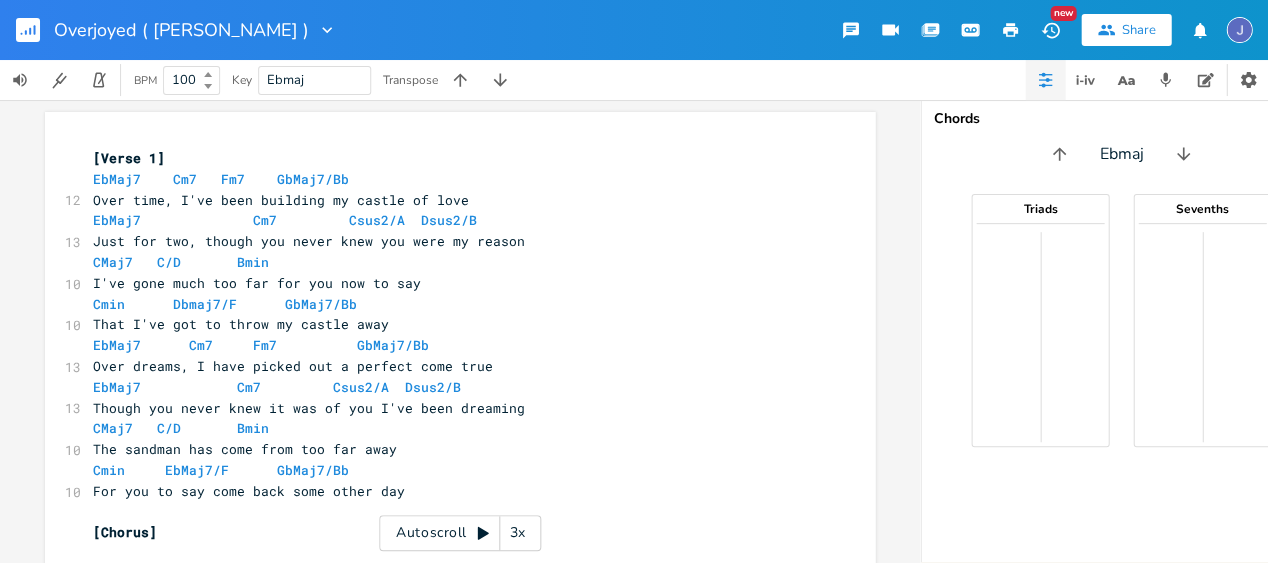 scroll, scrollTop: 0, scrollLeft: 1, axis: horizontal 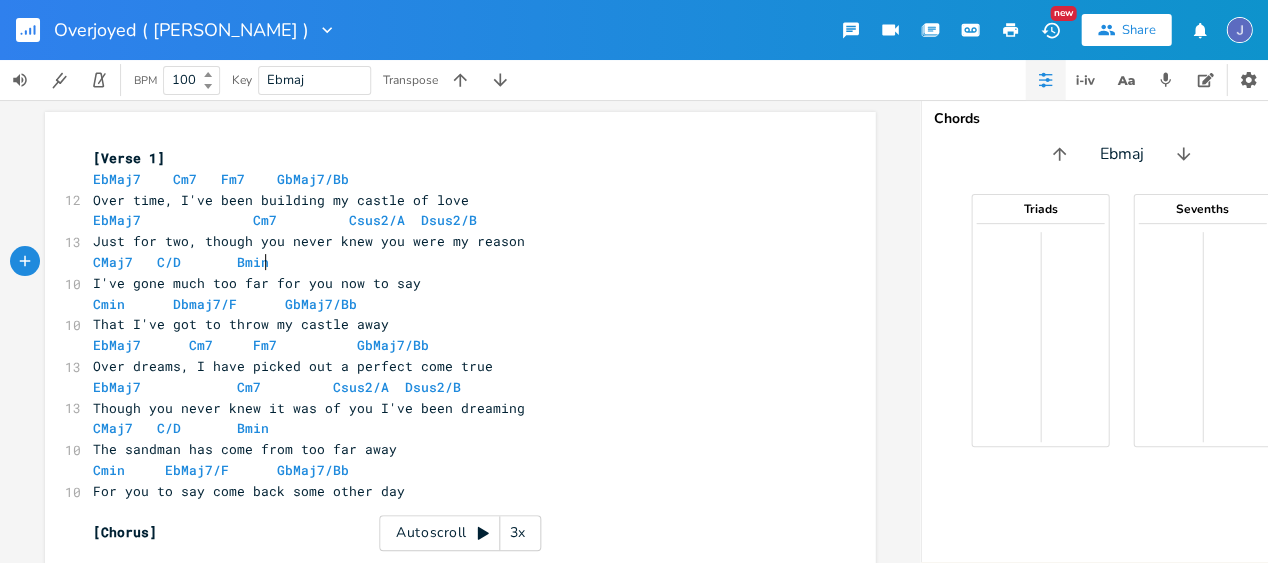 click on "CMaj7     C/D         Bmin" at bounding box center [450, 262] 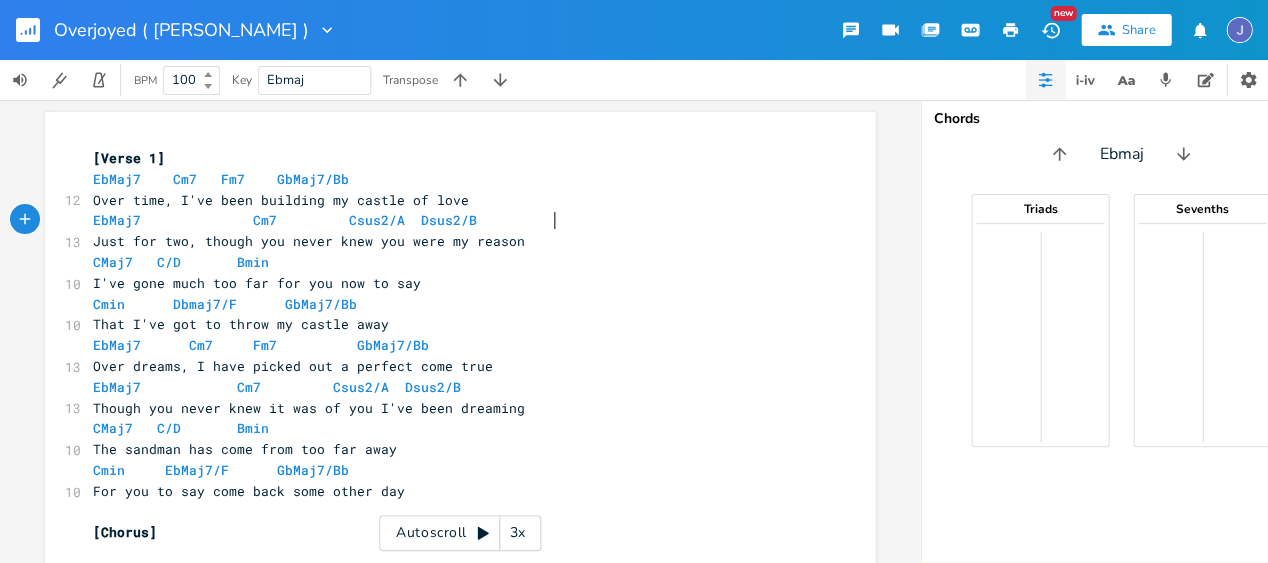 click on "EbMaj7                Cm7           Csus2/A    Dsus2/B" at bounding box center [333, 220] 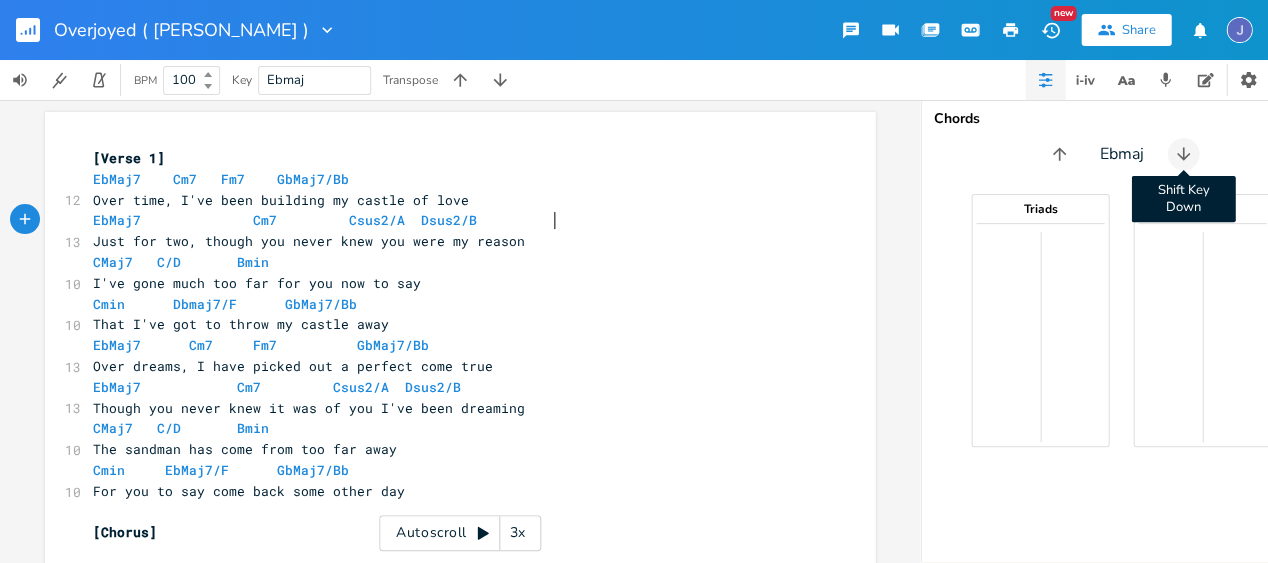 click 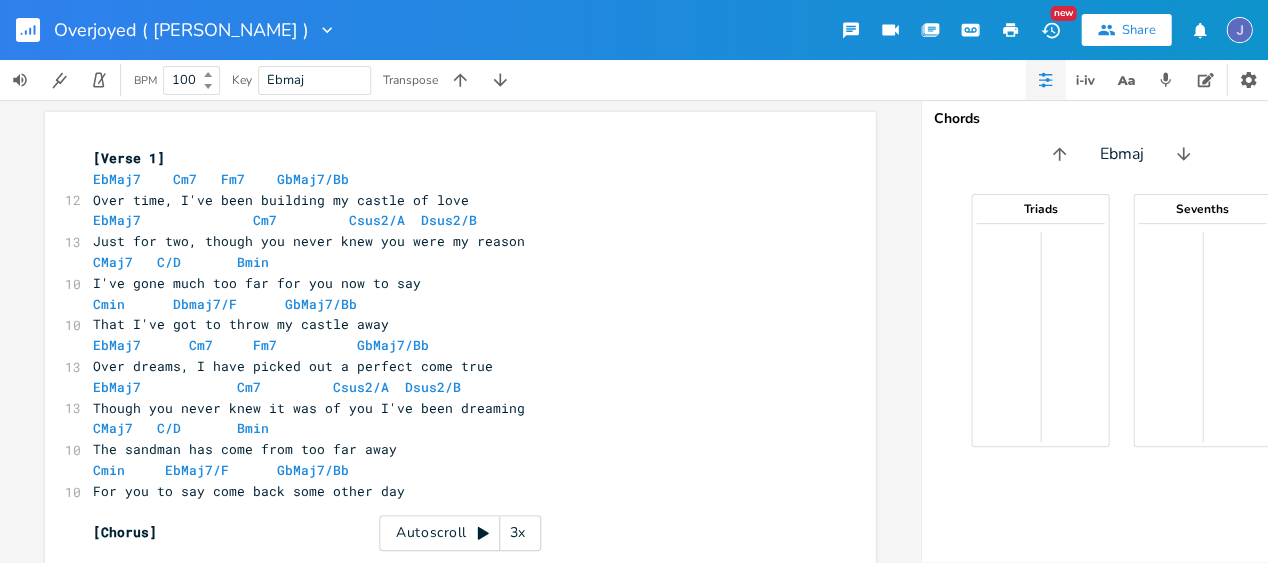 click on "I've gone much too far for you now to say" at bounding box center [450, 283] 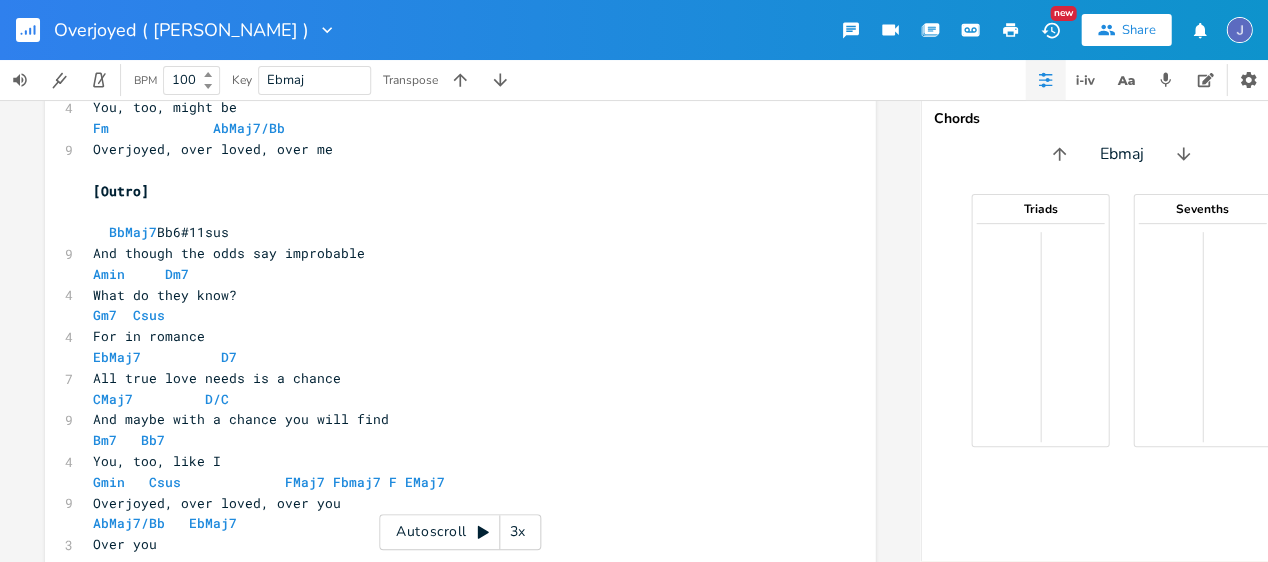 scroll, scrollTop: 1304, scrollLeft: 0, axis: vertical 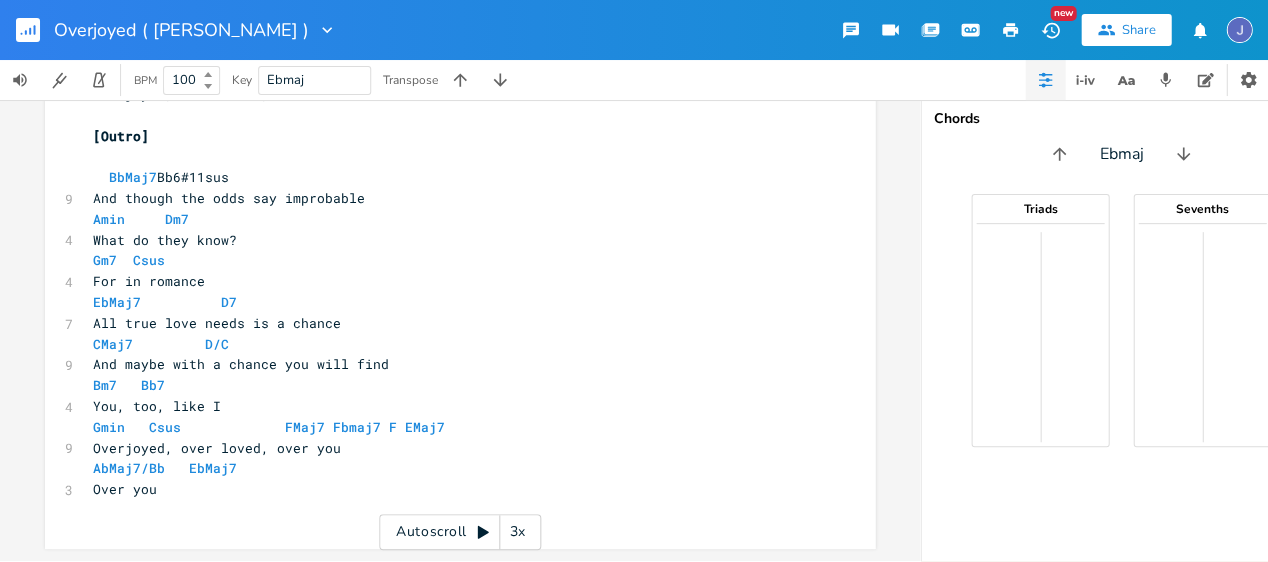 click 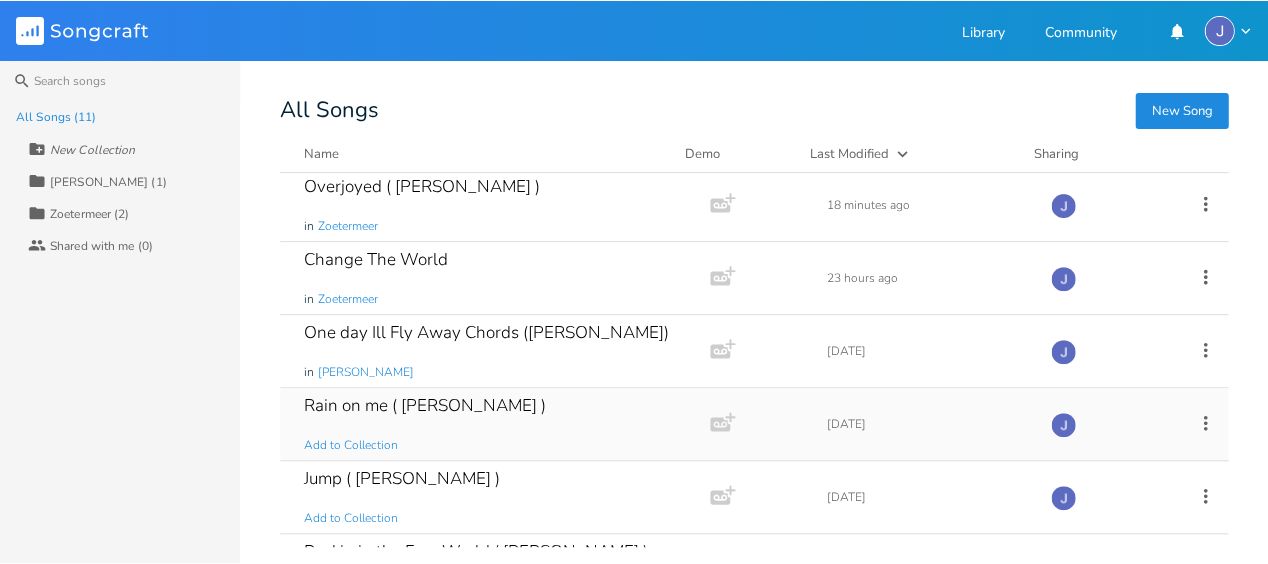 scroll, scrollTop: 7, scrollLeft: 0, axis: vertical 